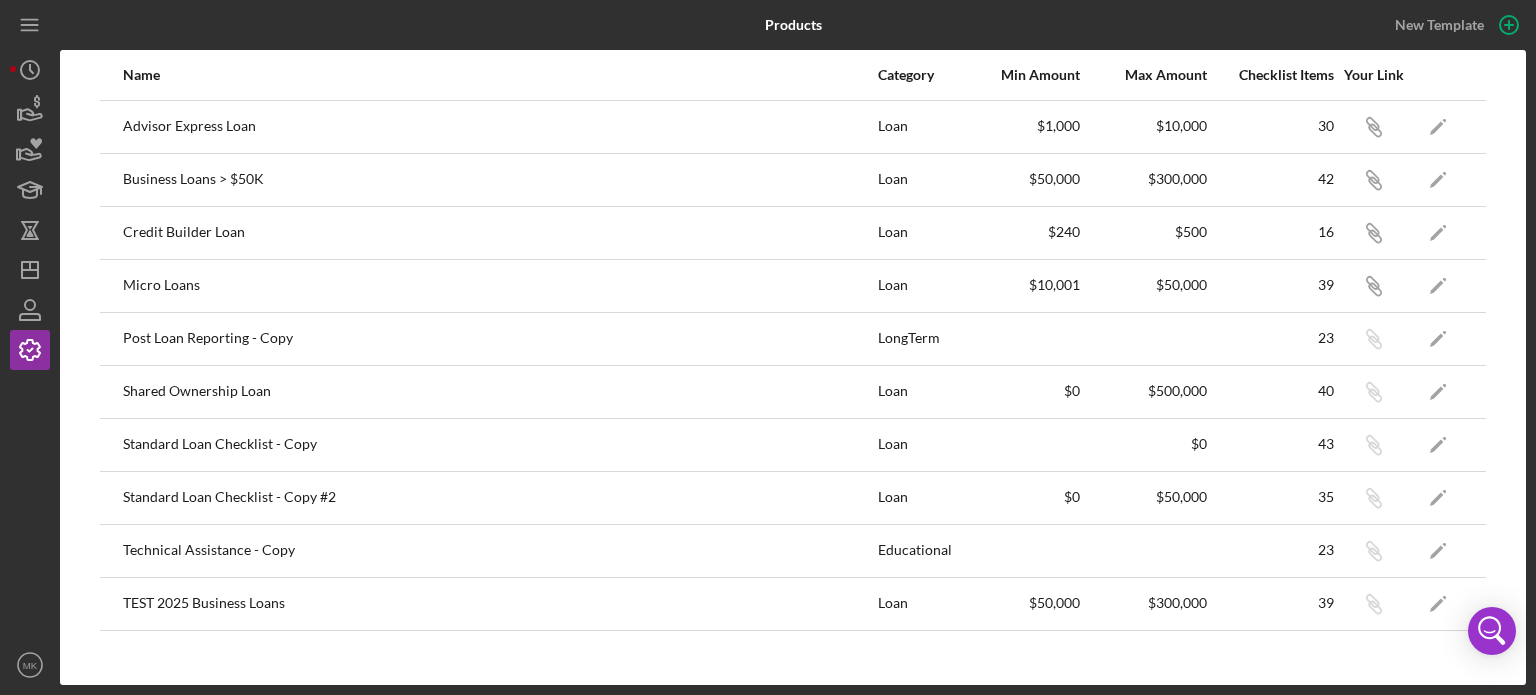 scroll, scrollTop: 0, scrollLeft: 0, axis: both 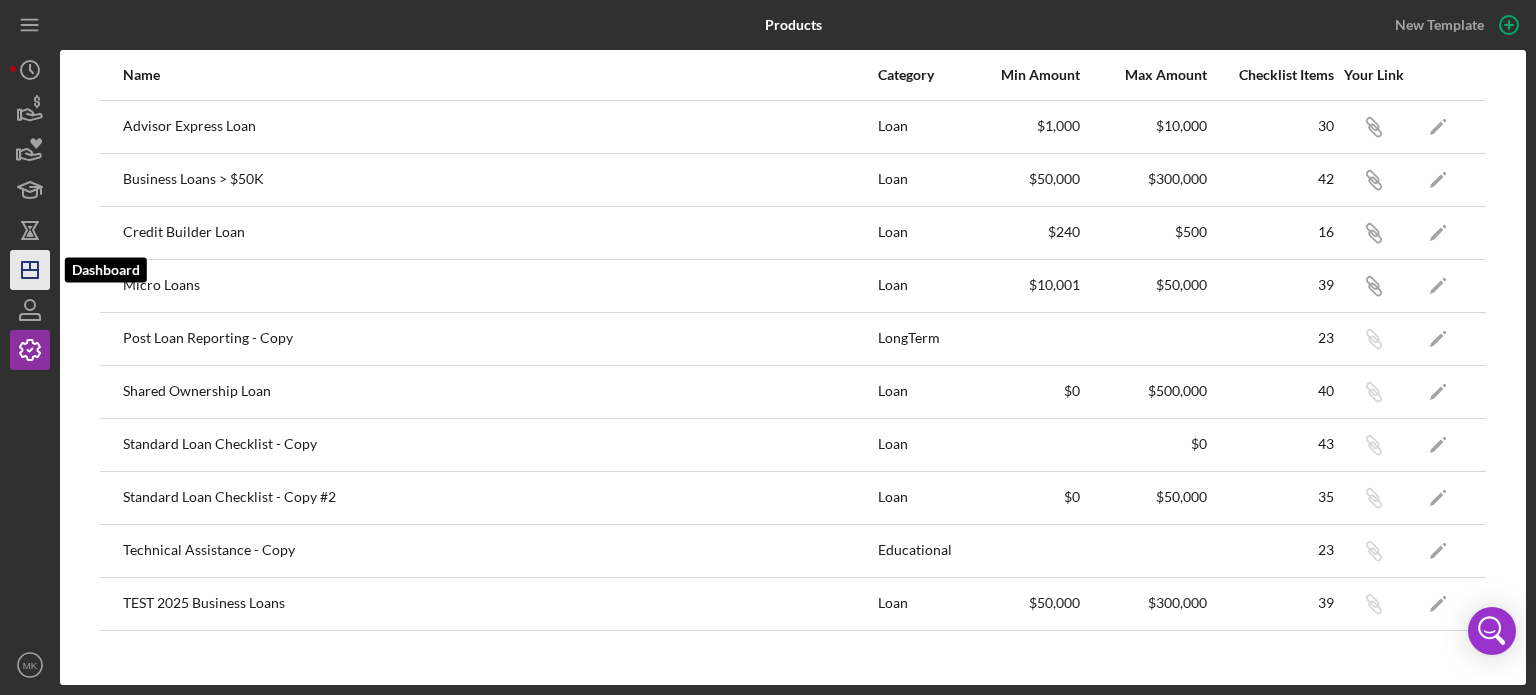 click on "Icon/Dashboard" 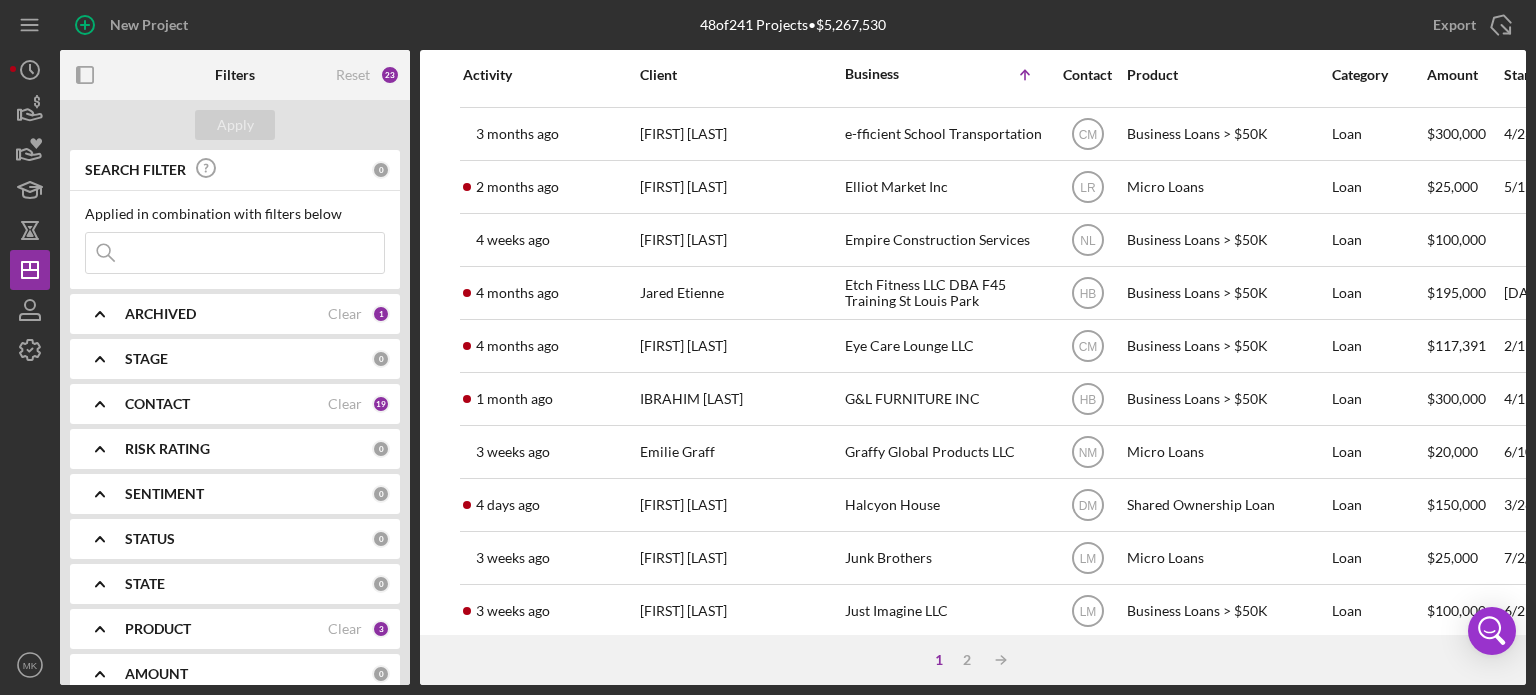 scroll, scrollTop: 500, scrollLeft: 0, axis: vertical 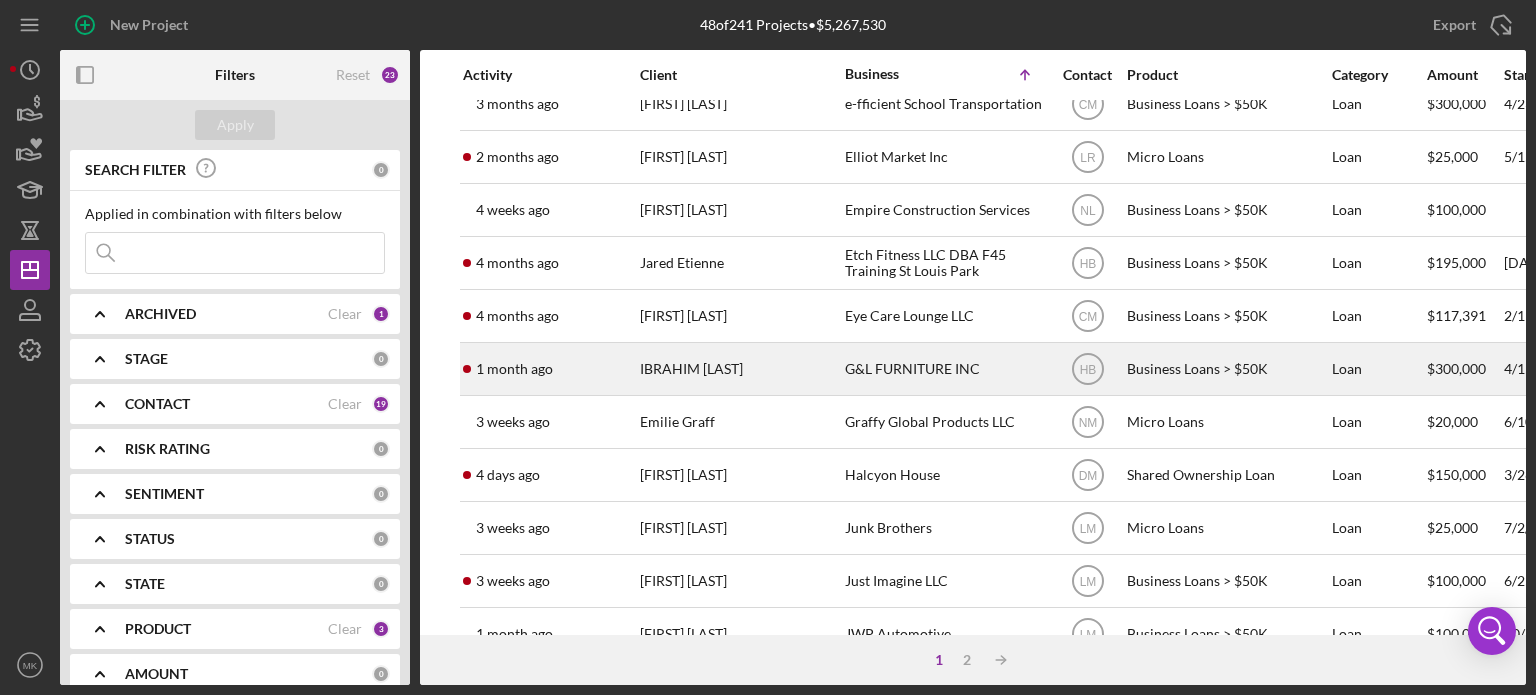 click on "G&L FURNITURE INC" at bounding box center [945, 369] 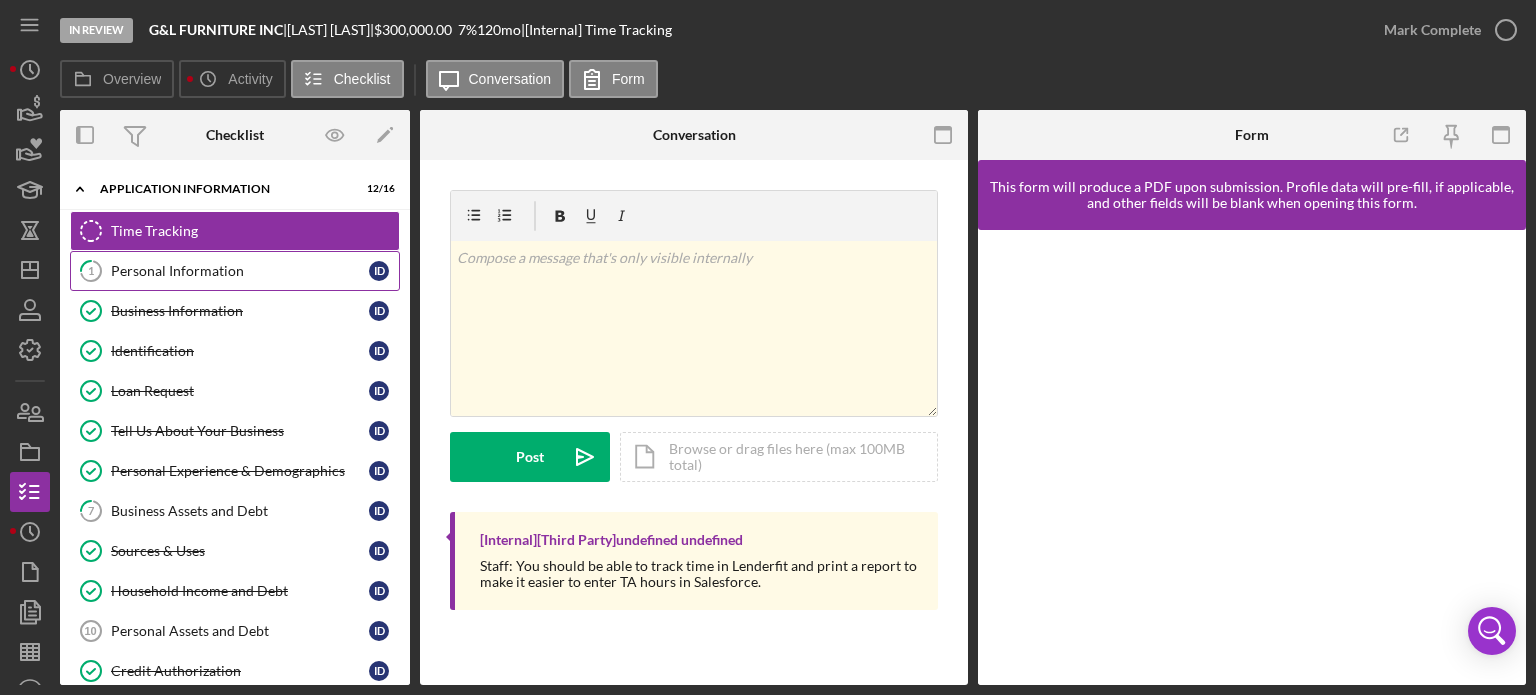 click on "Personal Information" at bounding box center [240, 271] 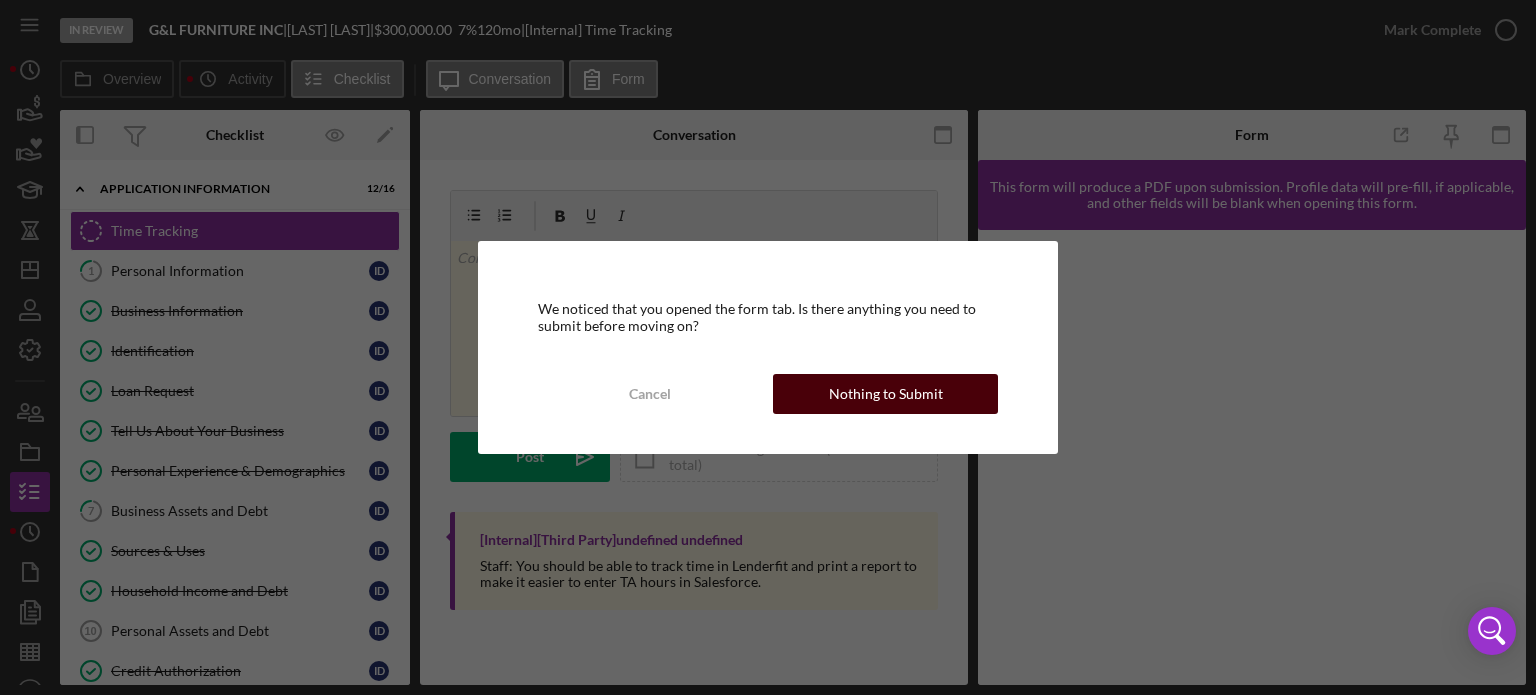 click on "Nothing to Submit" at bounding box center (886, 394) 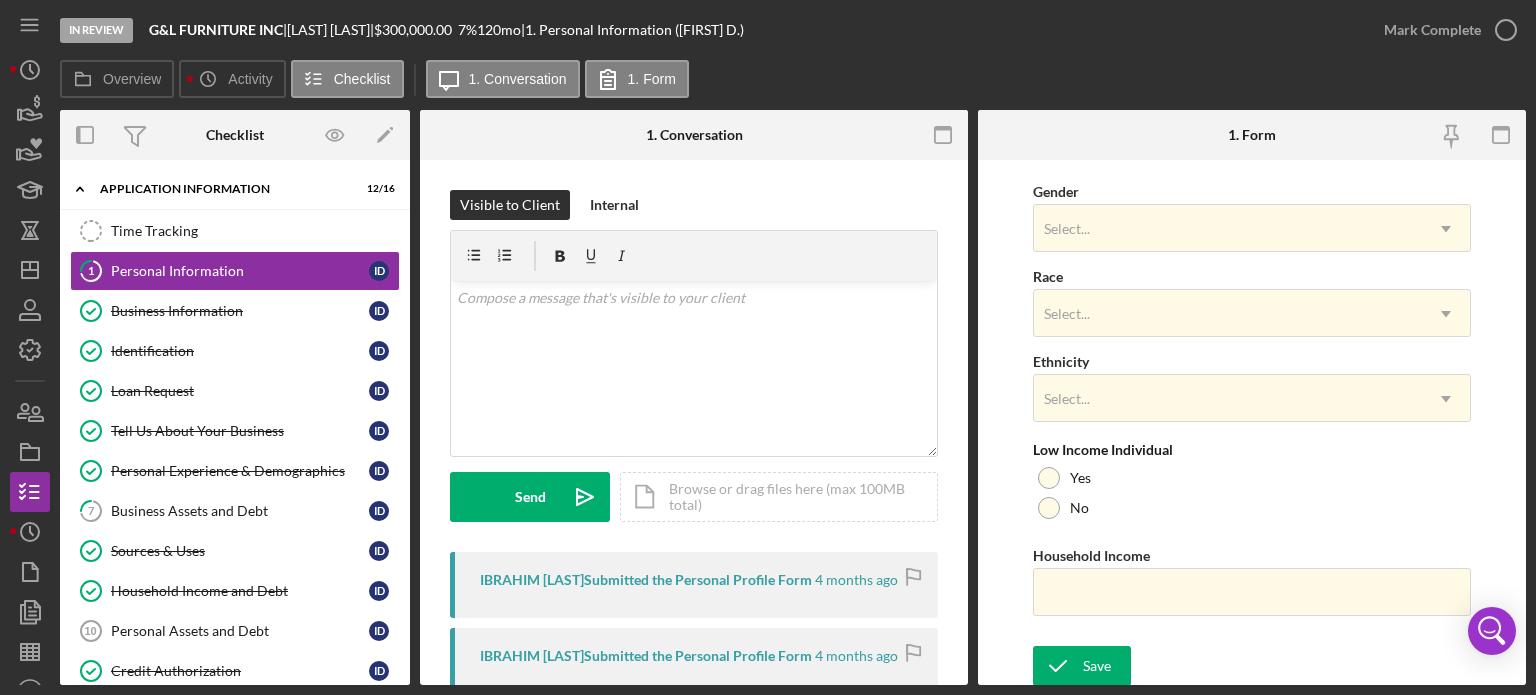 scroll, scrollTop: 0, scrollLeft: 0, axis: both 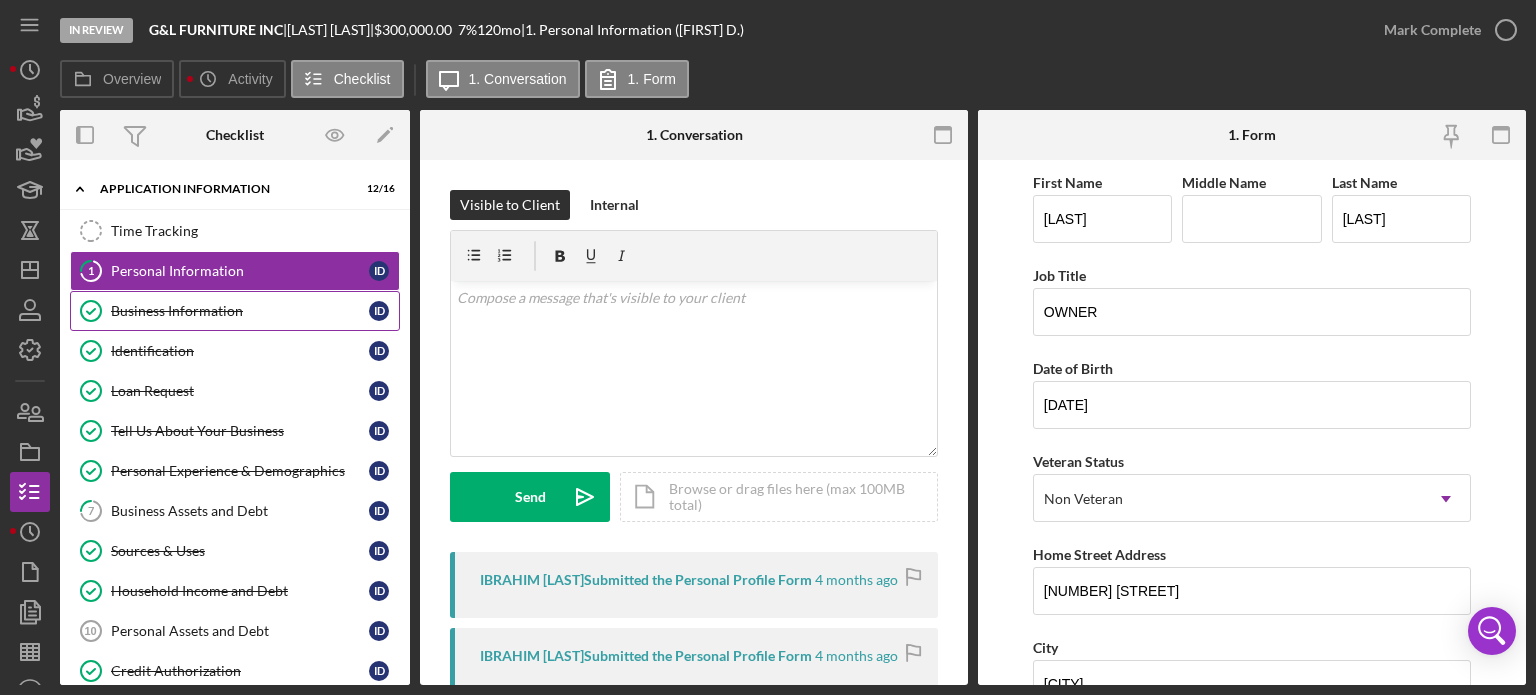 click on "Business Information" at bounding box center (240, 311) 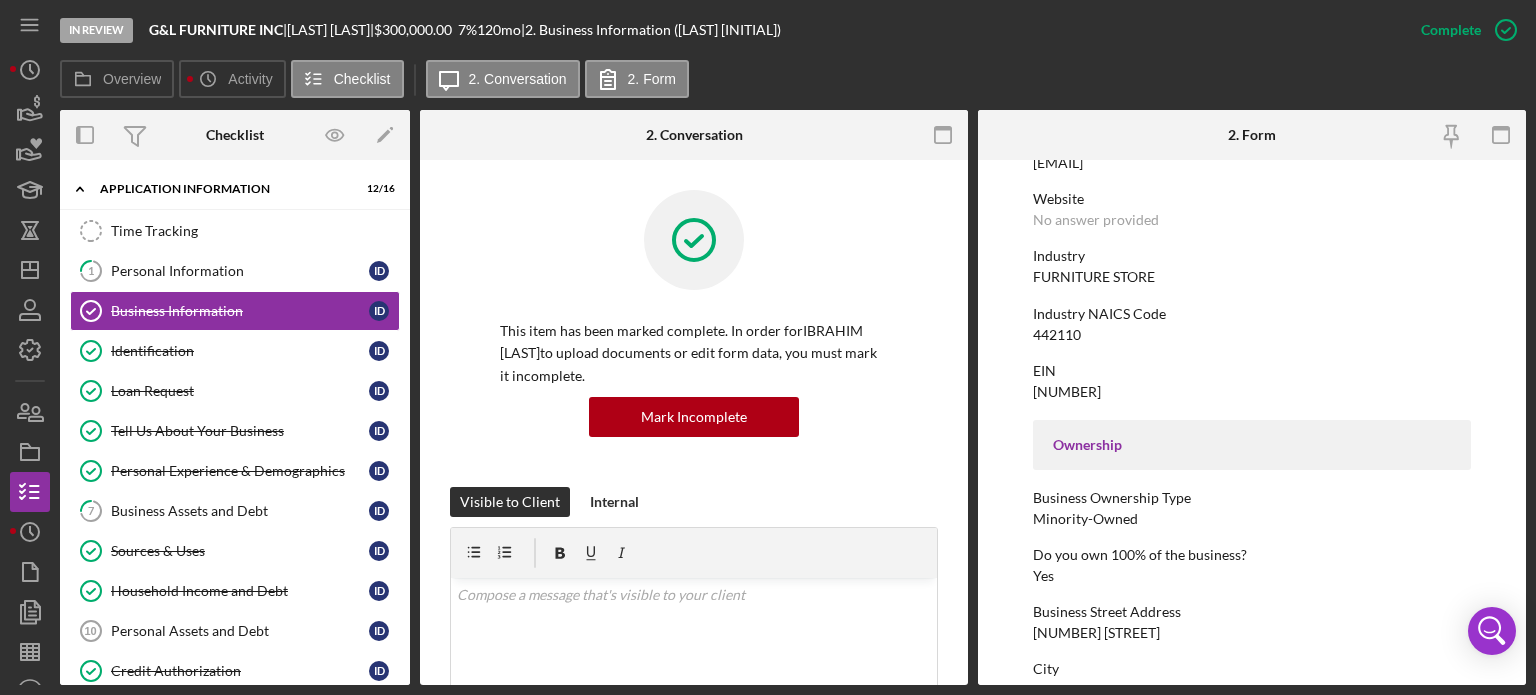 scroll, scrollTop: 0, scrollLeft: 0, axis: both 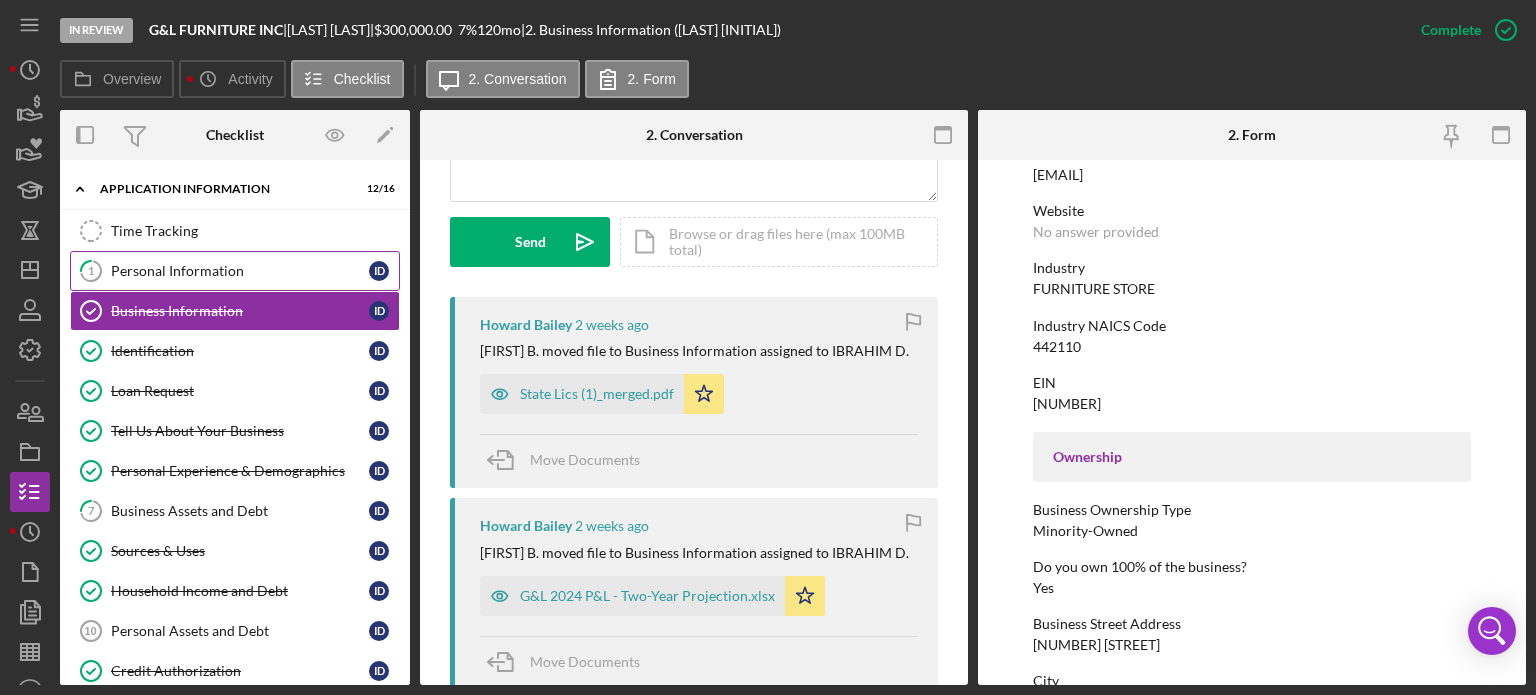 click on "Personal Information" at bounding box center (240, 271) 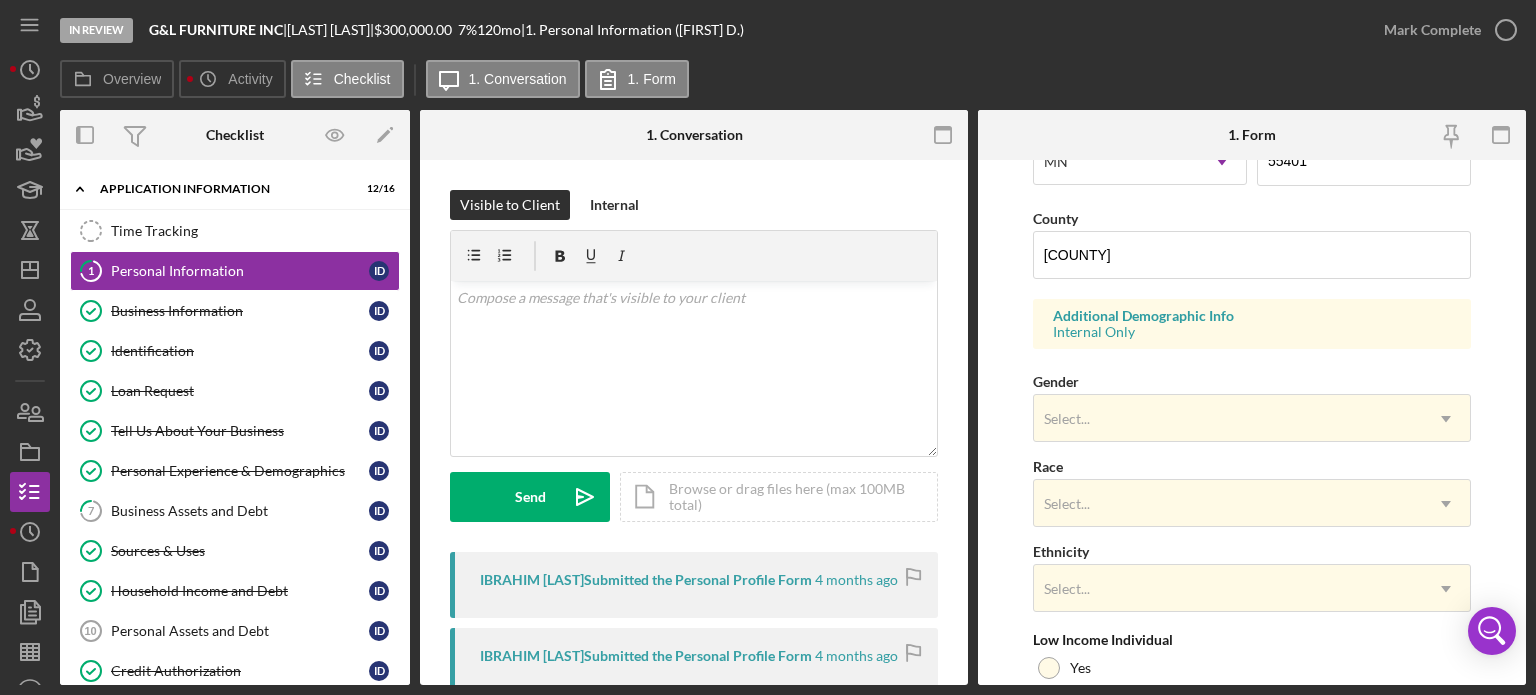 scroll, scrollTop: 606, scrollLeft: 0, axis: vertical 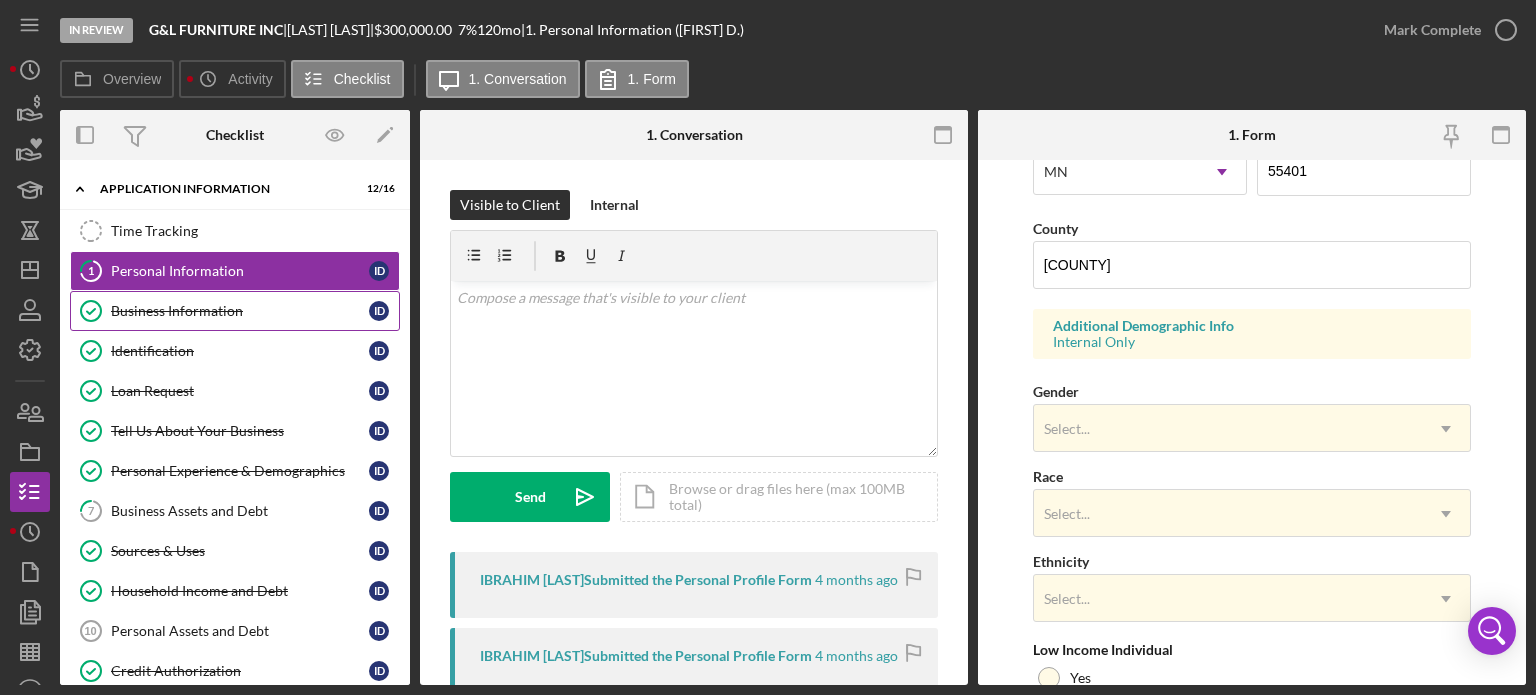 click on "Business Information" at bounding box center [240, 311] 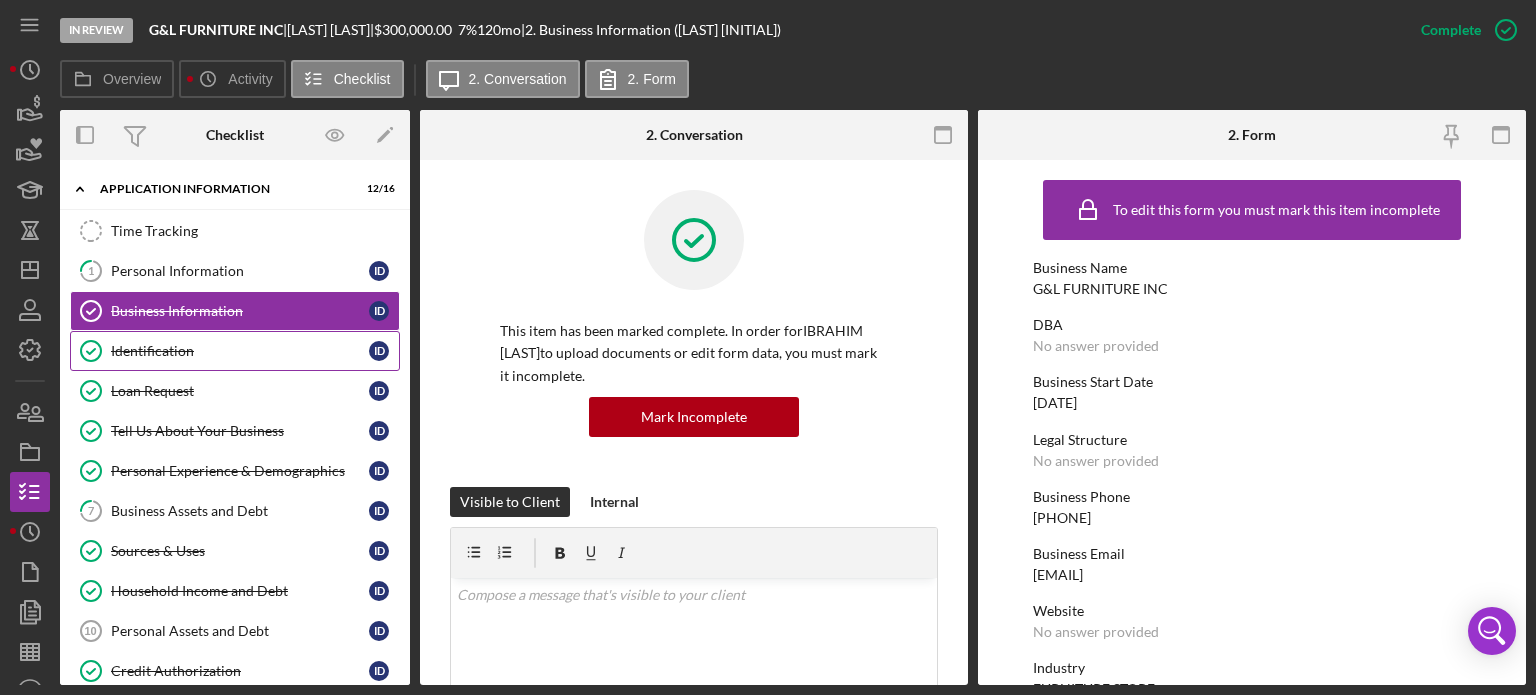 click on "Identification" at bounding box center (240, 351) 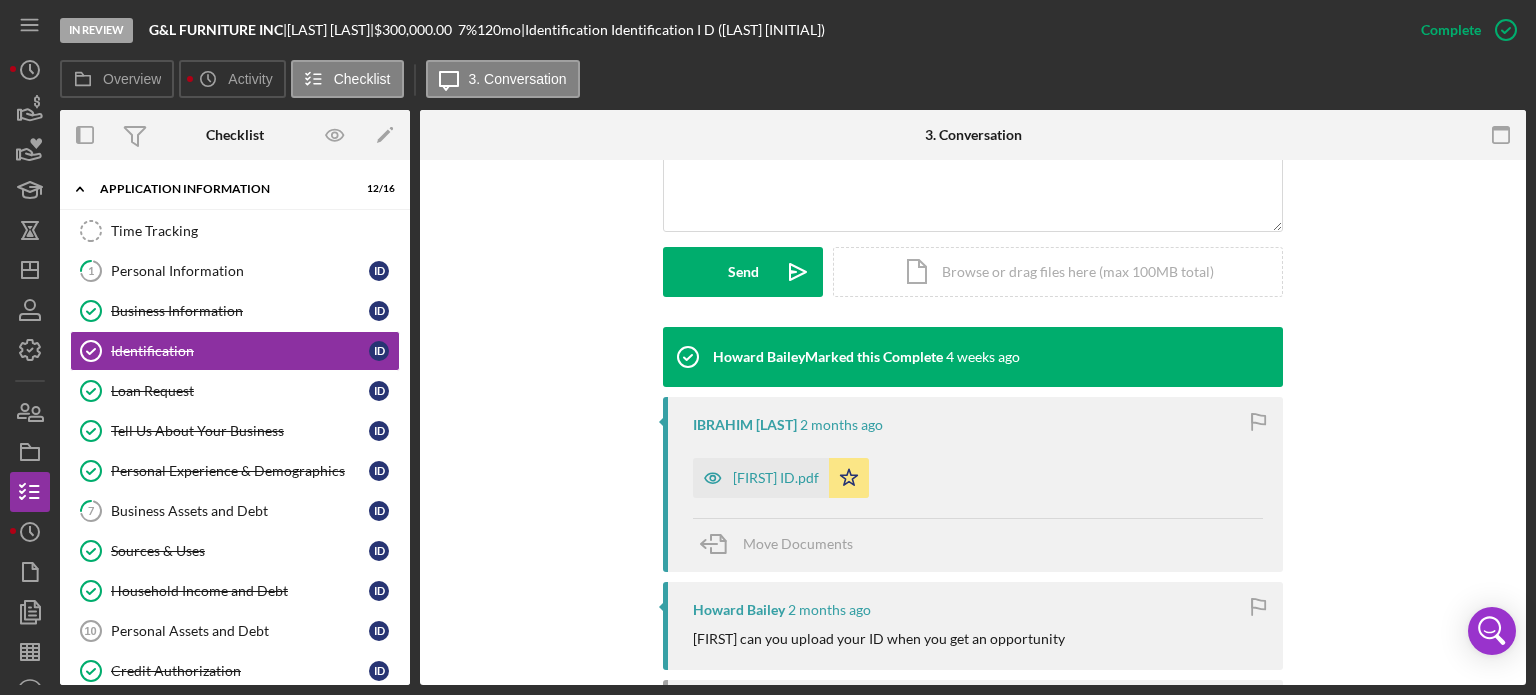scroll, scrollTop: 600, scrollLeft: 0, axis: vertical 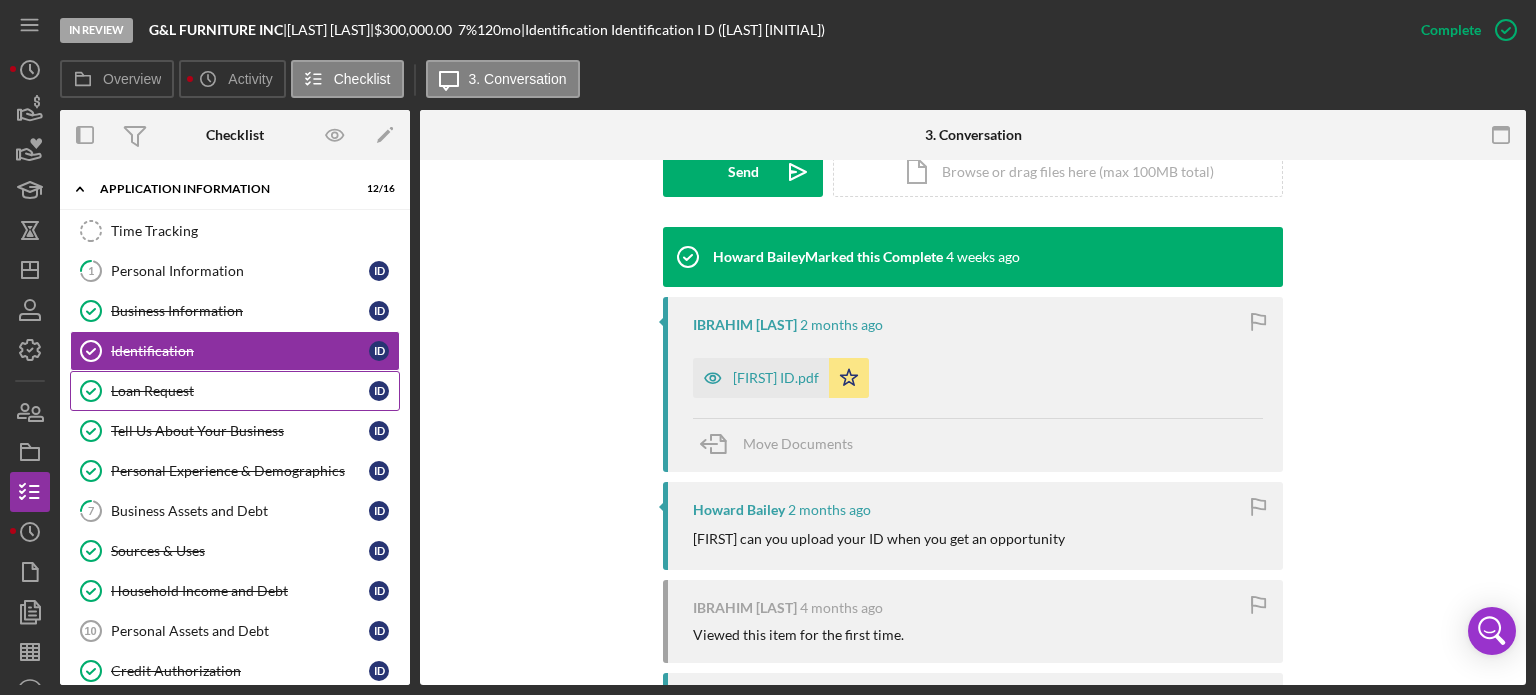 click on "Loan Request" at bounding box center (240, 391) 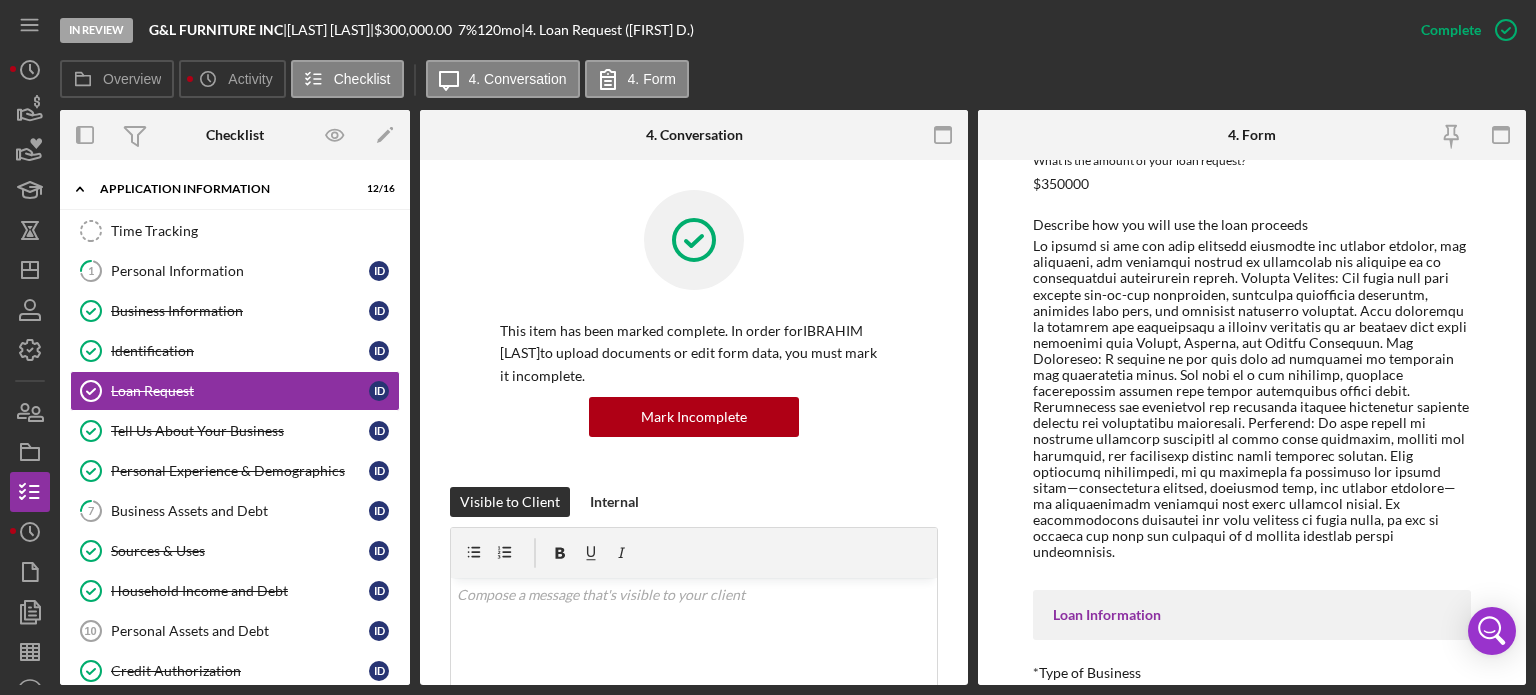 scroll, scrollTop: 296, scrollLeft: 0, axis: vertical 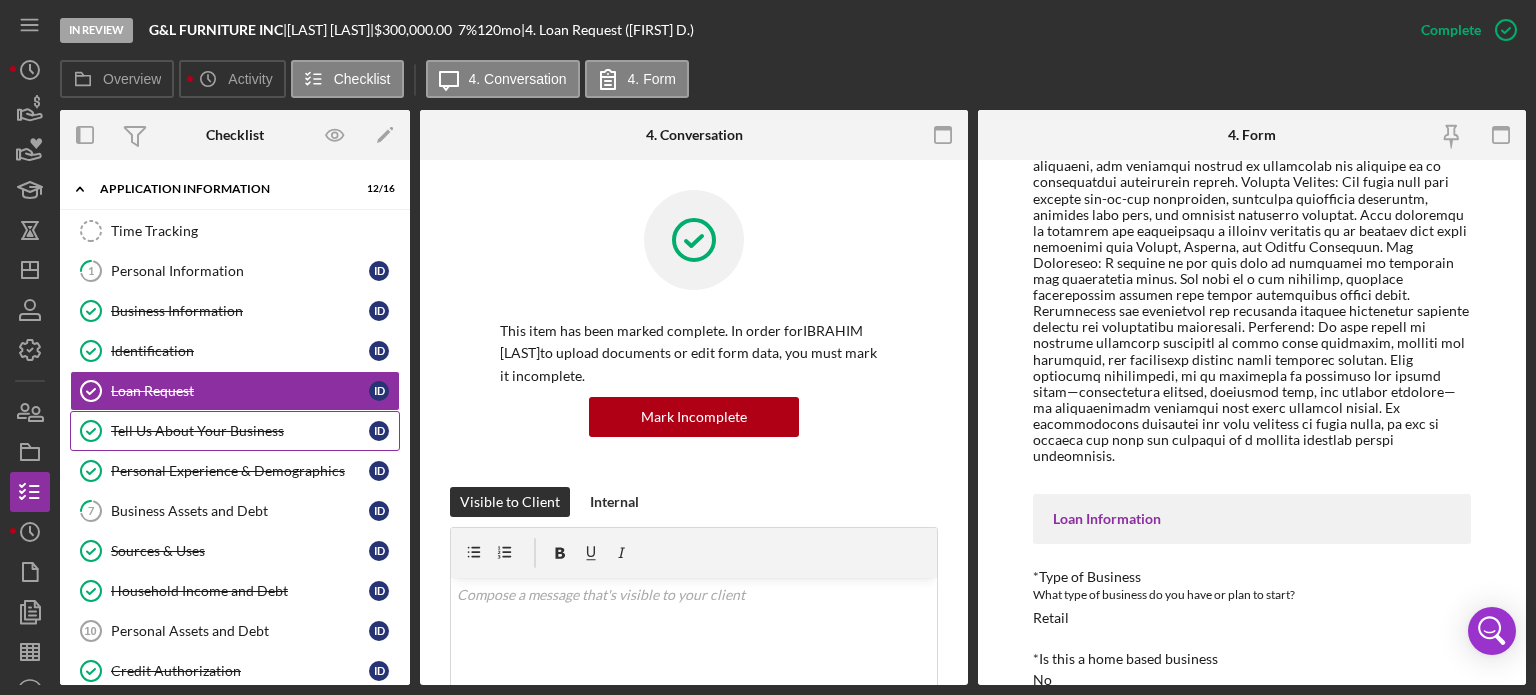 click on "Tell Us About Your Business" at bounding box center (240, 431) 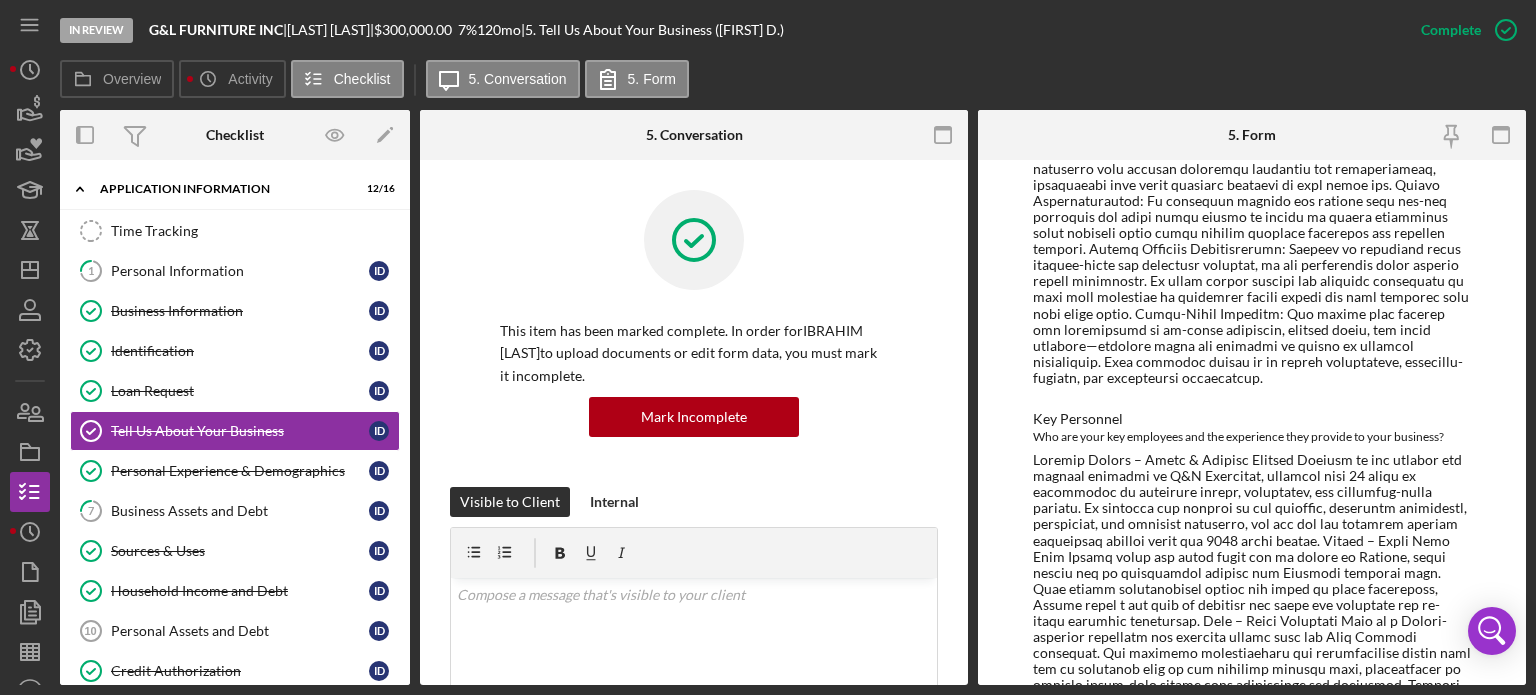 scroll, scrollTop: 2400, scrollLeft: 0, axis: vertical 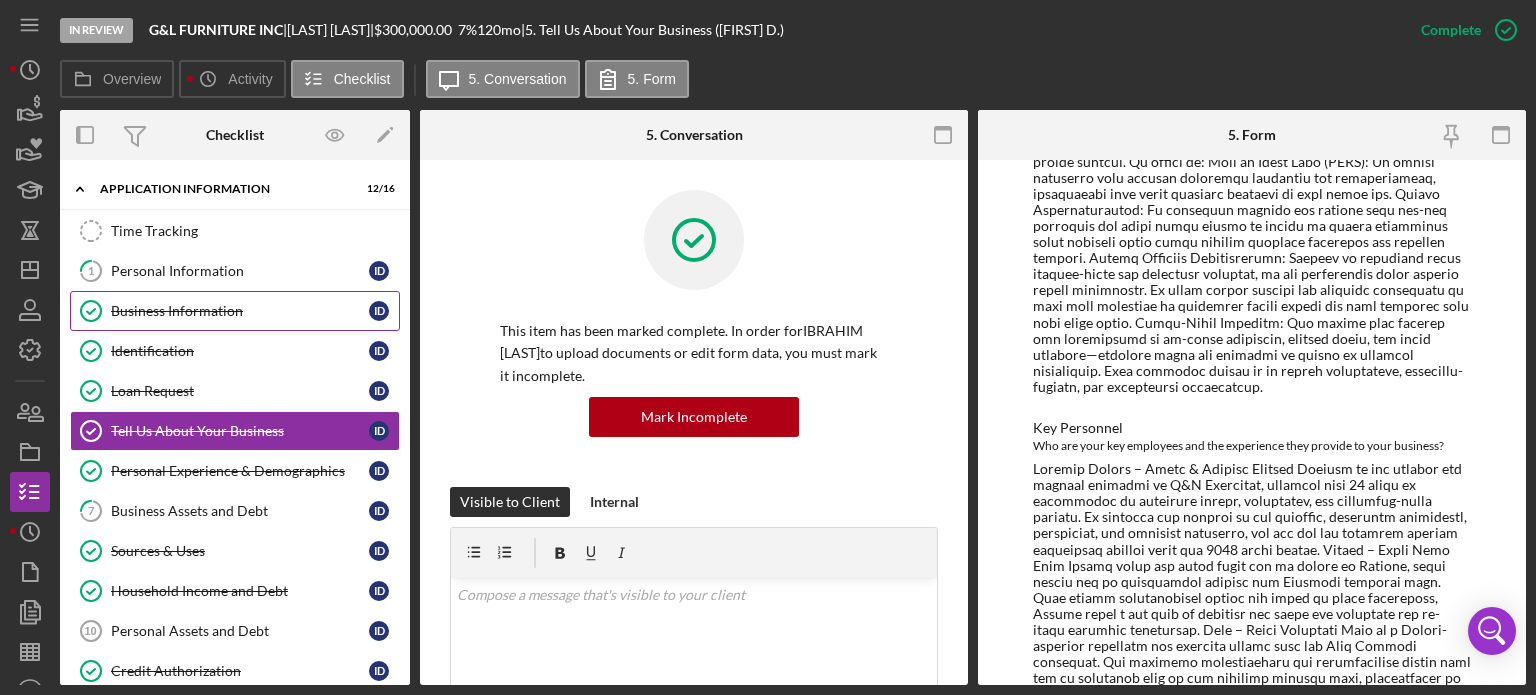 click on "Business Information" at bounding box center [240, 311] 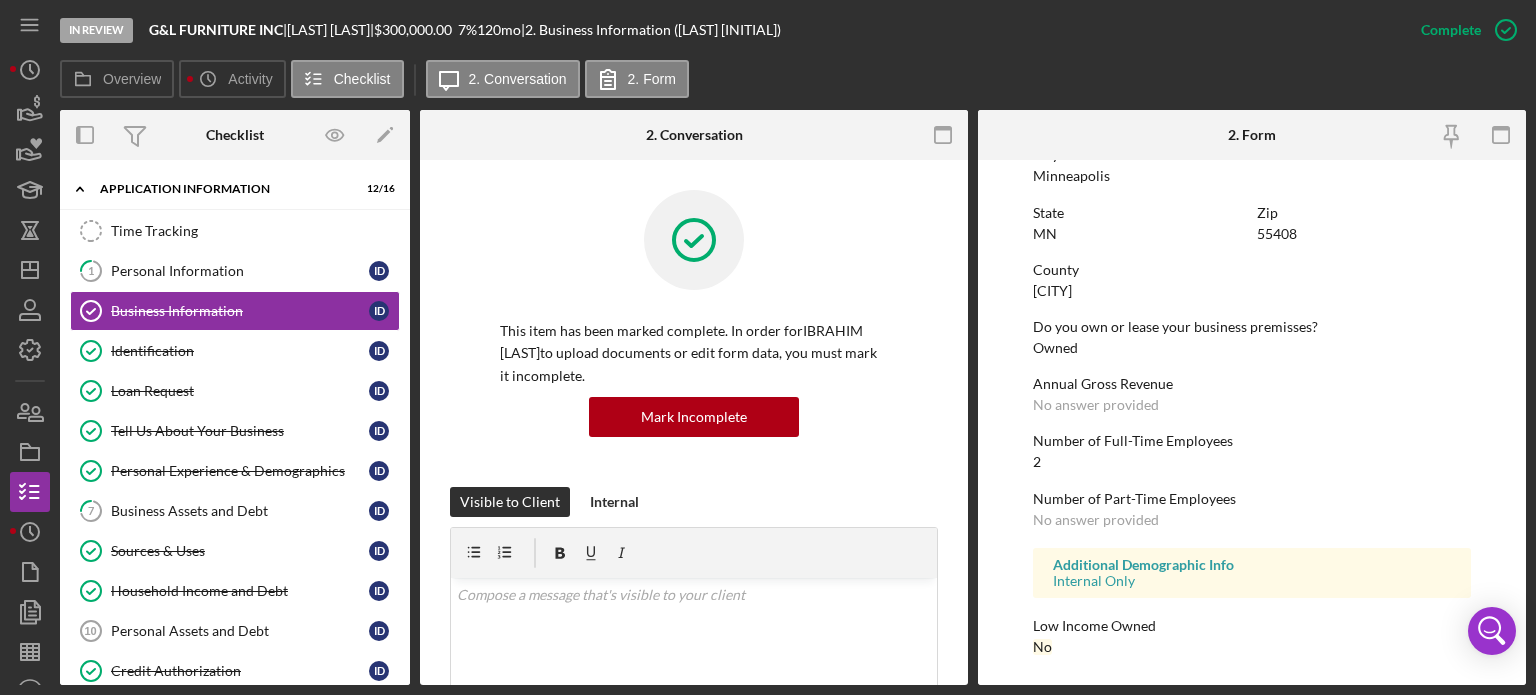 scroll, scrollTop: 1112, scrollLeft: 0, axis: vertical 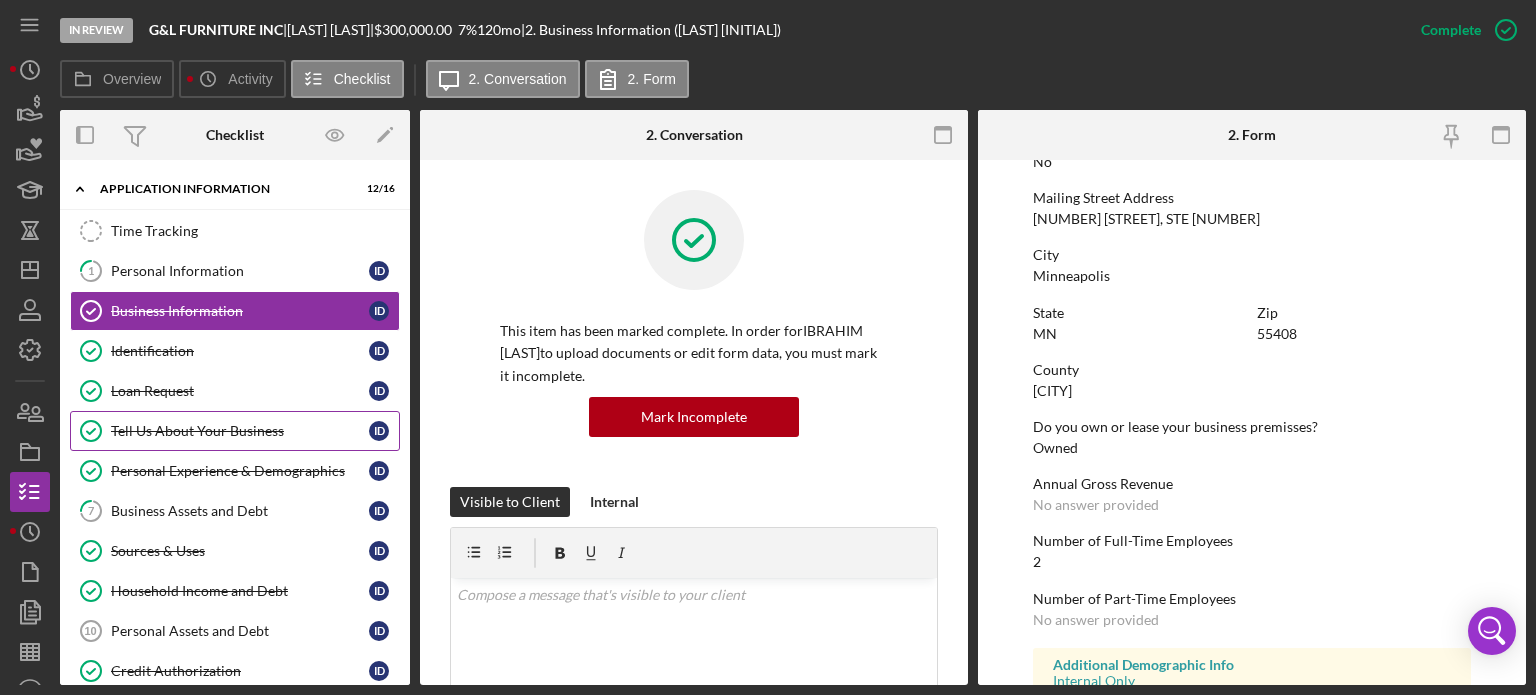 click on "Tell Us About Your Business" at bounding box center [240, 431] 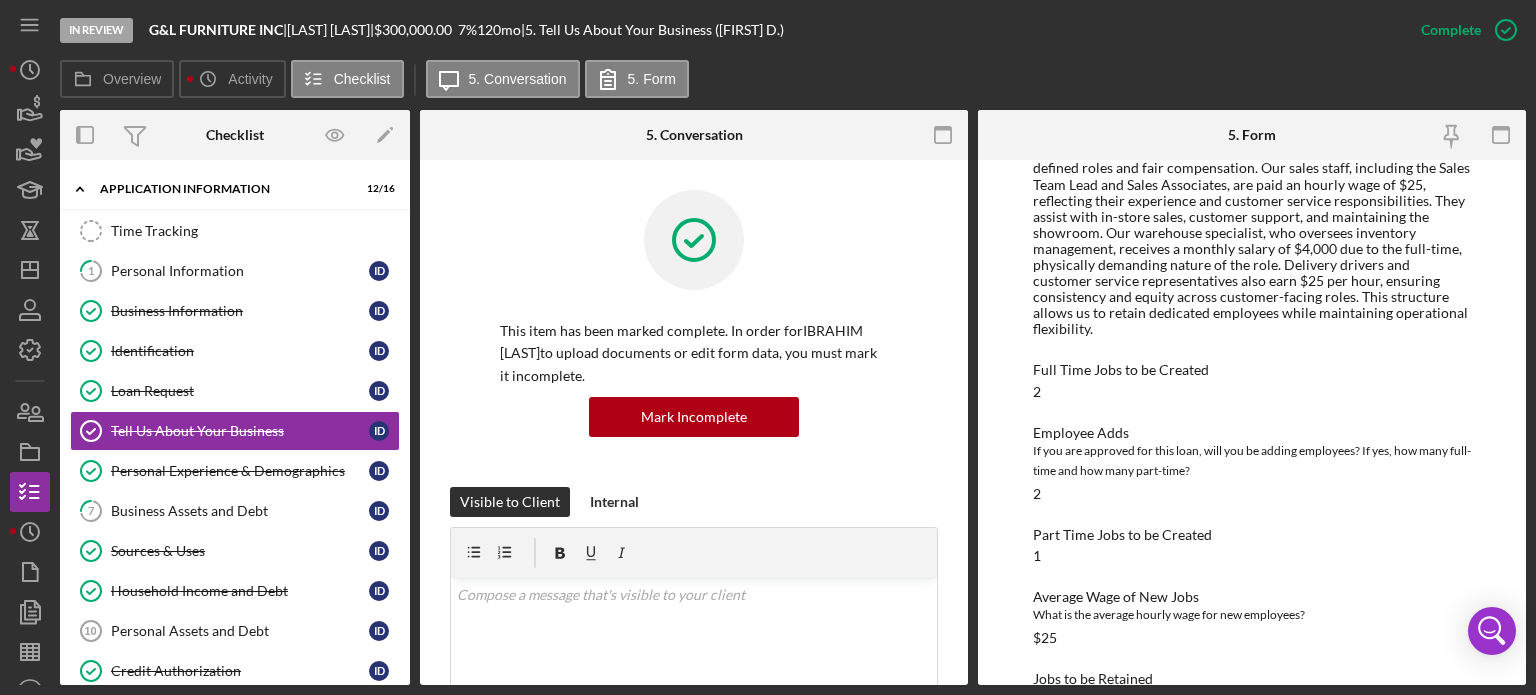 scroll, scrollTop: 3178, scrollLeft: 0, axis: vertical 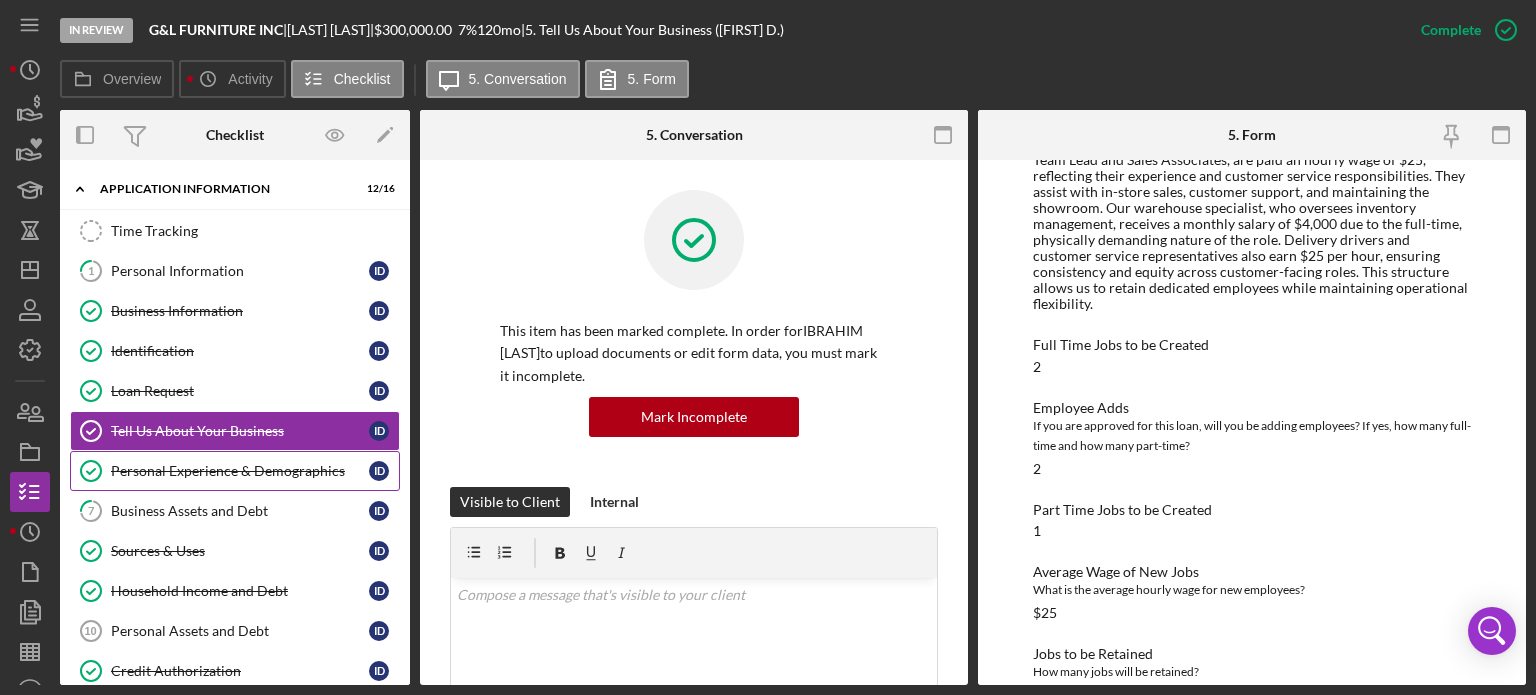 click on "Personal Experience & Demographics" at bounding box center (240, 471) 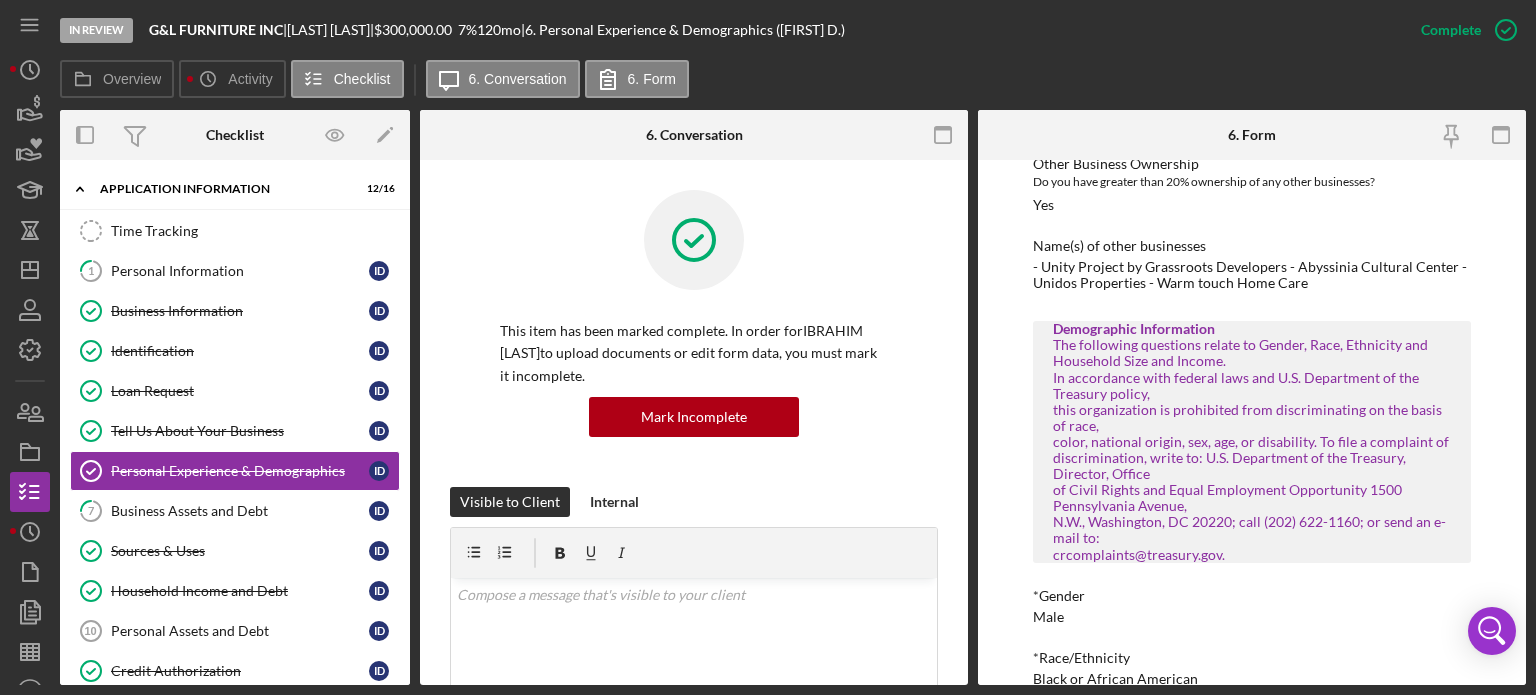 scroll, scrollTop: 1044, scrollLeft: 0, axis: vertical 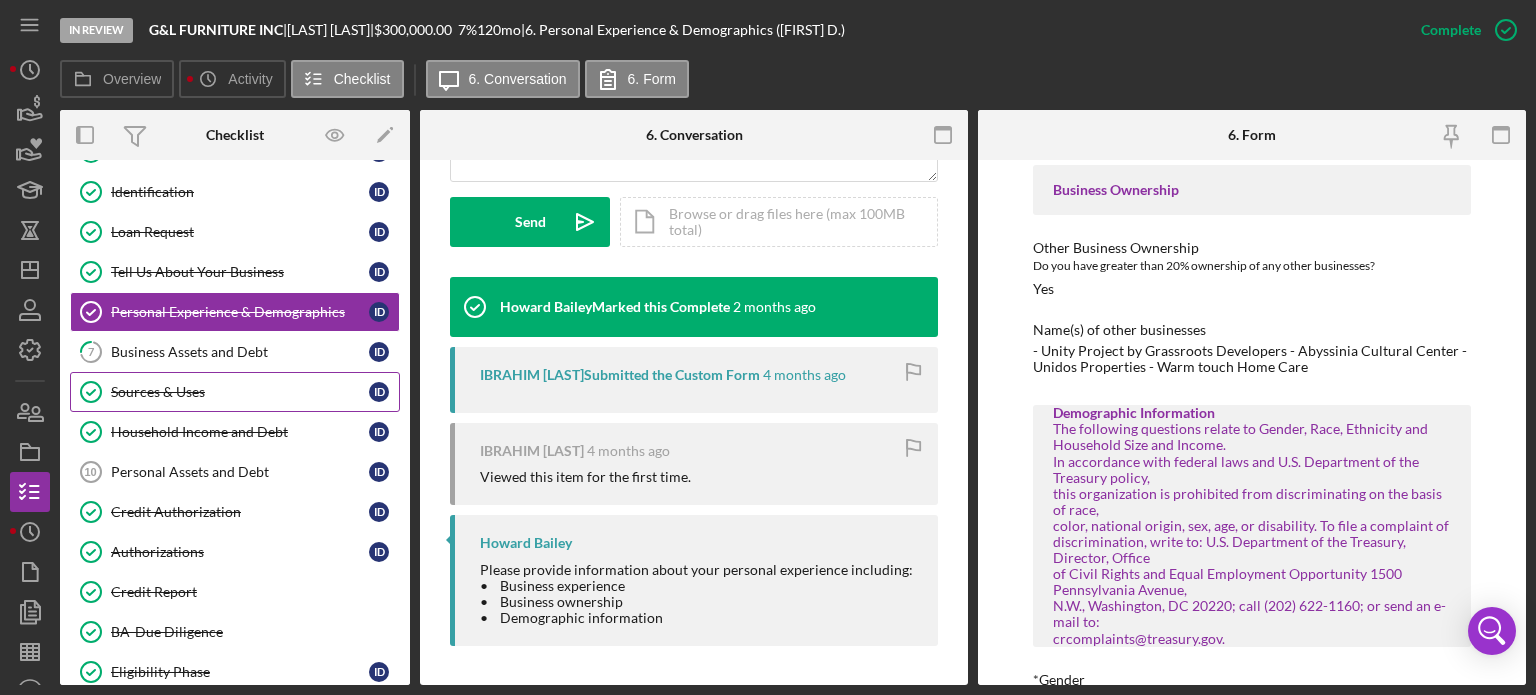 click on "Sources & Uses" at bounding box center [240, 392] 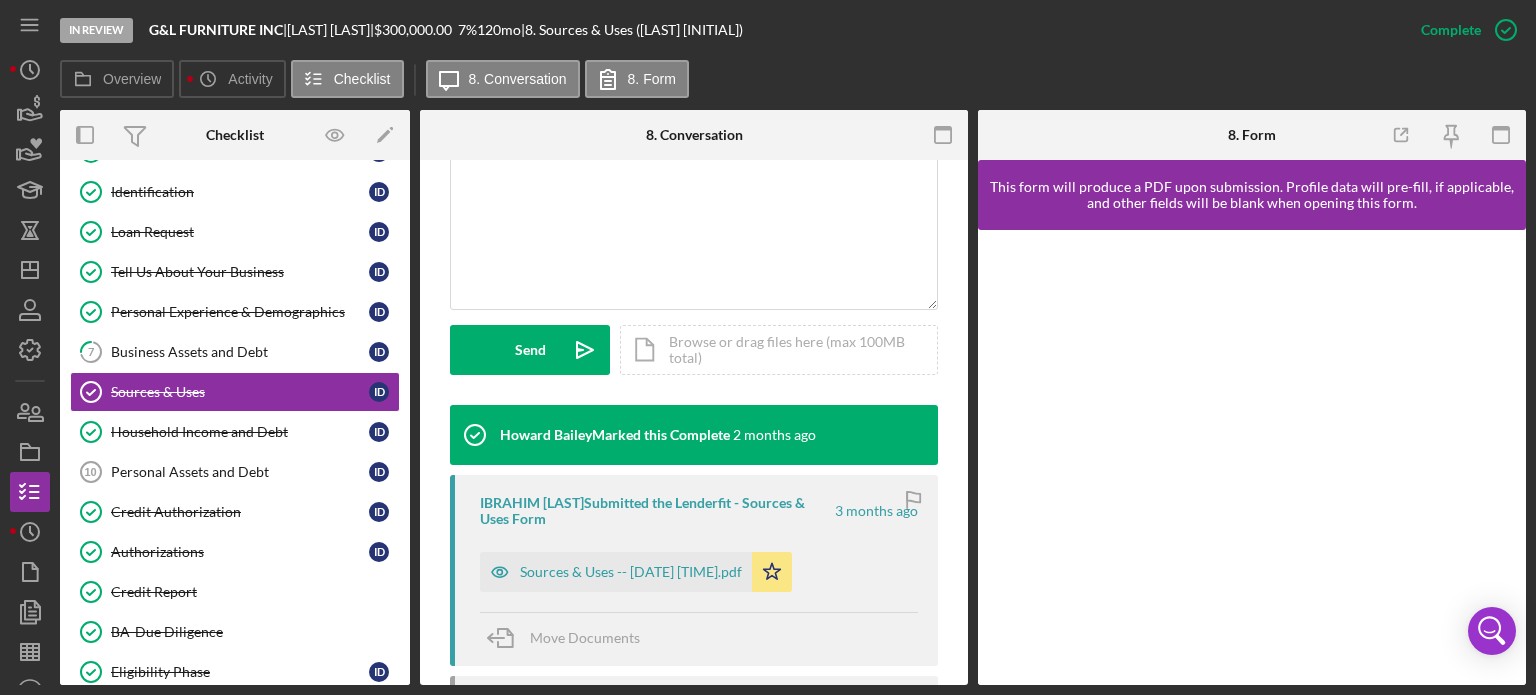 scroll, scrollTop: 500, scrollLeft: 0, axis: vertical 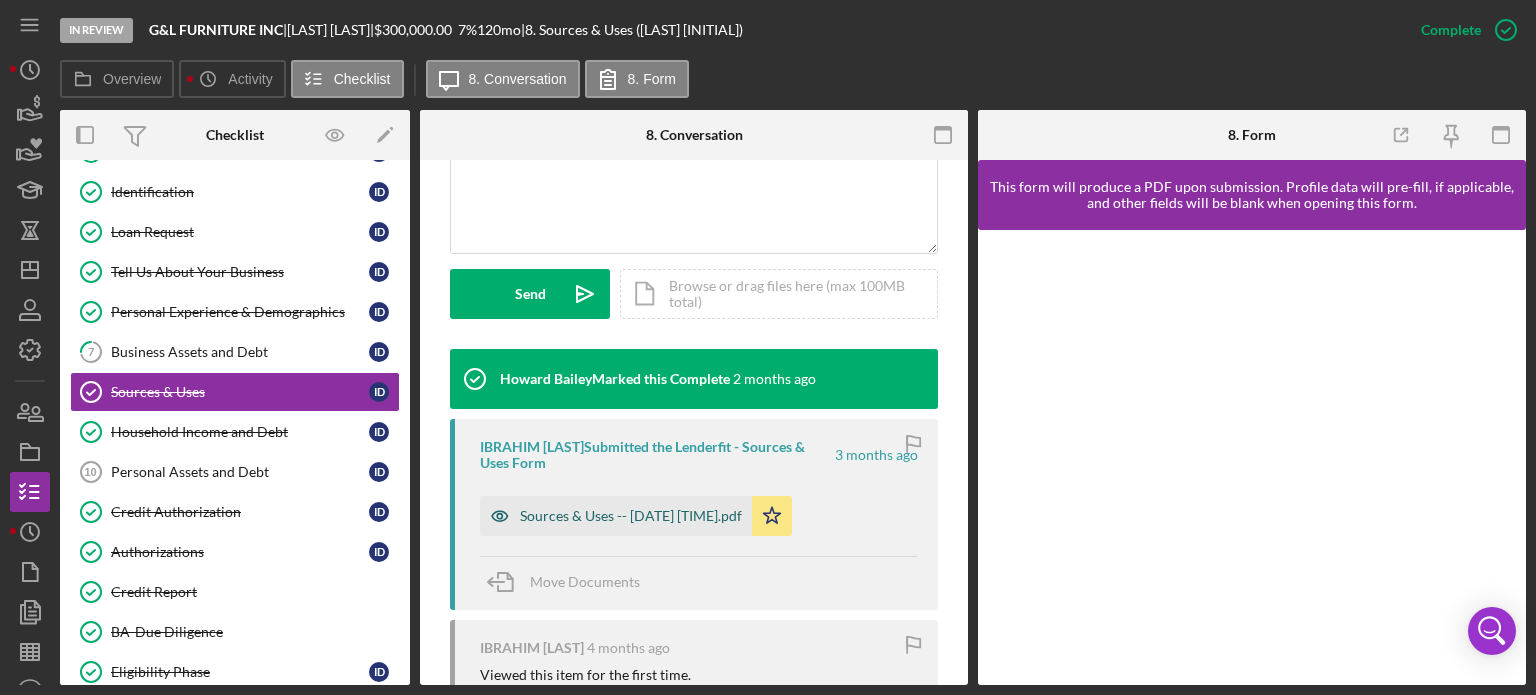 click on "Sources & Uses -- [DATE] [TIME].pdf" at bounding box center (631, 516) 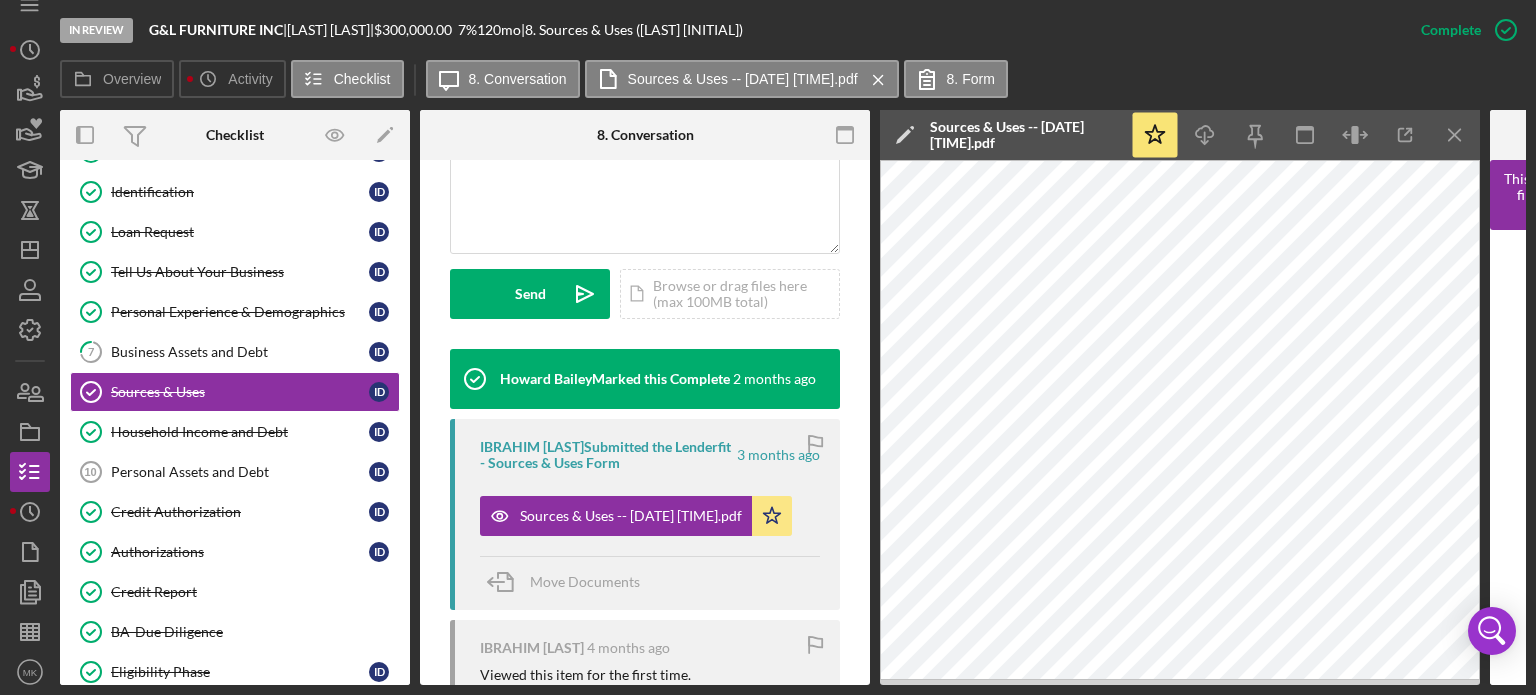 scroll, scrollTop: 26, scrollLeft: 0, axis: vertical 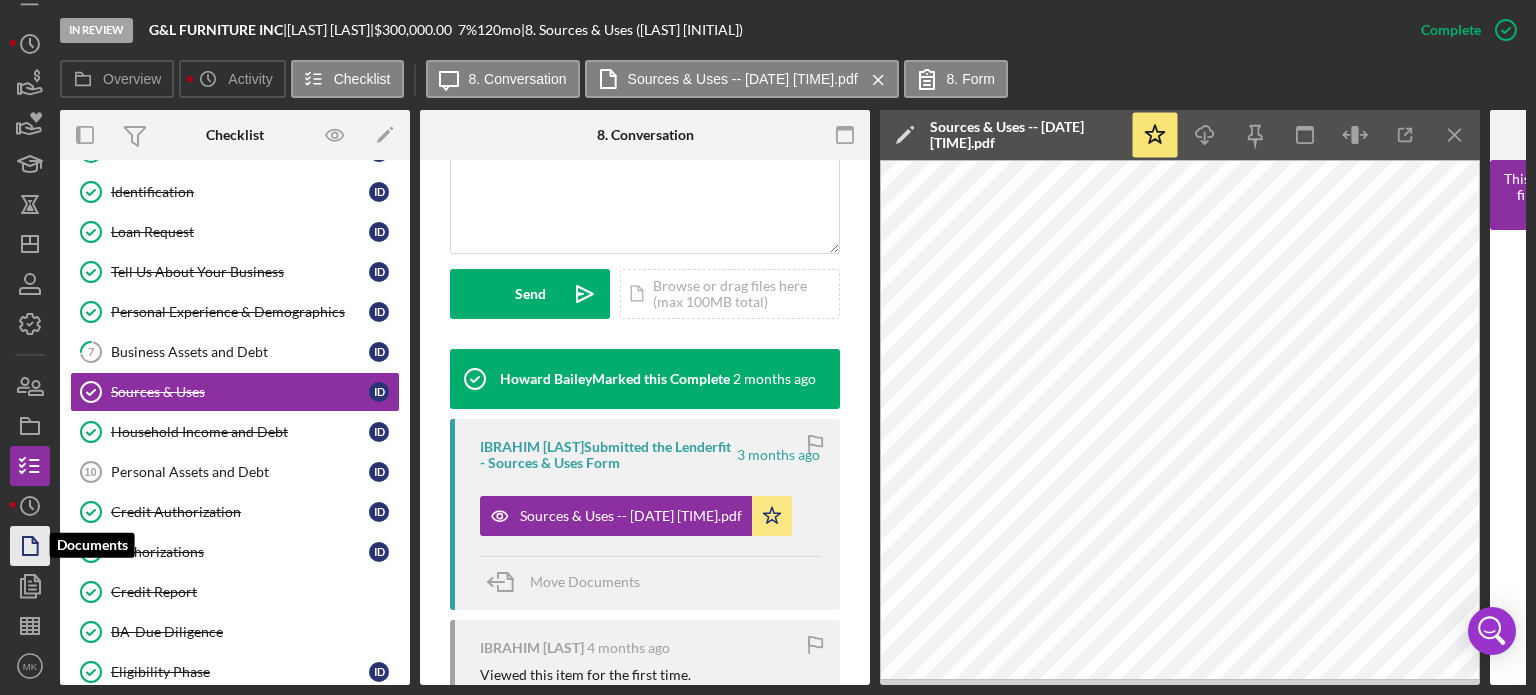 click 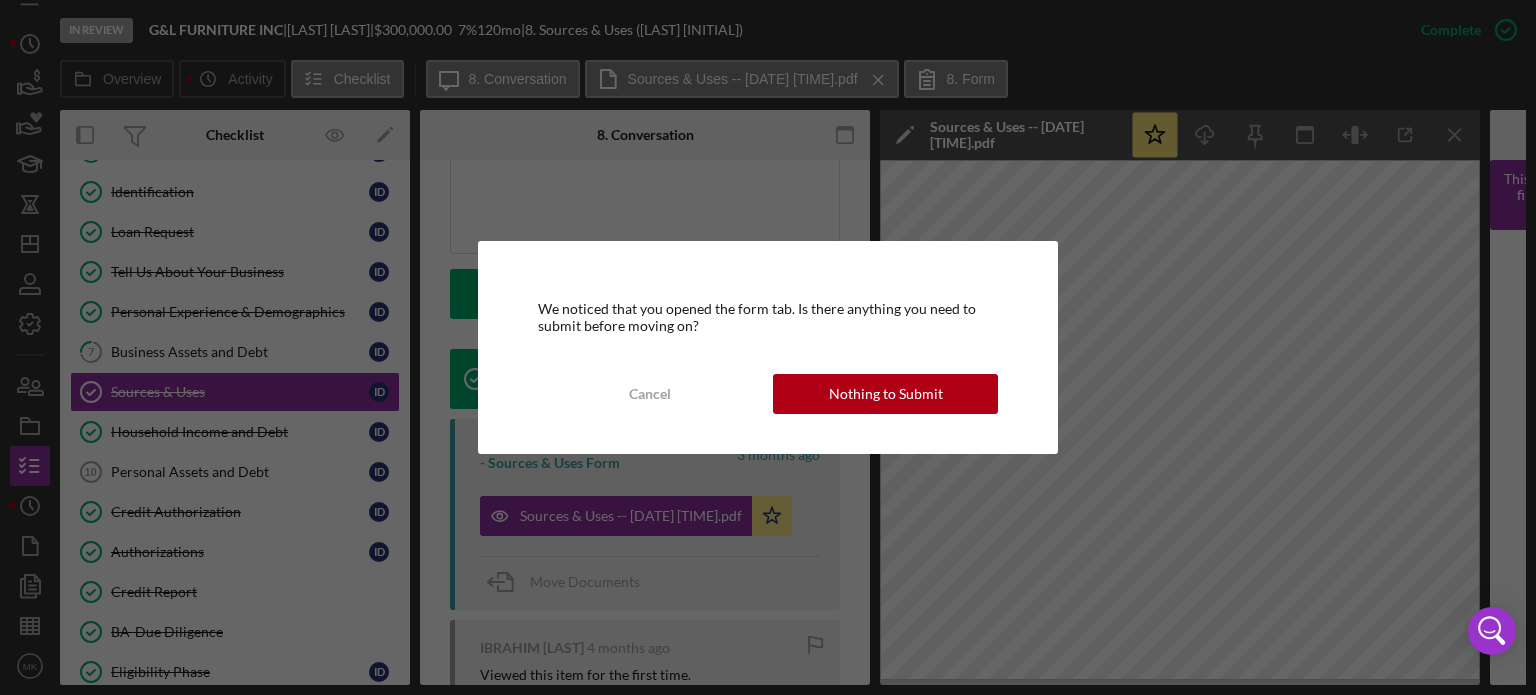 click on "Nothing to Submit" at bounding box center [886, 394] 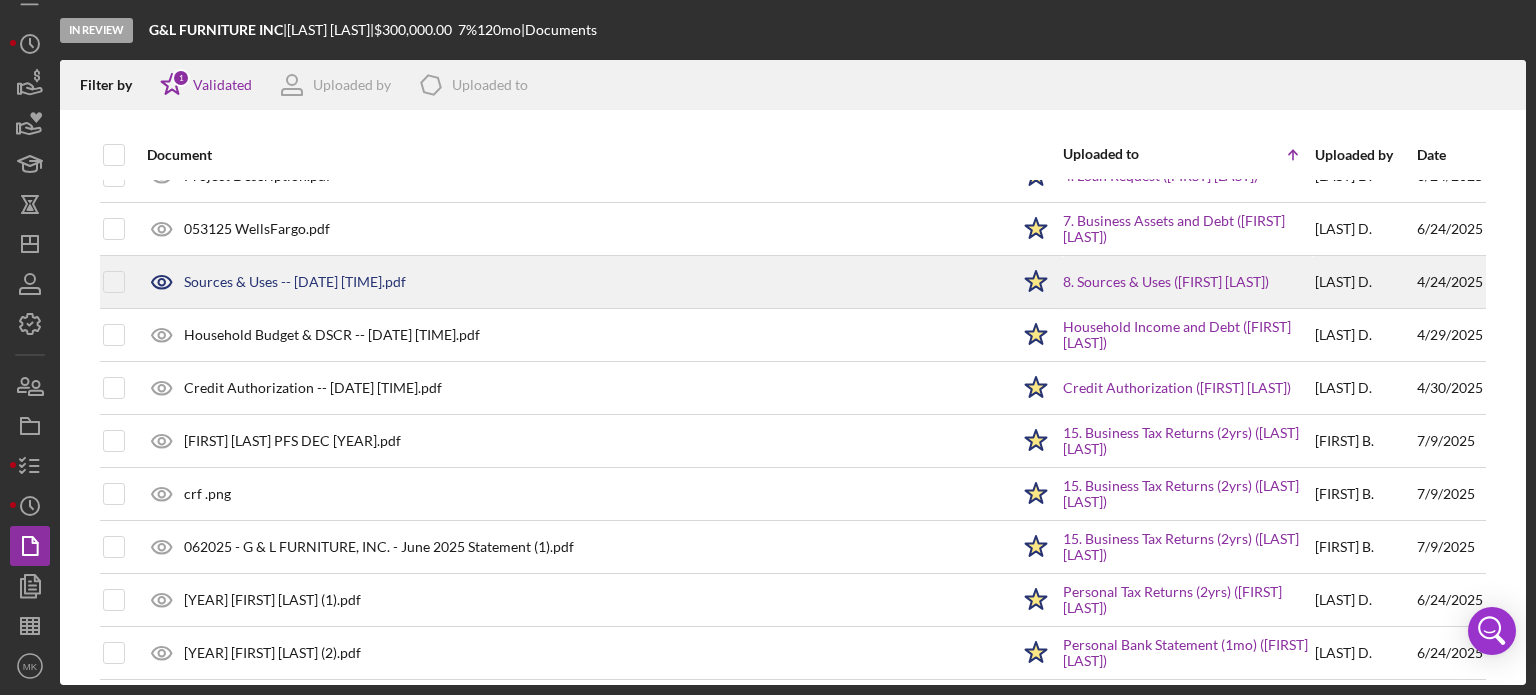 scroll, scrollTop: 201, scrollLeft: 0, axis: vertical 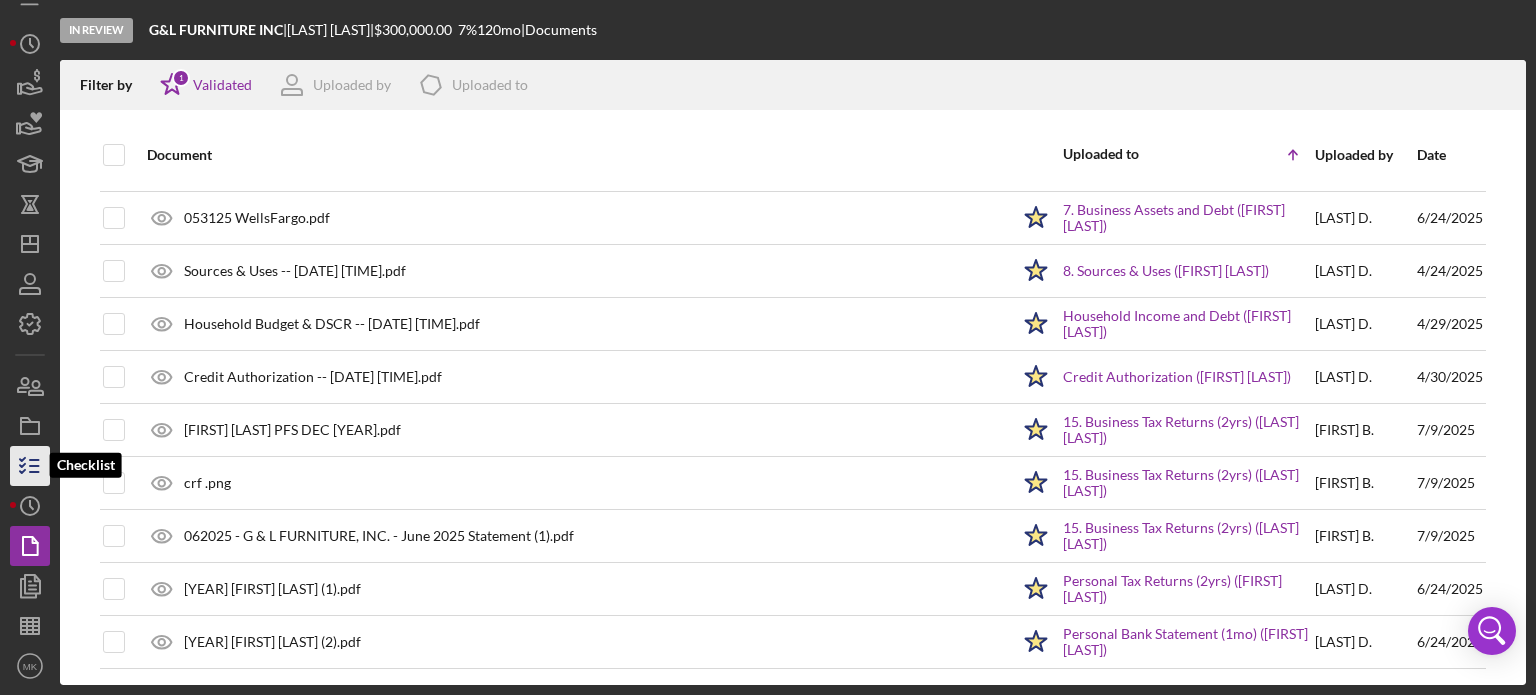 click 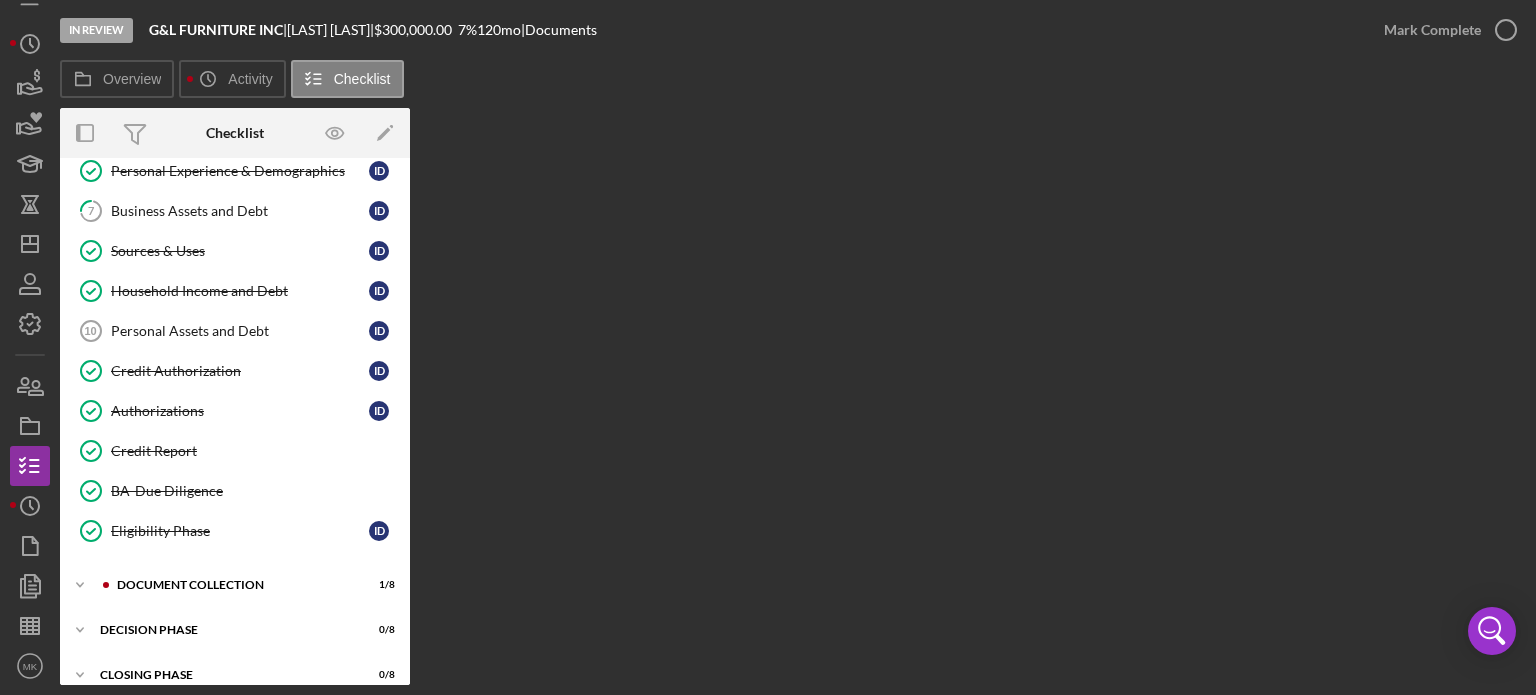 scroll, scrollTop: 300, scrollLeft: 0, axis: vertical 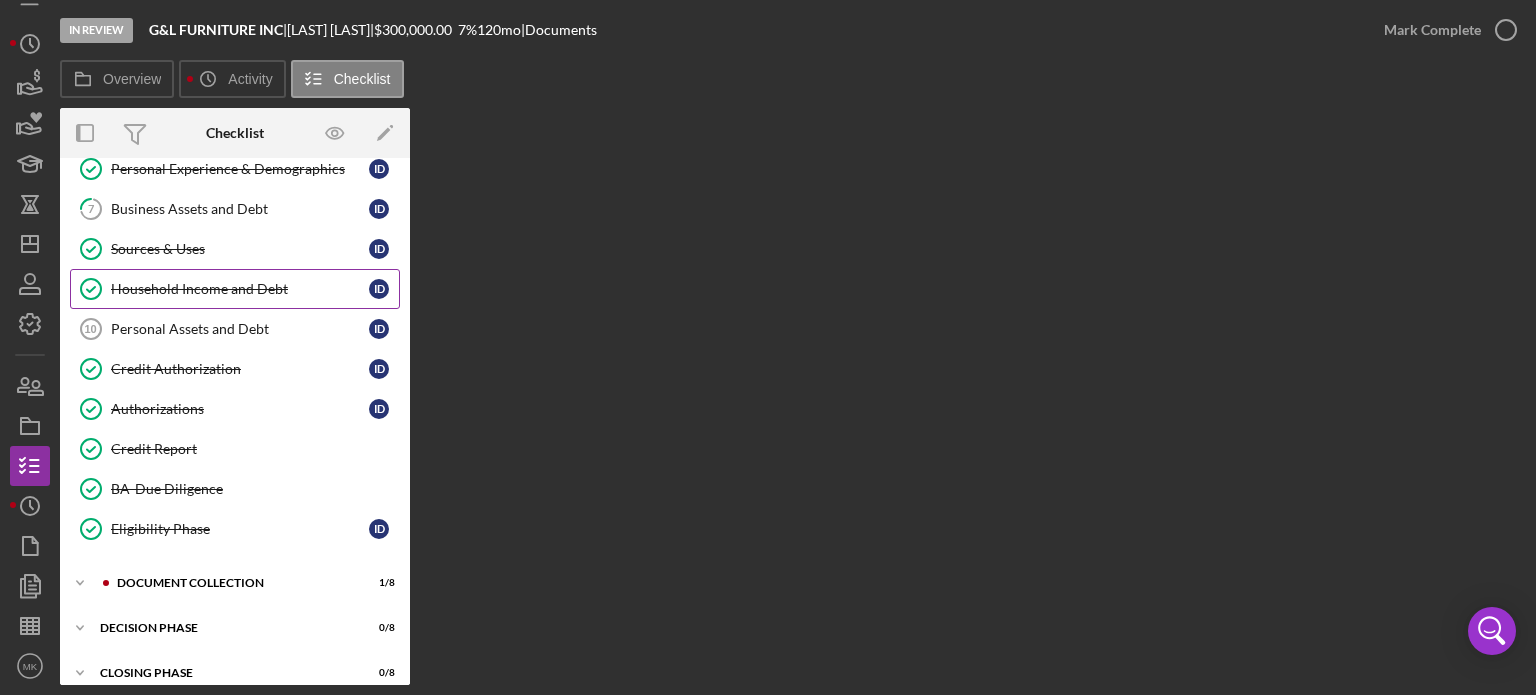click on "Household Income and Debt" at bounding box center (240, 289) 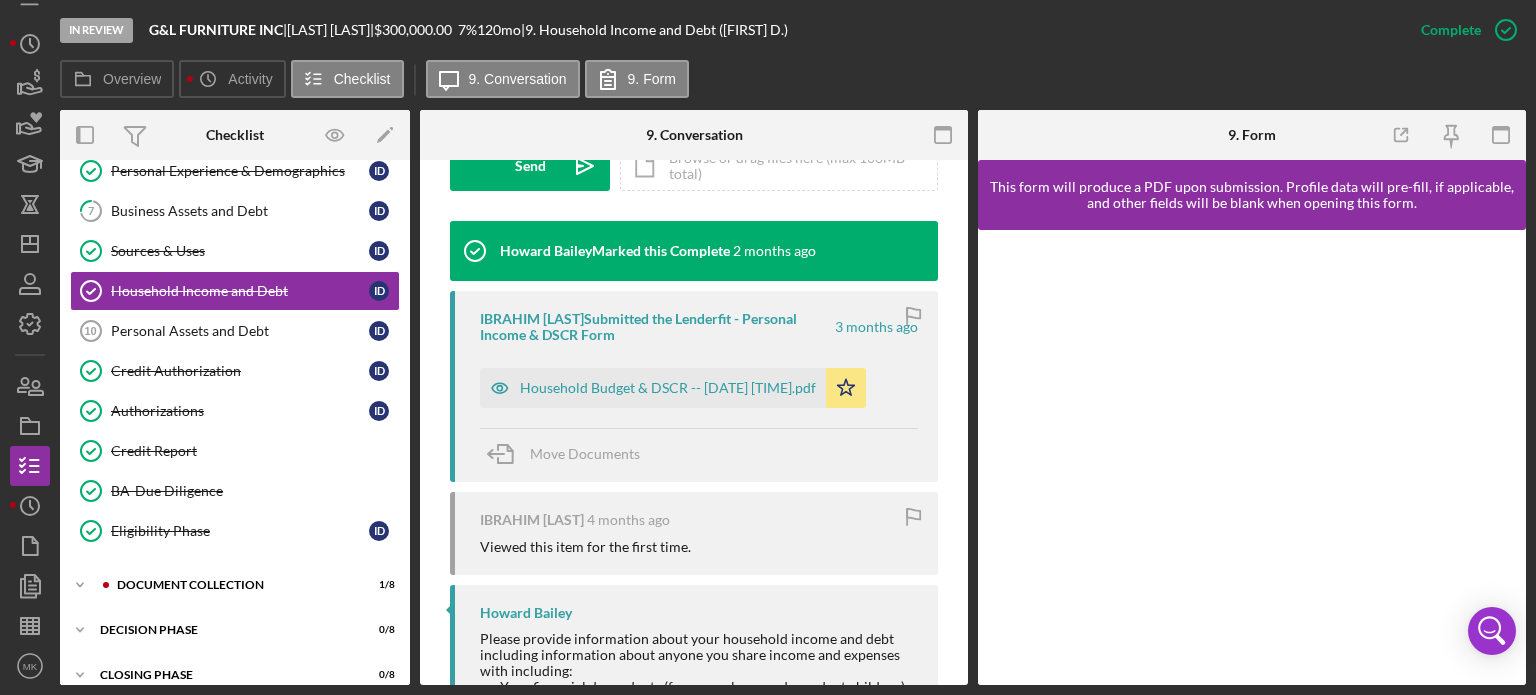 scroll, scrollTop: 700, scrollLeft: 0, axis: vertical 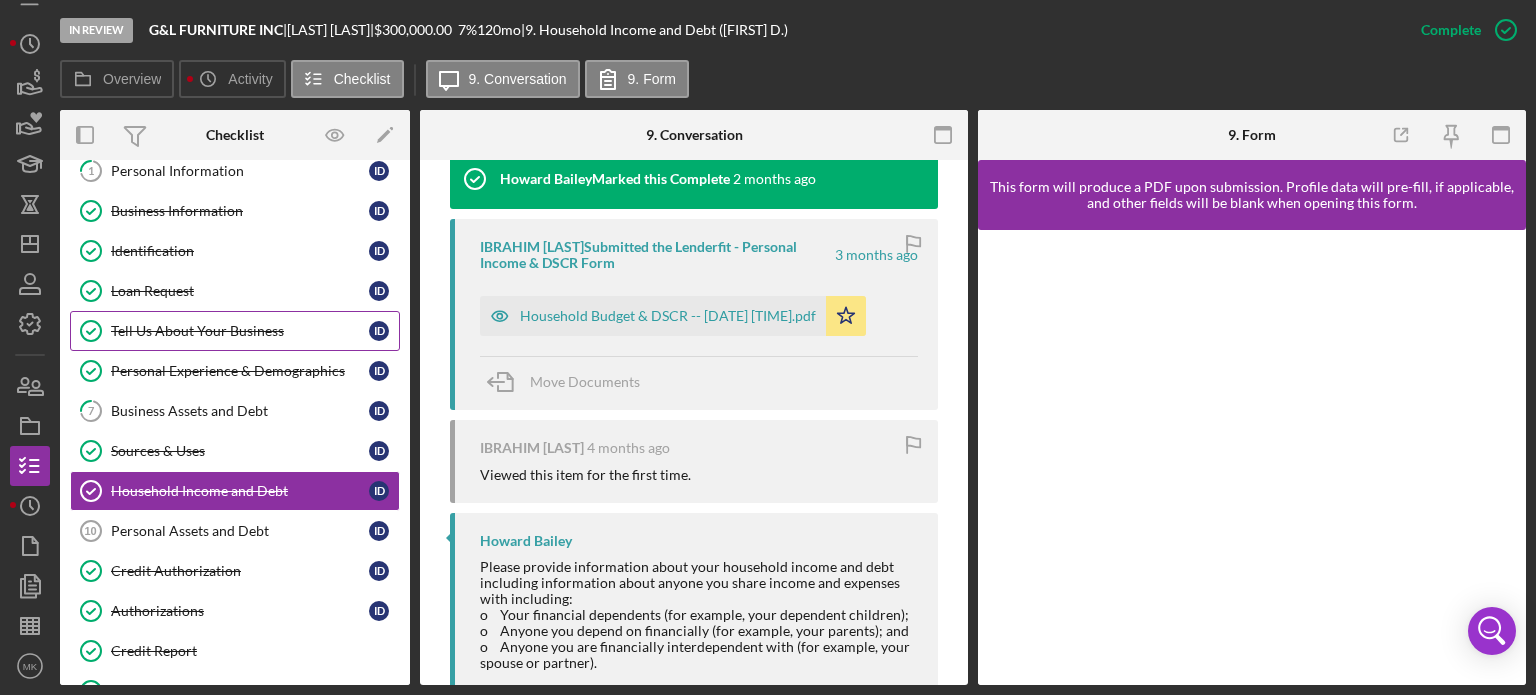 click on "Tell Us About Your Business" at bounding box center (240, 331) 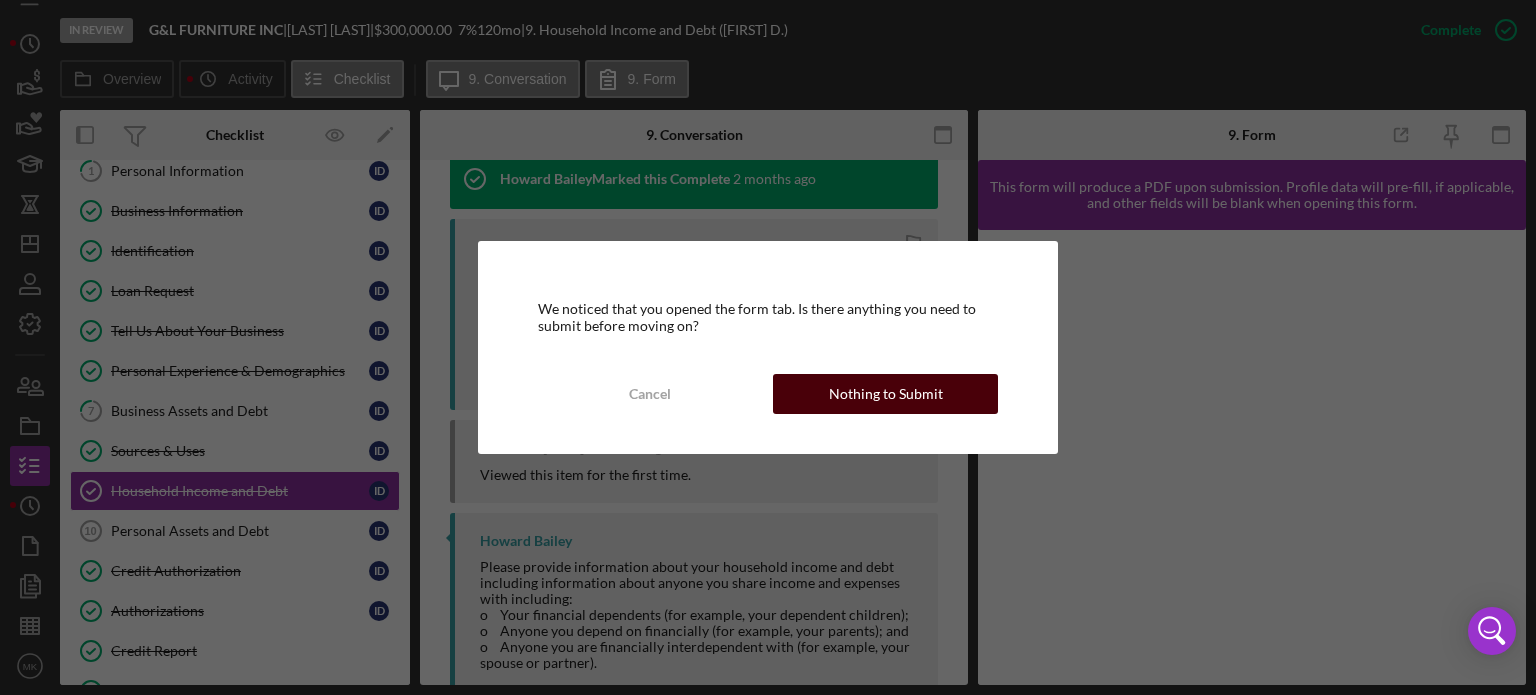 click on "Nothing to Submit" at bounding box center (886, 394) 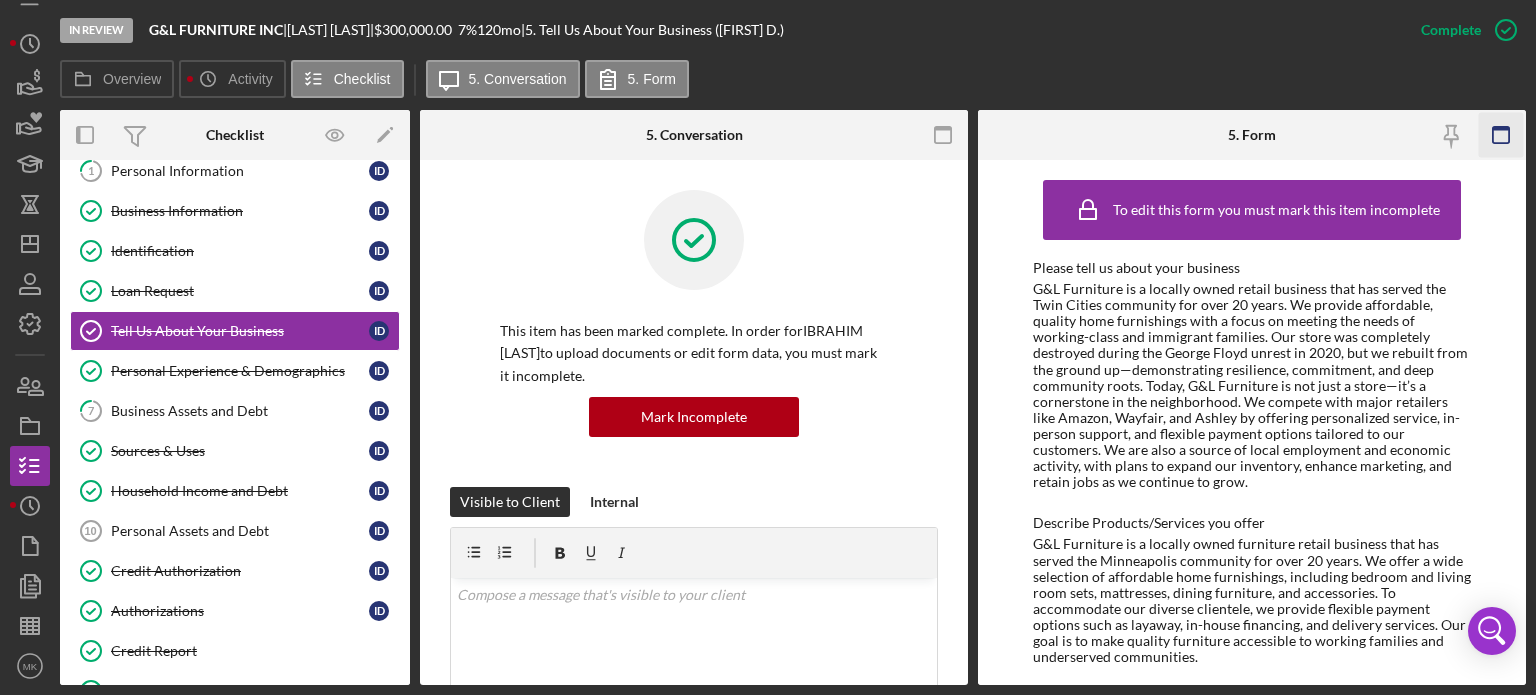 click 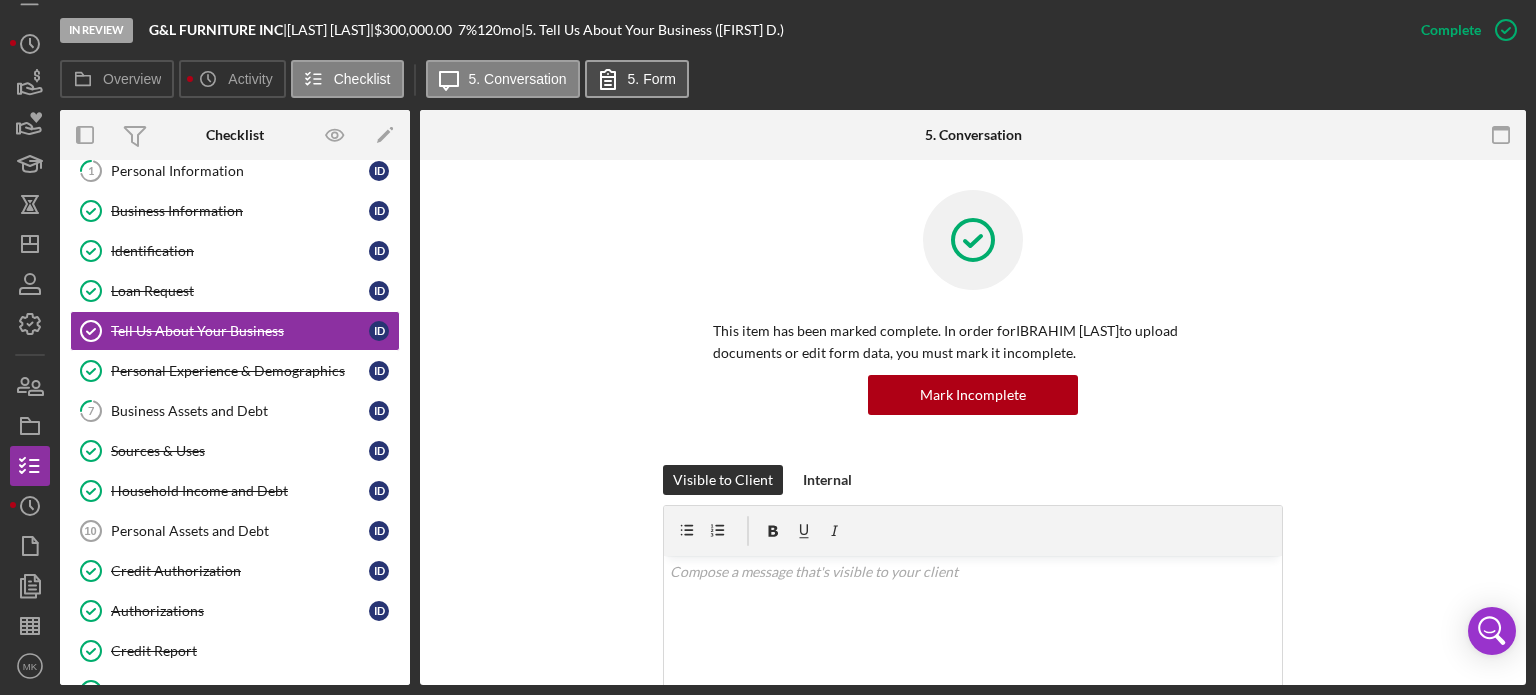 click on "5. Form" at bounding box center [652, 79] 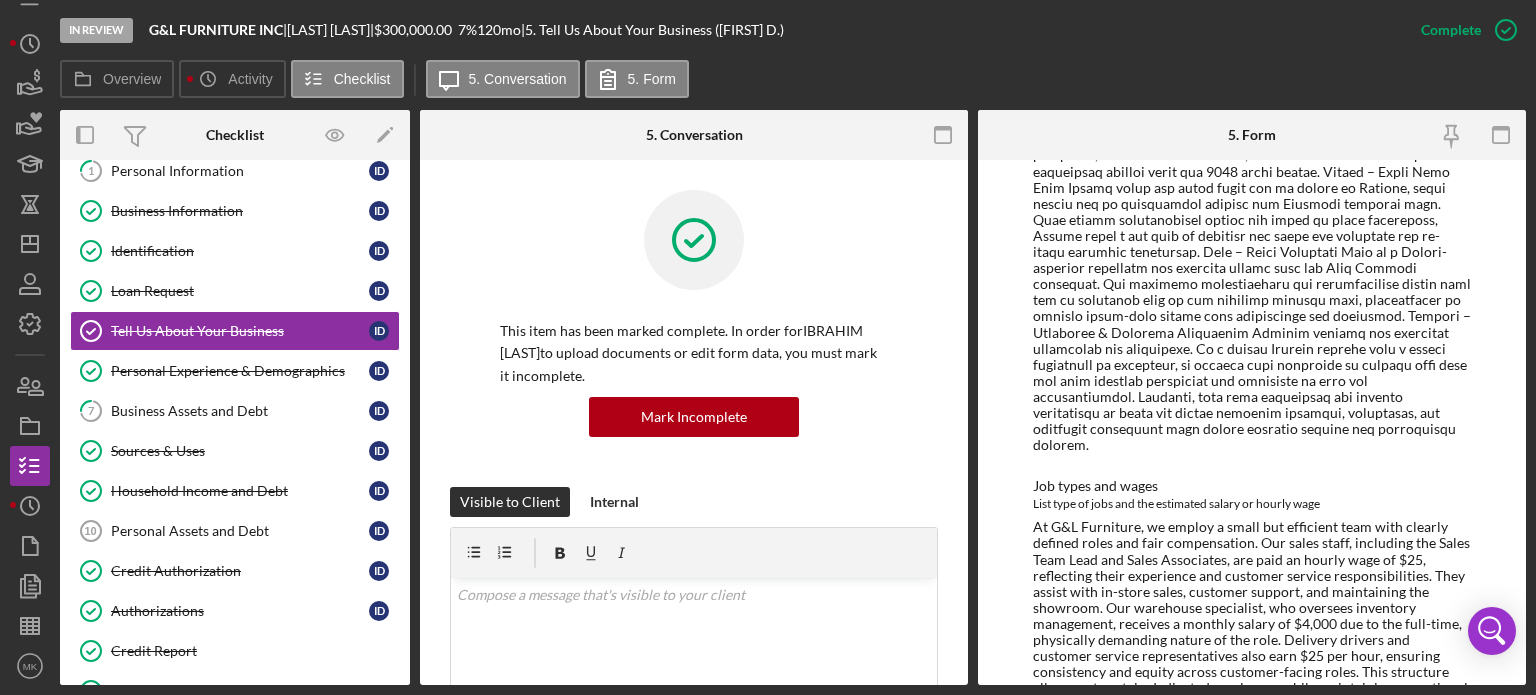 scroll, scrollTop: 3178, scrollLeft: 0, axis: vertical 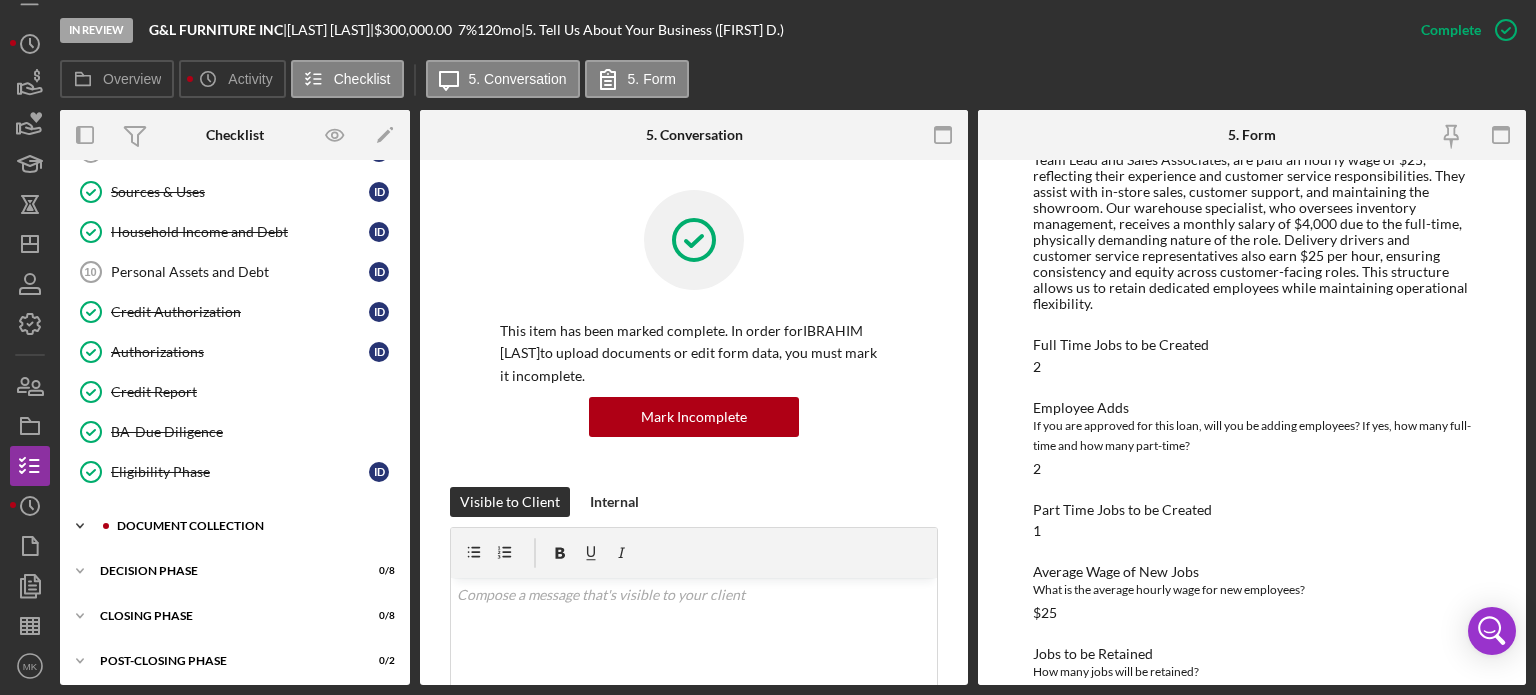 click on "Icon/Expander" 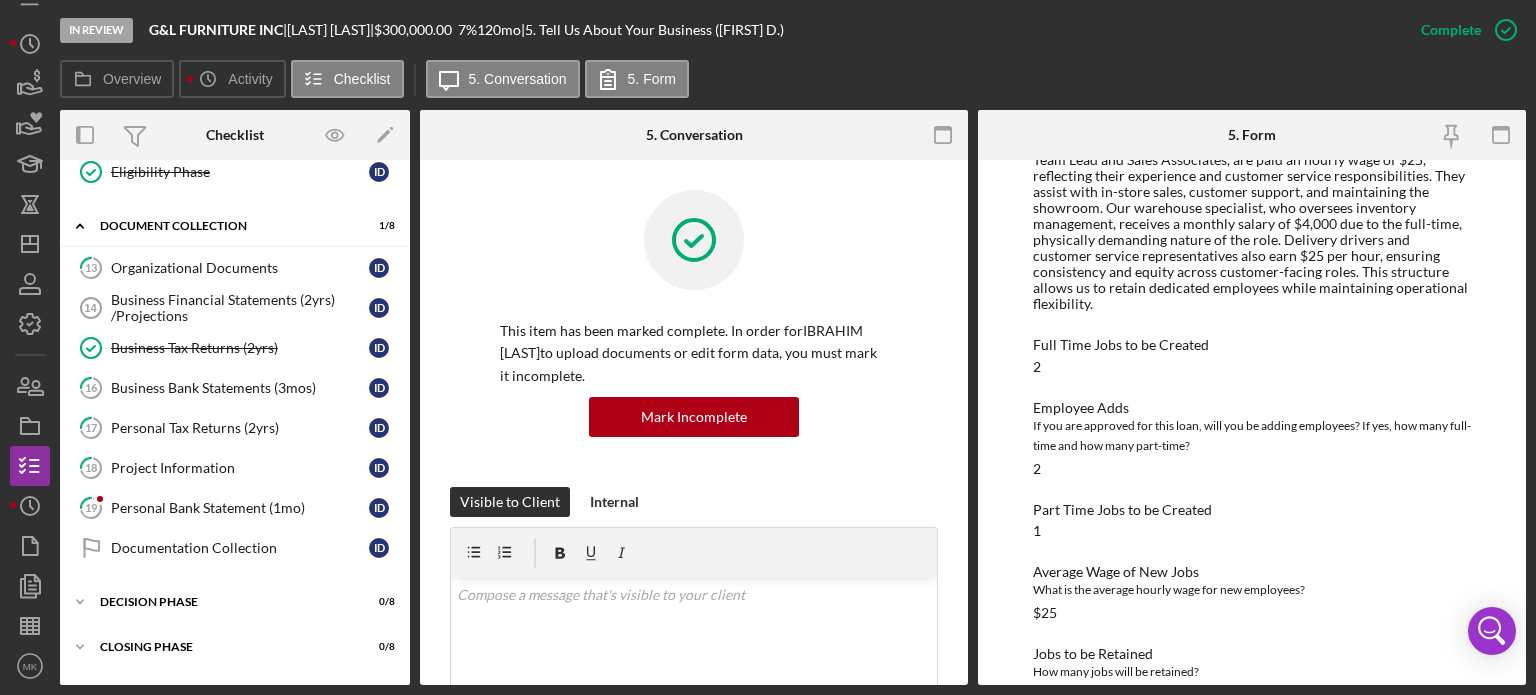 scroll, scrollTop: 686, scrollLeft: 0, axis: vertical 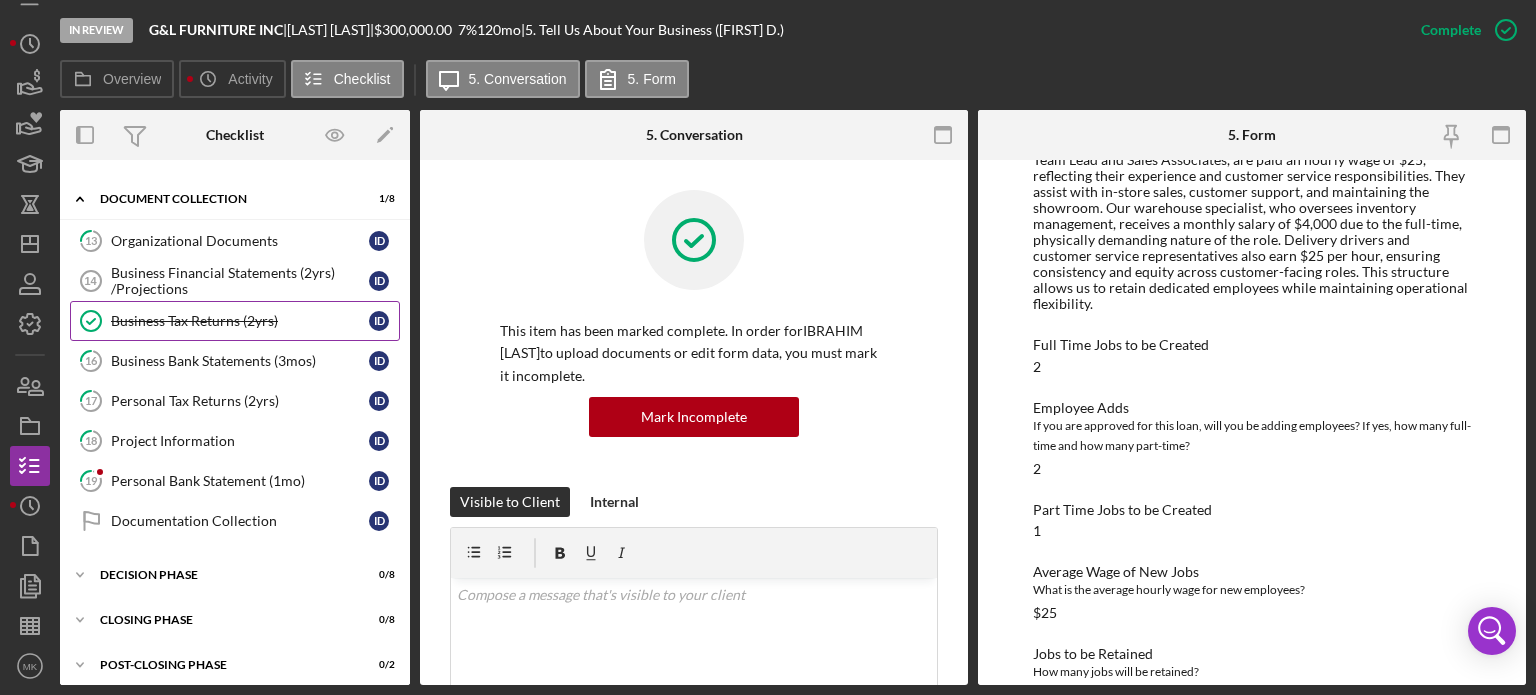 click on "Business Tax Returns (2yrs)" at bounding box center (240, 321) 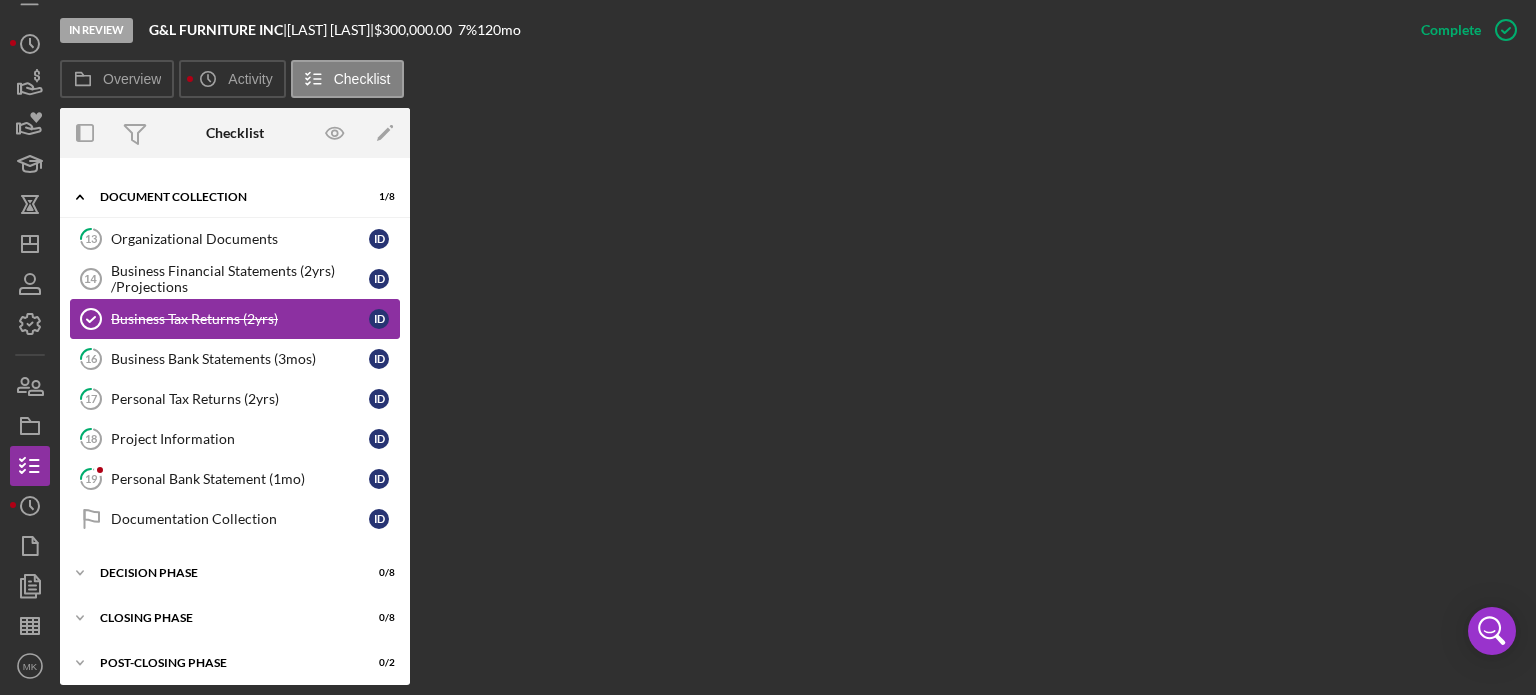scroll, scrollTop: 686, scrollLeft: 0, axis: vertical 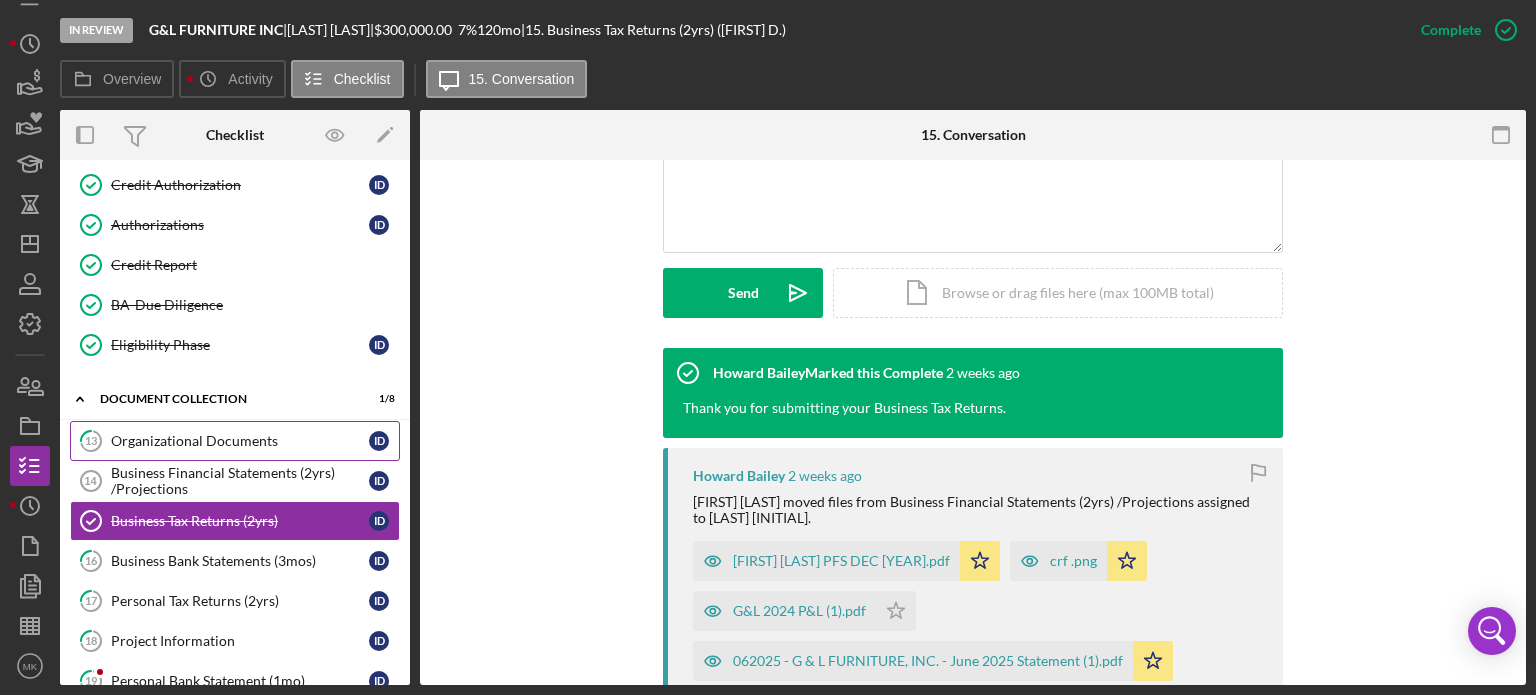 click on "Organizational Documents" at bounding box center [240, 441] 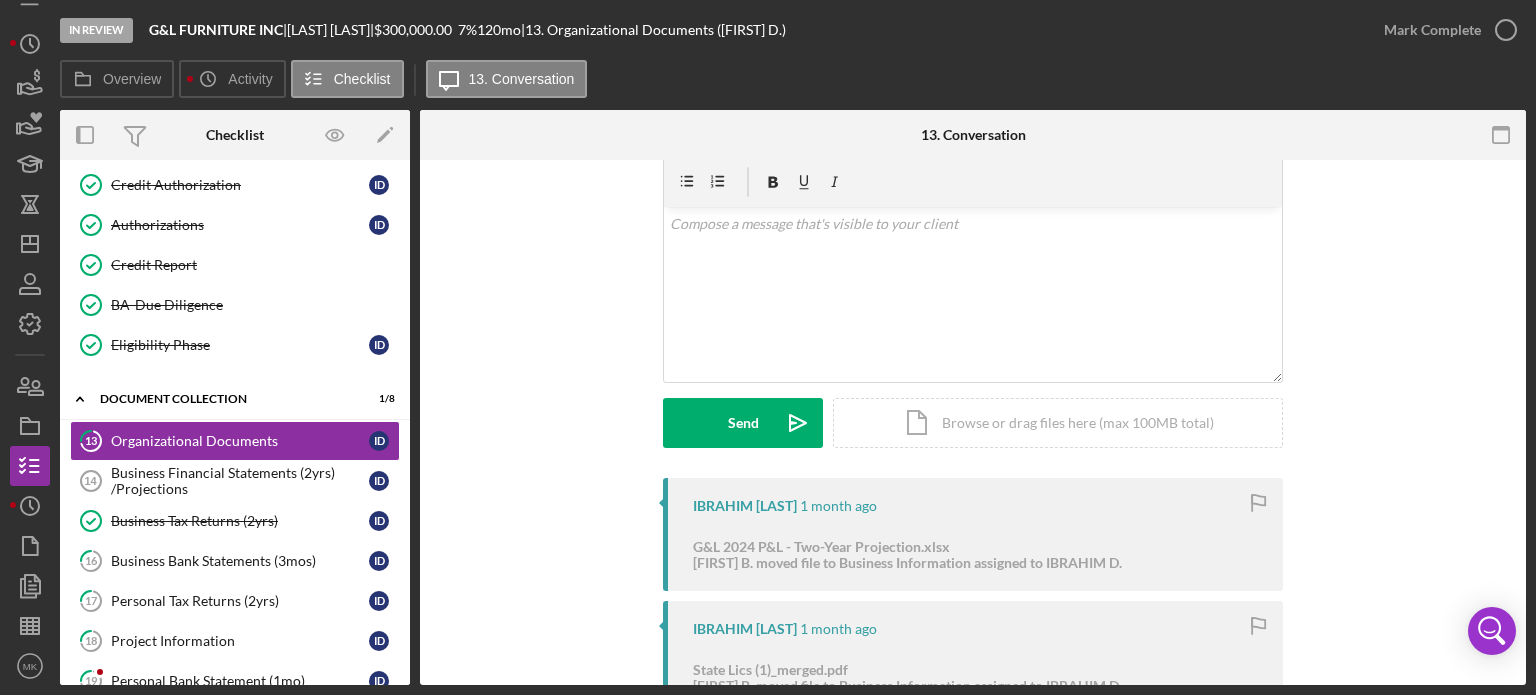 scroll, scrollTop: 71, scrollLeft: 0, axis: vertical 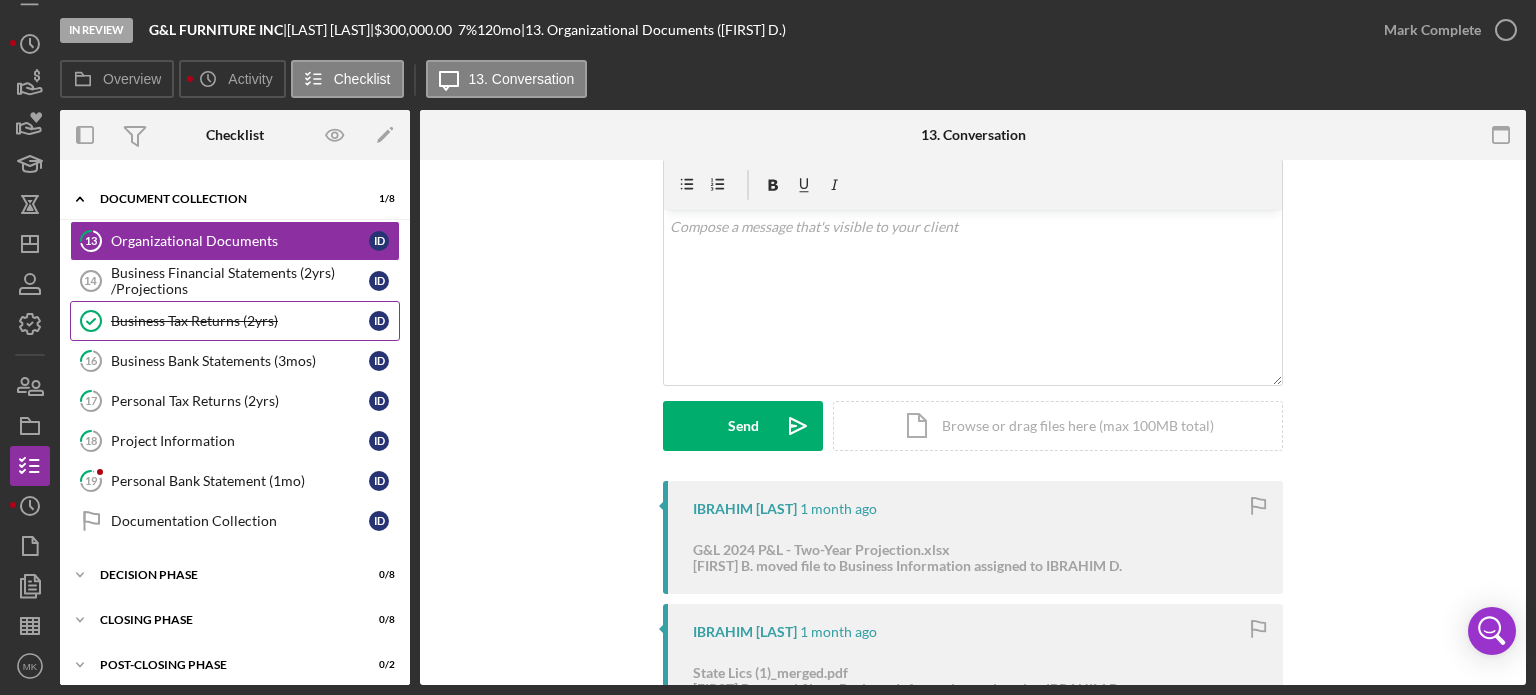 click on "Business Tax Returns (2yrs)" at bounding box center (240, 321) 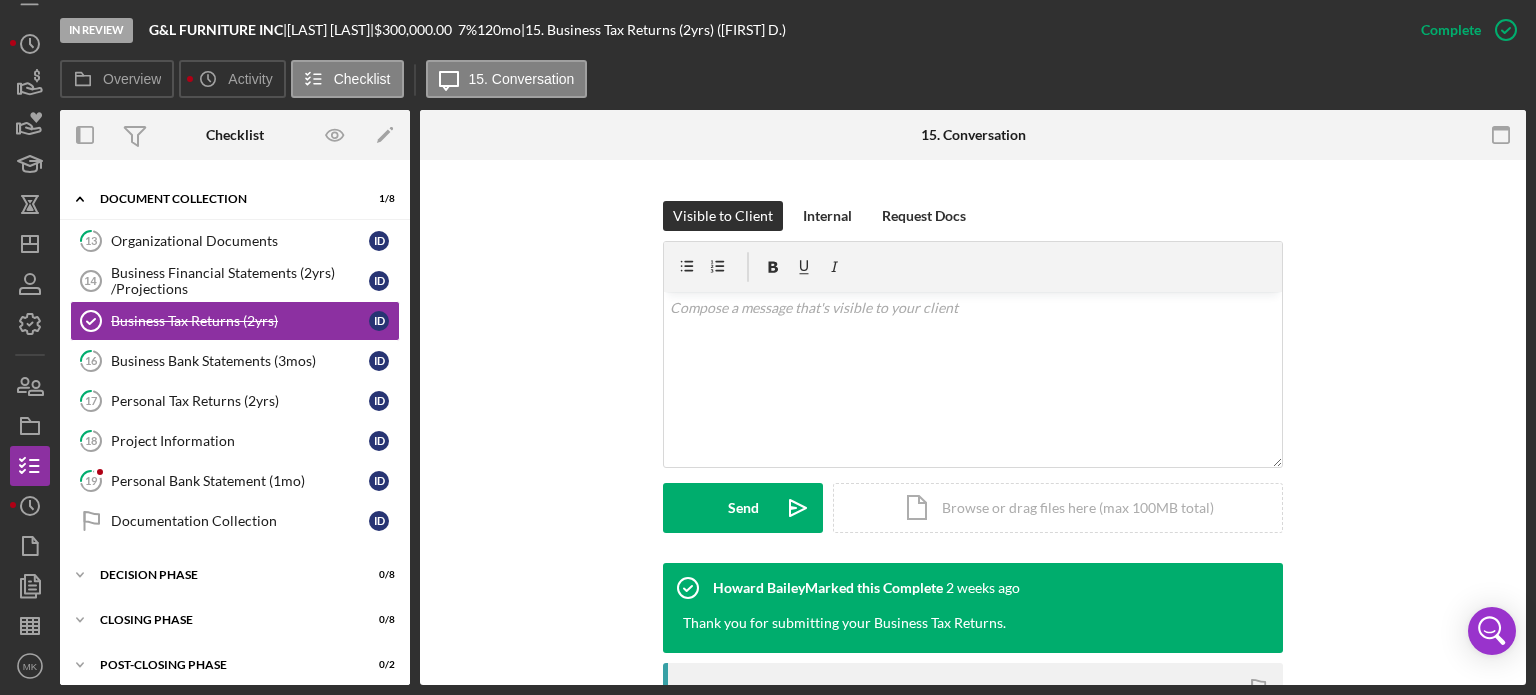 scroll, scrollTop: 600, scrollLeft: 0, axis: vertical 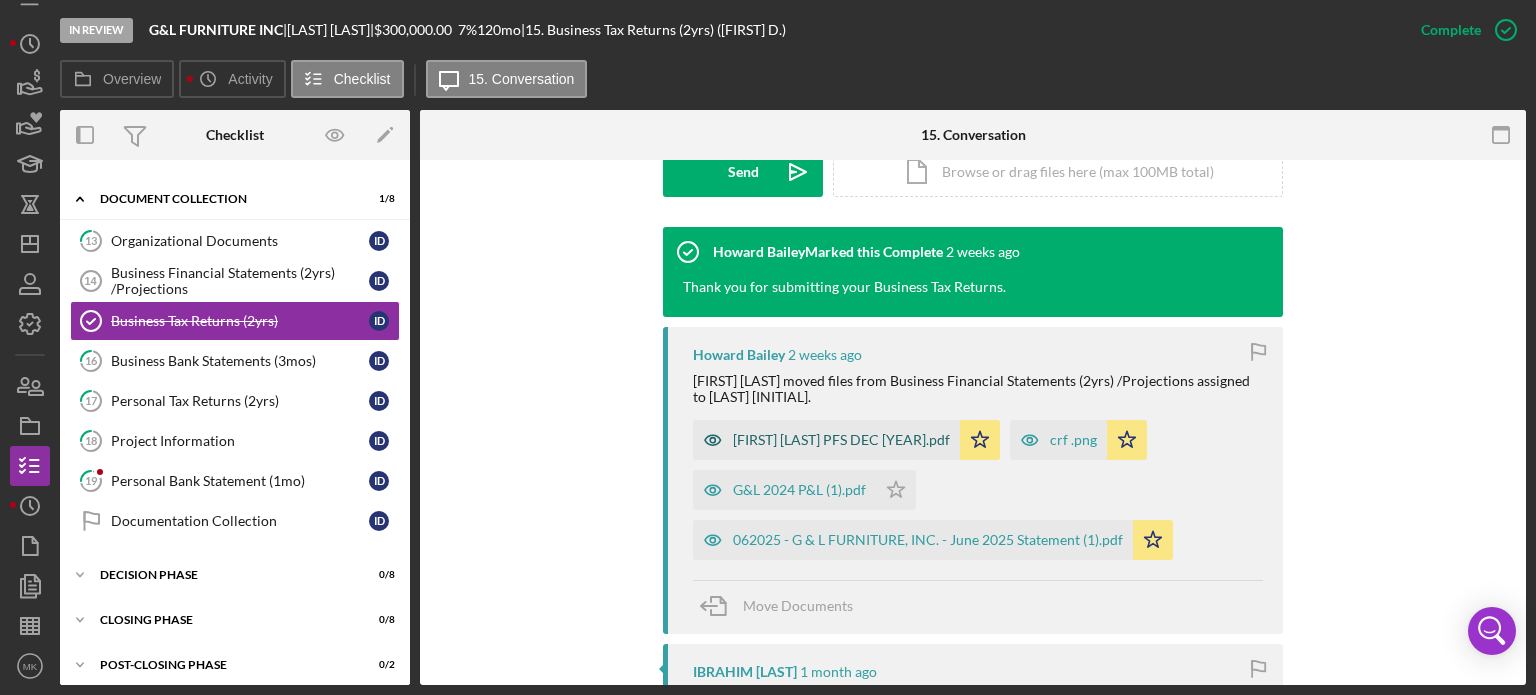 click on "[FIRST] [LAST] PFS DEC [YEAR].pdf" at bounding box center [841, 440] 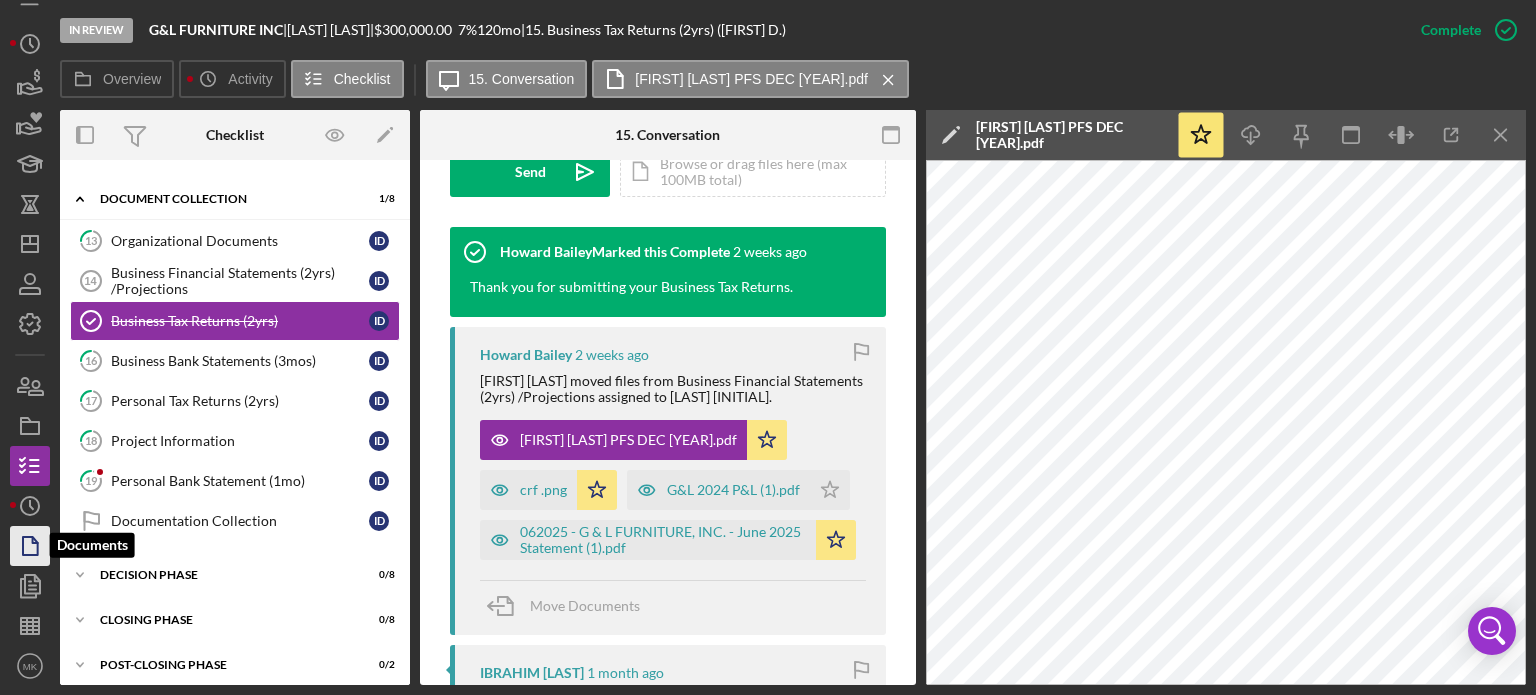 click 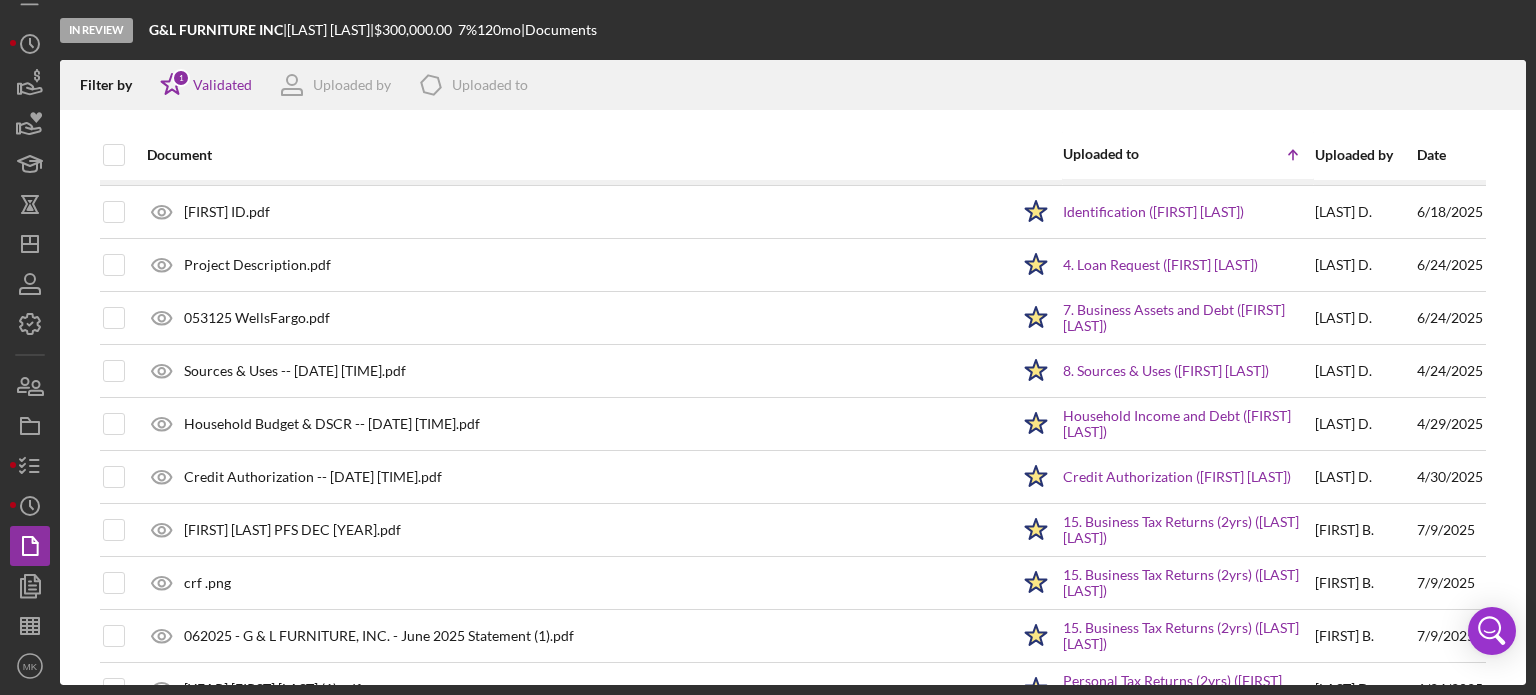 scroll, scrollTop: 201, scrollLeft: 0, axis: vertical 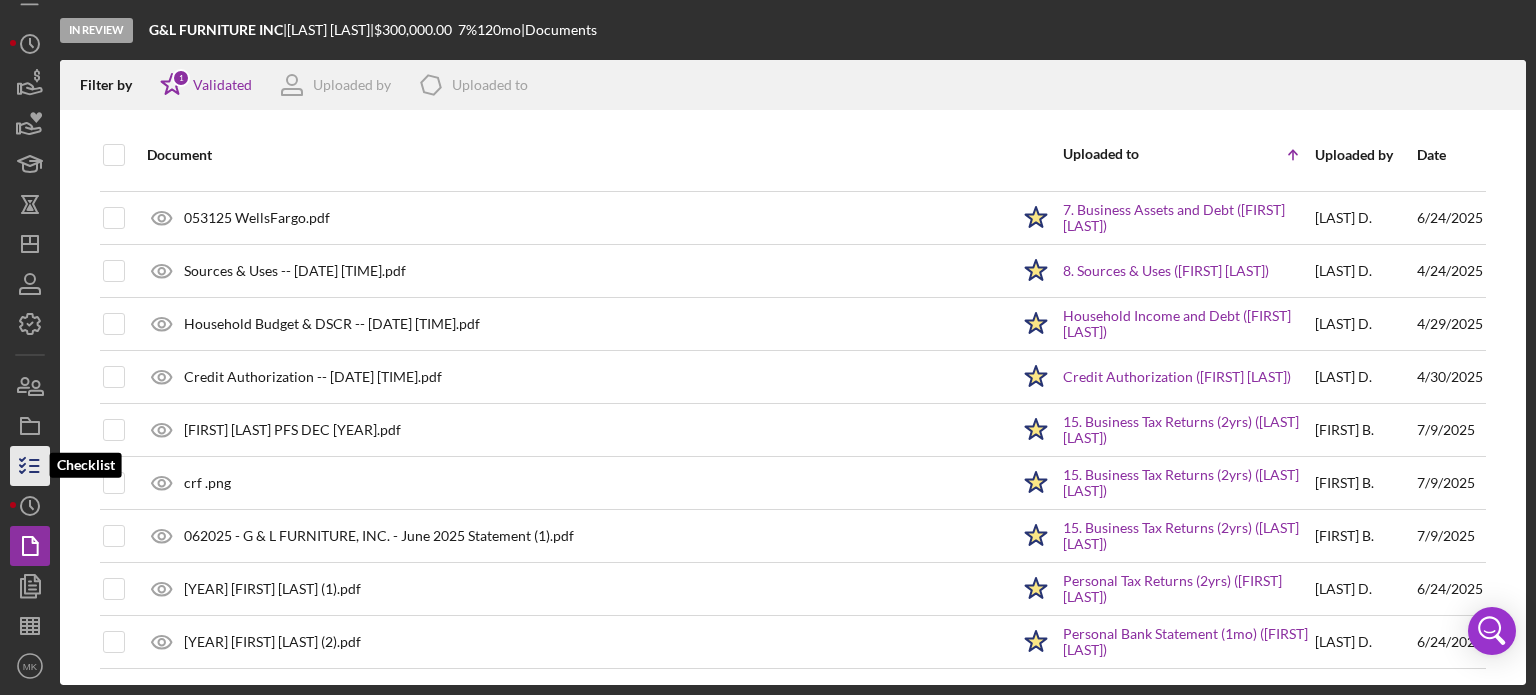click 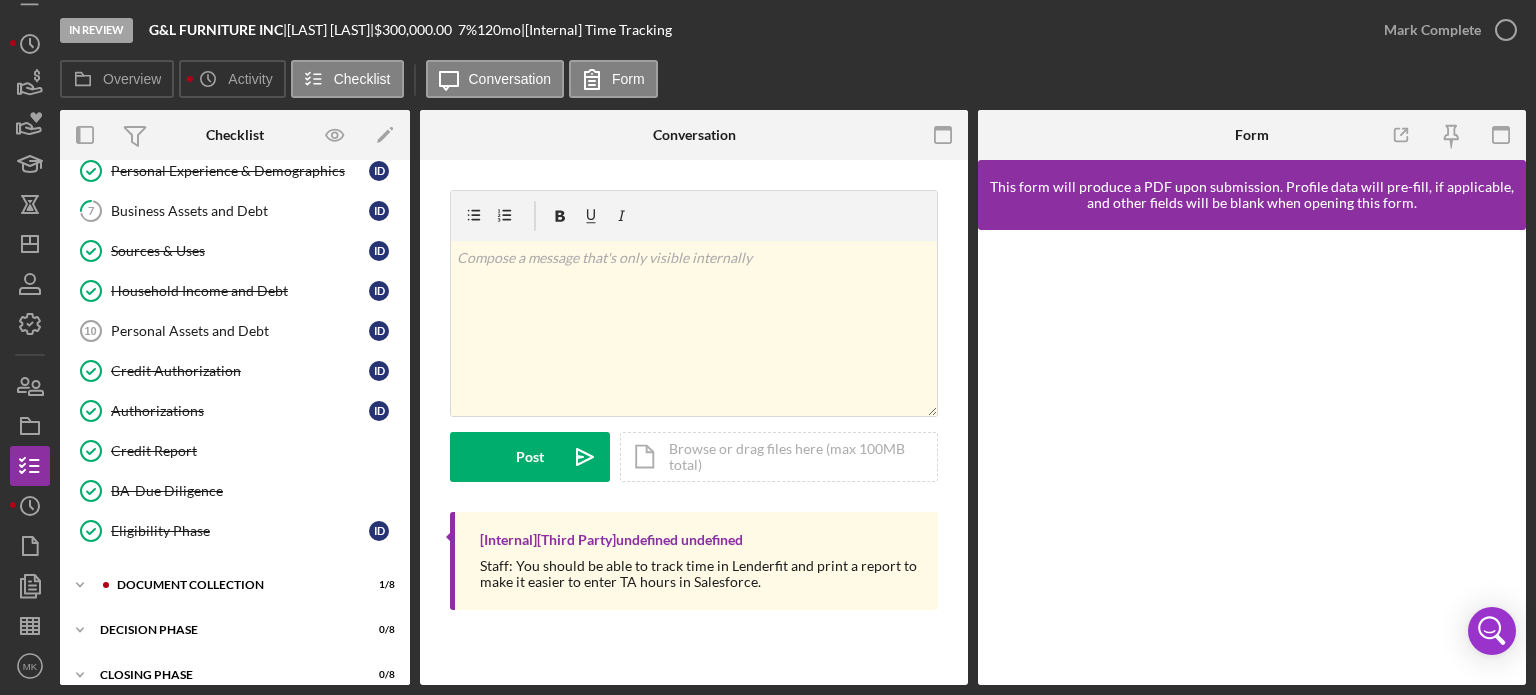 scroll, scrollTop: 359, scrollLeft: 0, axis: vertical 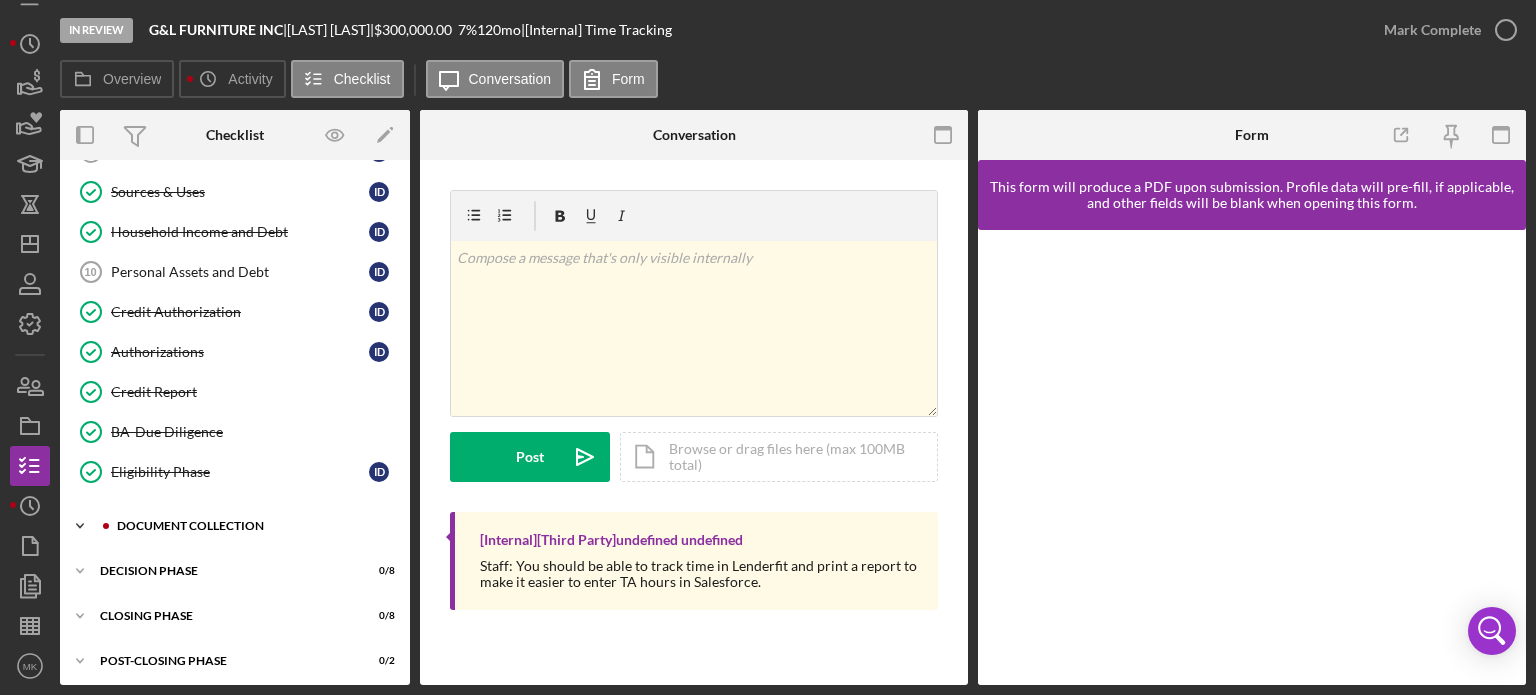 click on "Document Collection" at bounding box center [251, 526] 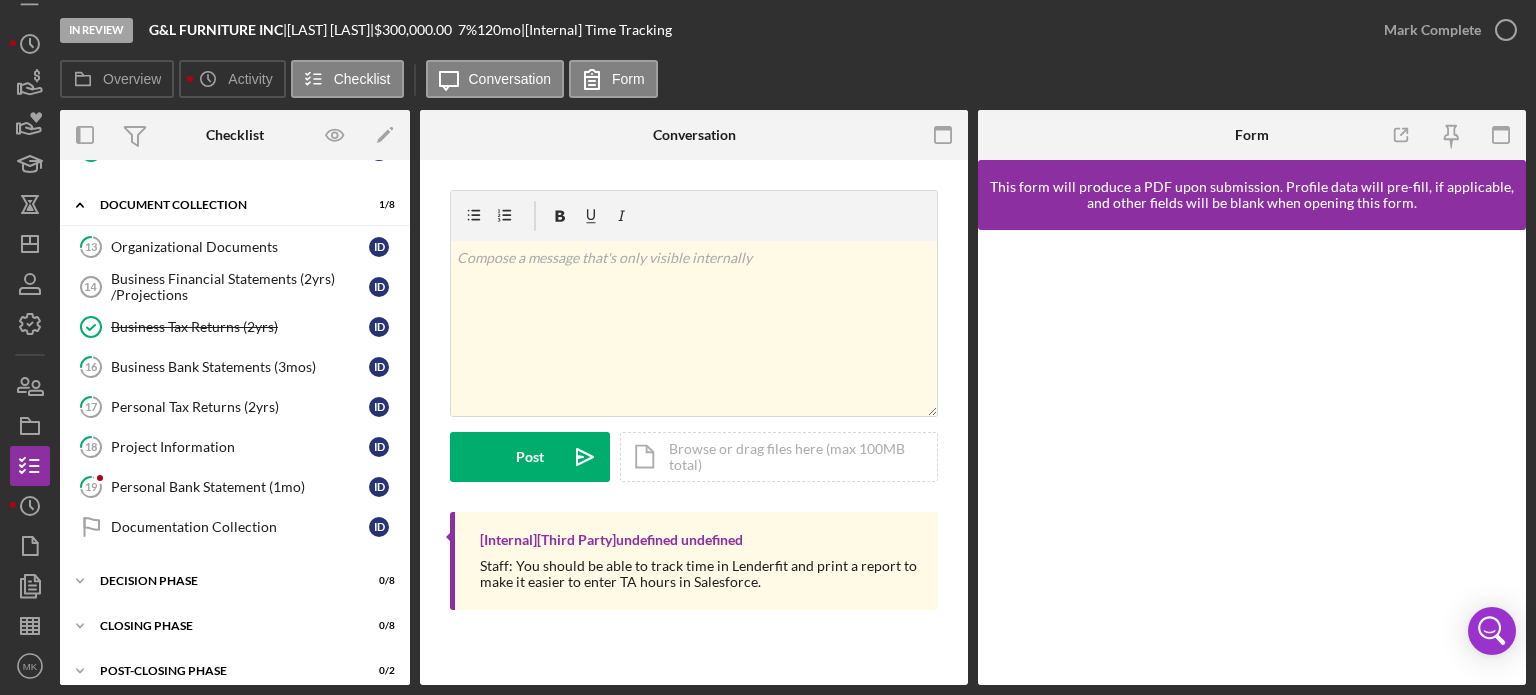 scroll, scrollTop: 686, scrollLeft: 0, axis: vertical 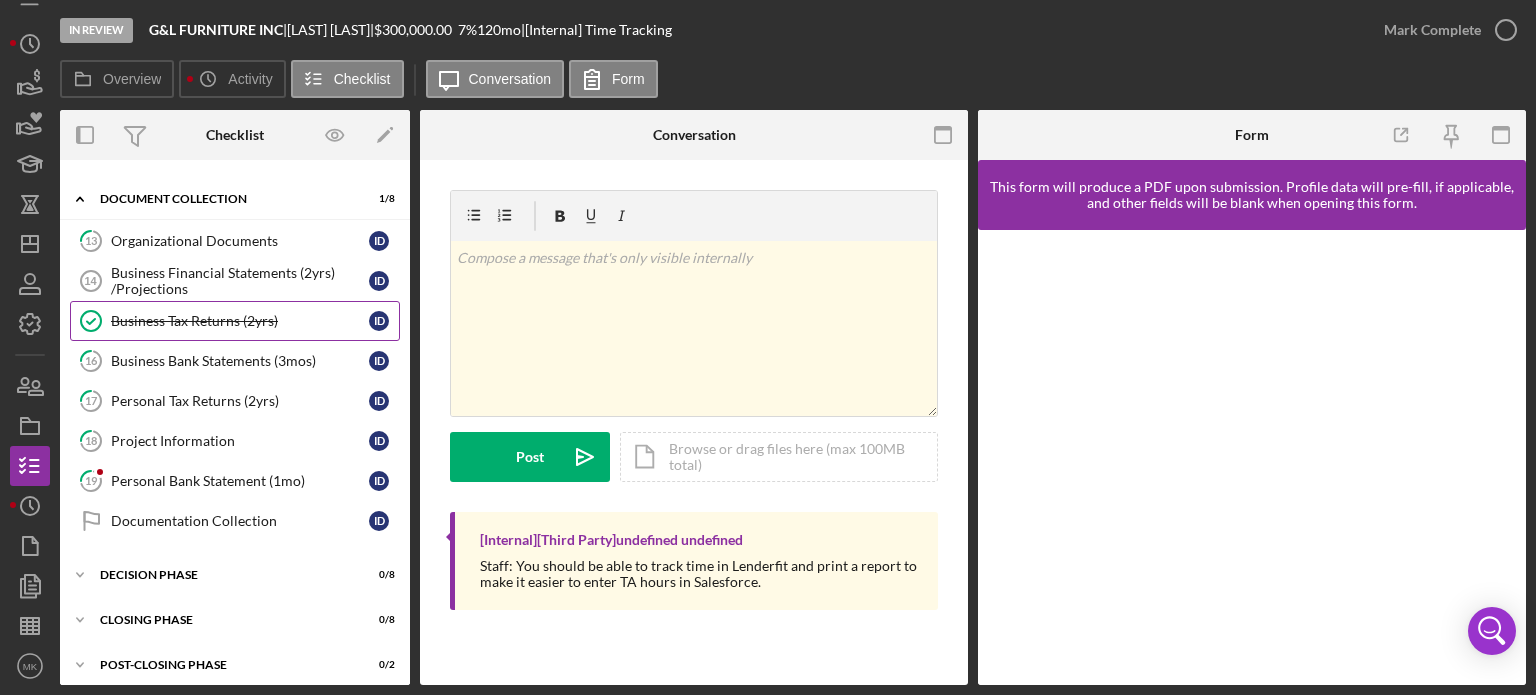 click on "Business Tax Returns (2yrs)" at bounding box center [240, 321] 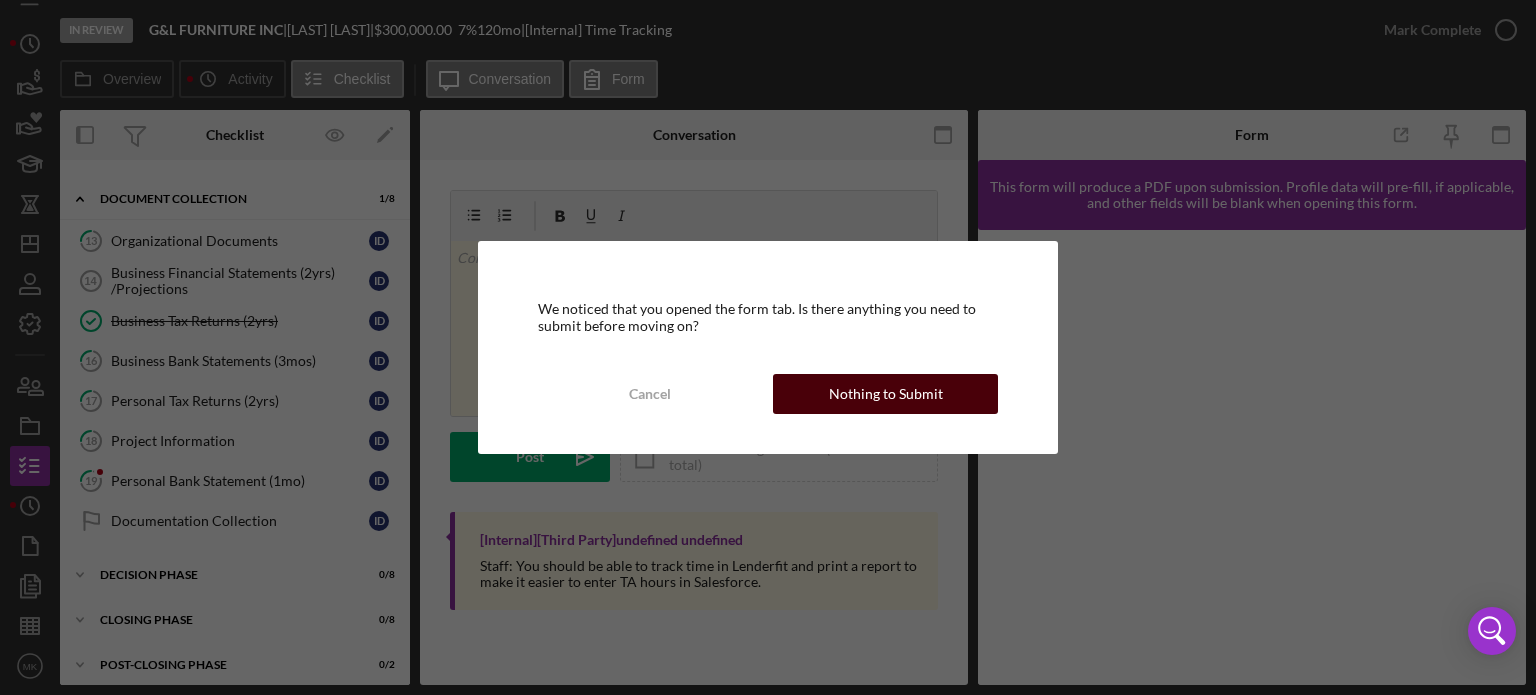 click on "Nothing to Submit" at bounding box center (886, 394) 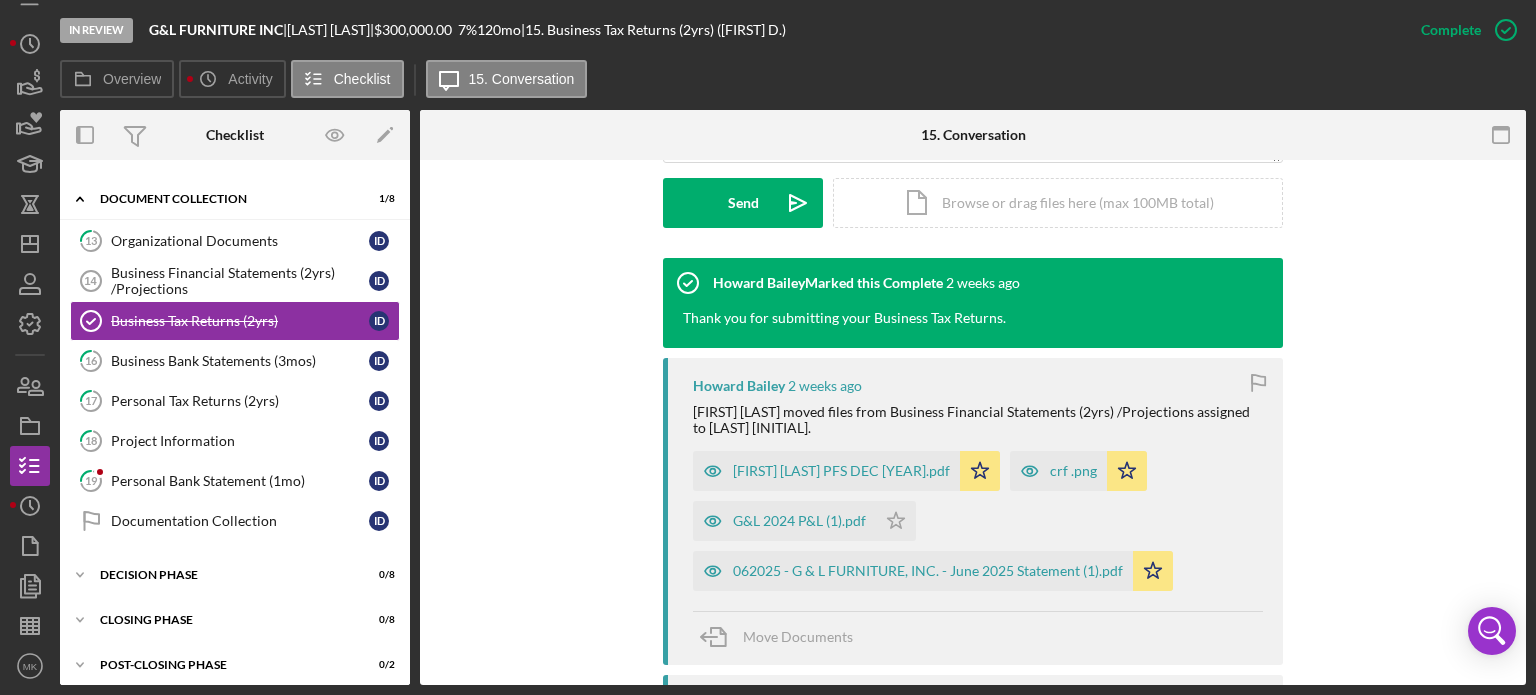 scroll, scrollTop: 600, scrollLeft: 0, axis: vertical 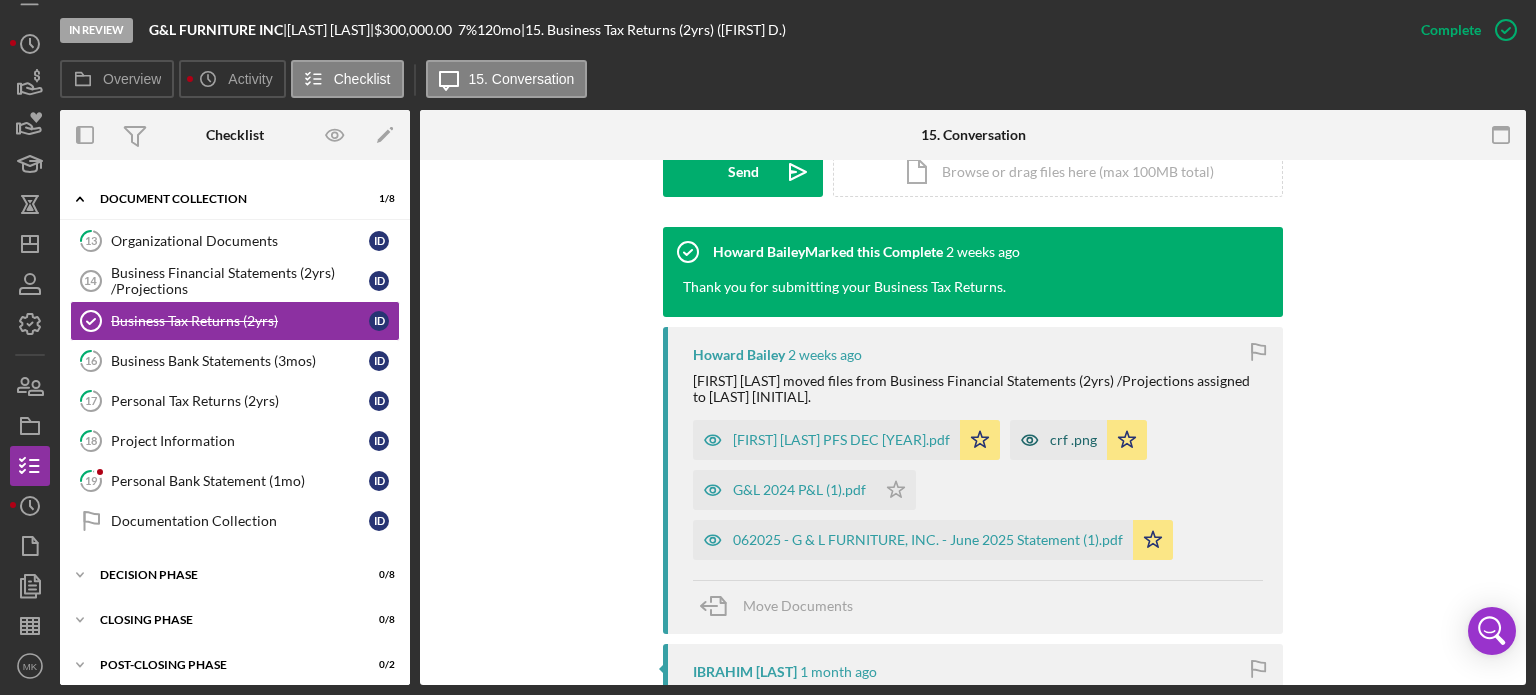 click on "crf .png" at bounding box center (1073, 440) 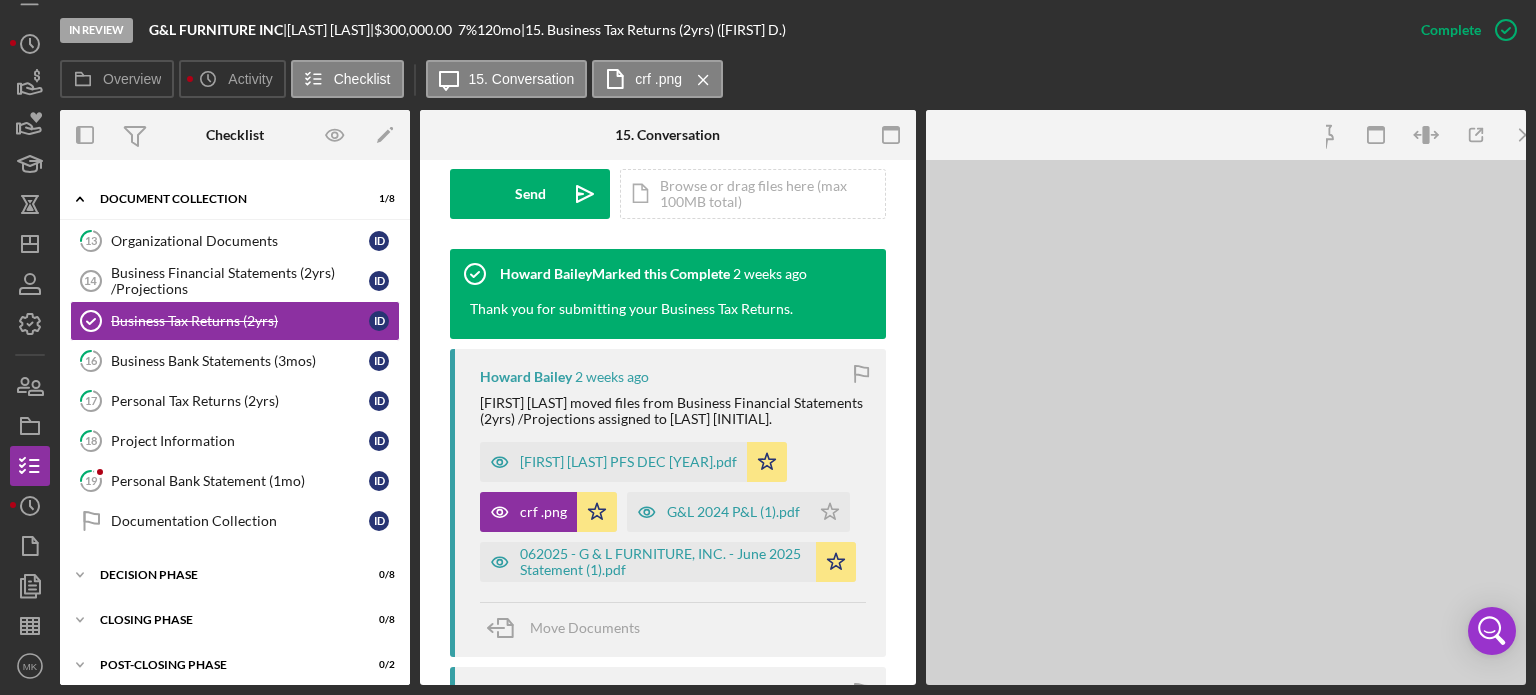scroll, scrollTop: 622, scrollLeft: 0, axis: vertical 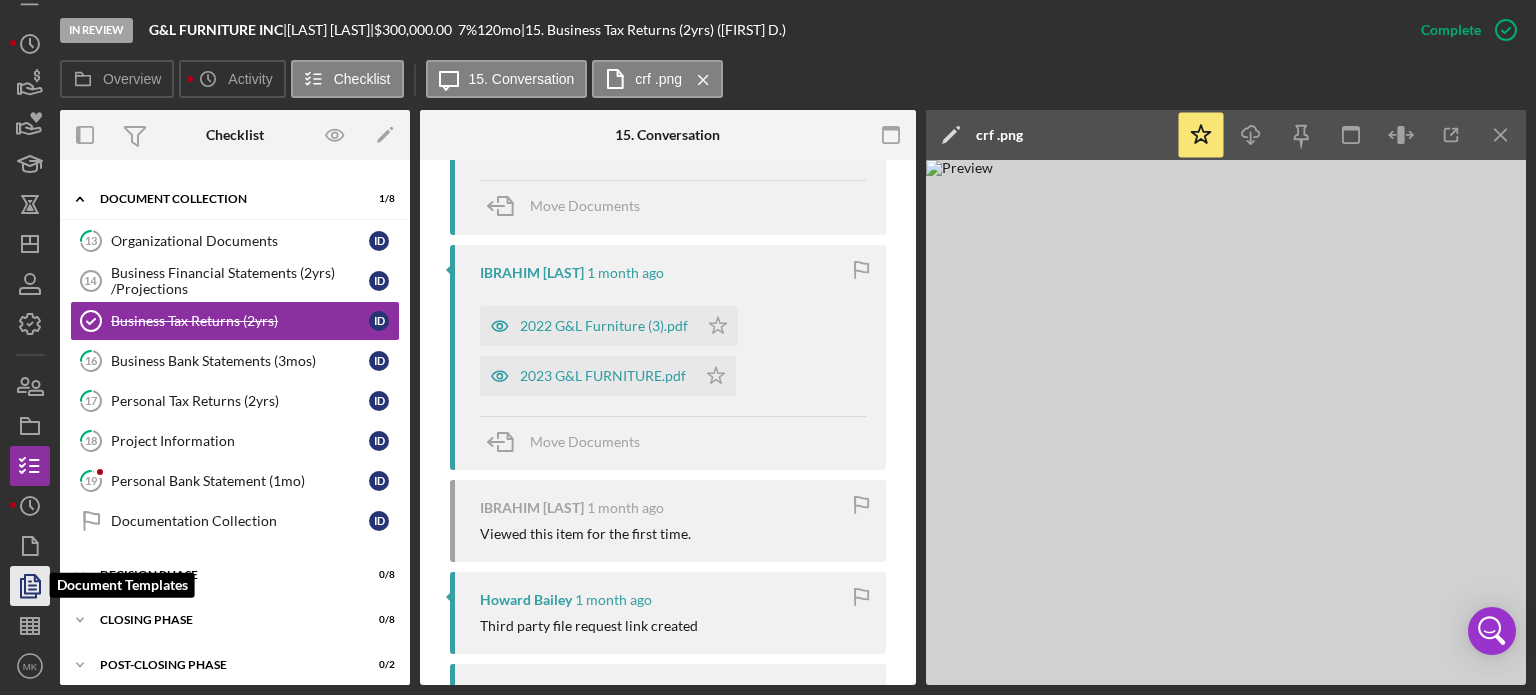 click 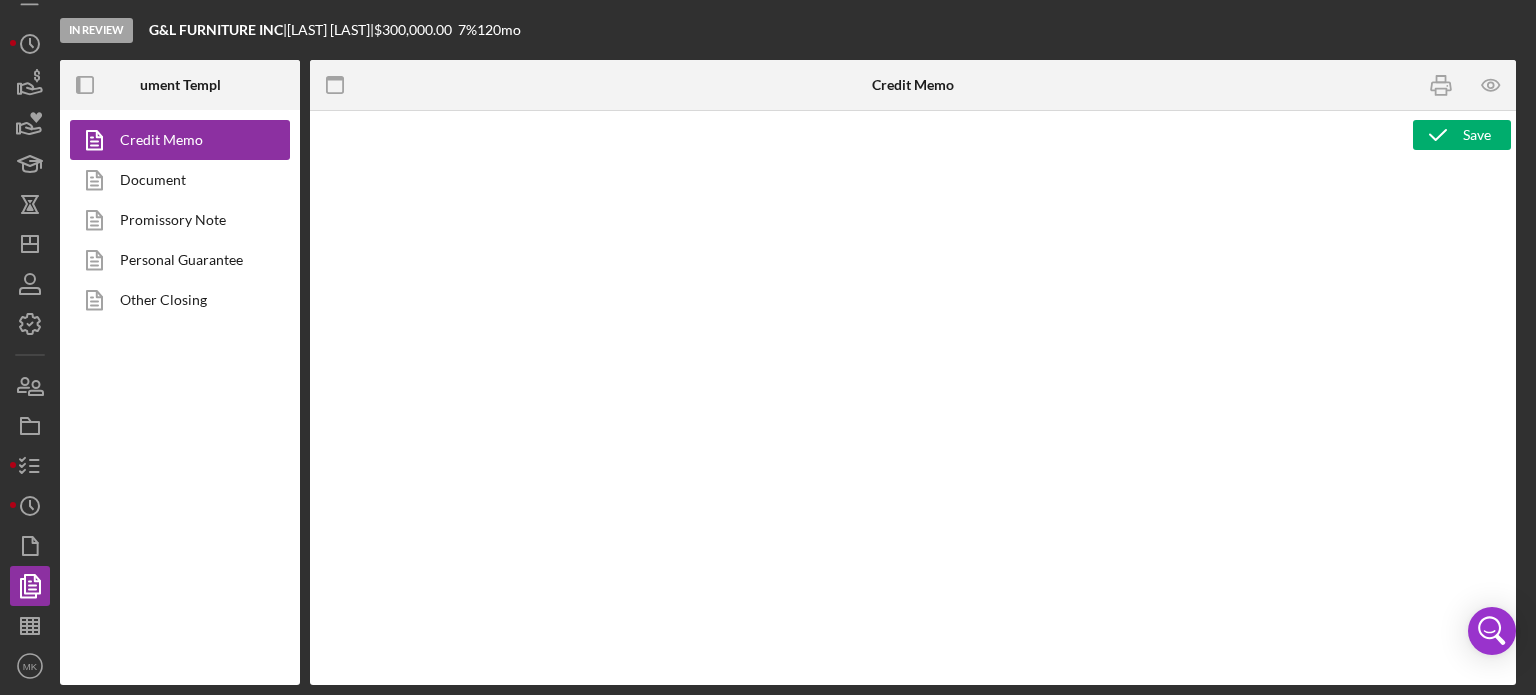 type on "<h2>MCCD Loan Presentation-<span>Org Title</span></h2>
<p>Presented By: <span class="template-field mceNonEditable template-field-internal">Presenter</span></p>
<p>Date:&nbsp; <span class="template-field mceNonEditable template-field-internal">Presentation Date</span></p>
<p>&nbsp;</p>
<table>
<tbody>
<tr>
<td style="width: 553.55pt; border: 1pt solid rgba(0, 0, 0, 1); background: rgba(217, 217, 217, 1); padding: 0;" valign="top">
<p style="margin: 0 172.5pt 0.0001pt 173.2pt; text-align: center; line-height: 12.75pt; font-size: 11pt; font-family: 'Times New Roman', serif;"><strong><span style="font-size: 12pt; font-family: Calibri, sans-serif; color: rgba(0, 0, 0, 1);">Borrower Information / Loan Summary</span></strong></p>
</td>
</tr>
</tbody>
</table>
<table>
<tbody>
<tr>
<td style="width: 553.55pt; border: 1pt solid rgba(0, 0, 0, 1); background: rgba(217, 217, 217, 1); padding: 0;" valign="top">
<p style="margin: 0 172.5pt 0.0001pt 173.2pt; text-align: center; line-height: 12.75pt; font-size: 11pt; font-family: 'Times New Roman', serif;"><strong><span style="font-size: 12pt; font-family: Calibri, sans-serif; color: rgba(0, 0, 0, 1);">Borrower Information / Loan Summary</span></strong></p>
</td>
</tr>
</tbody>
</table>" 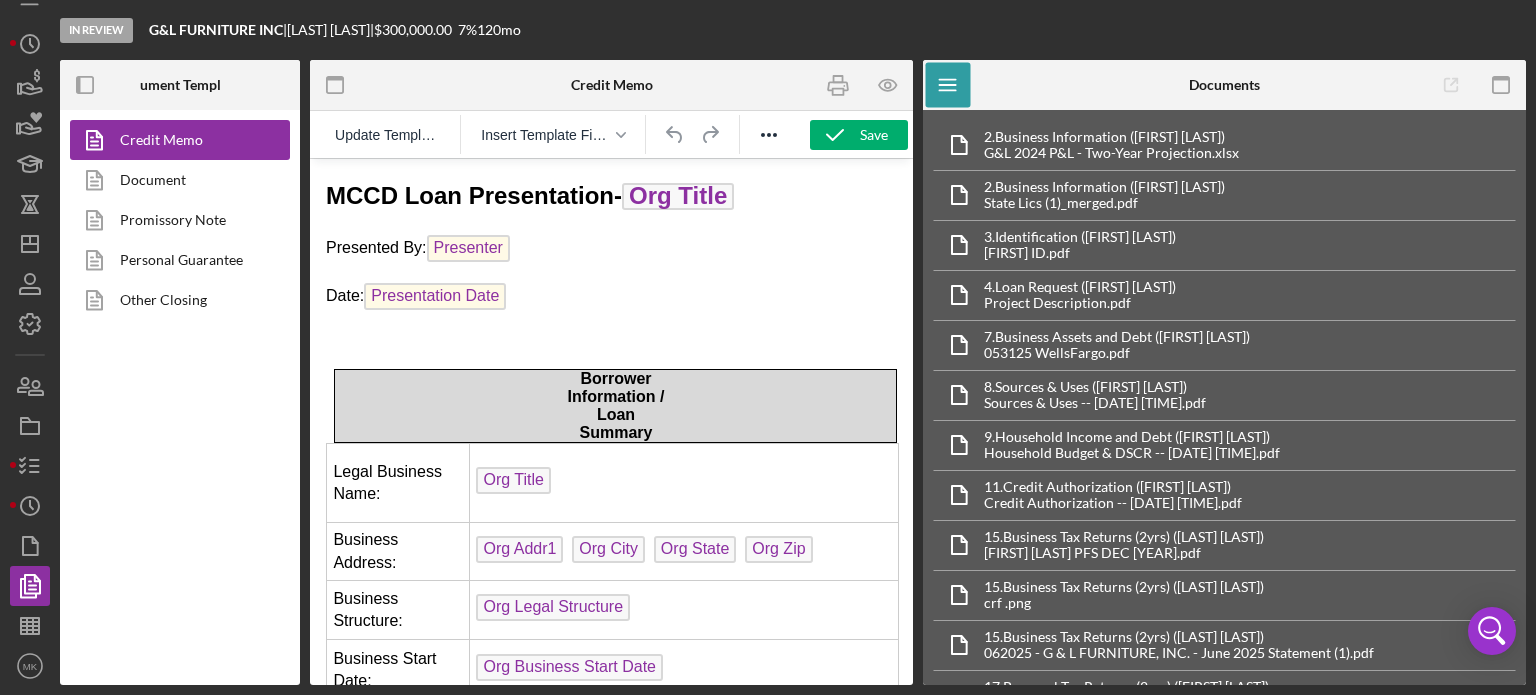 scroll, scrollTop: 0, scrollLeft: 0, axis: both 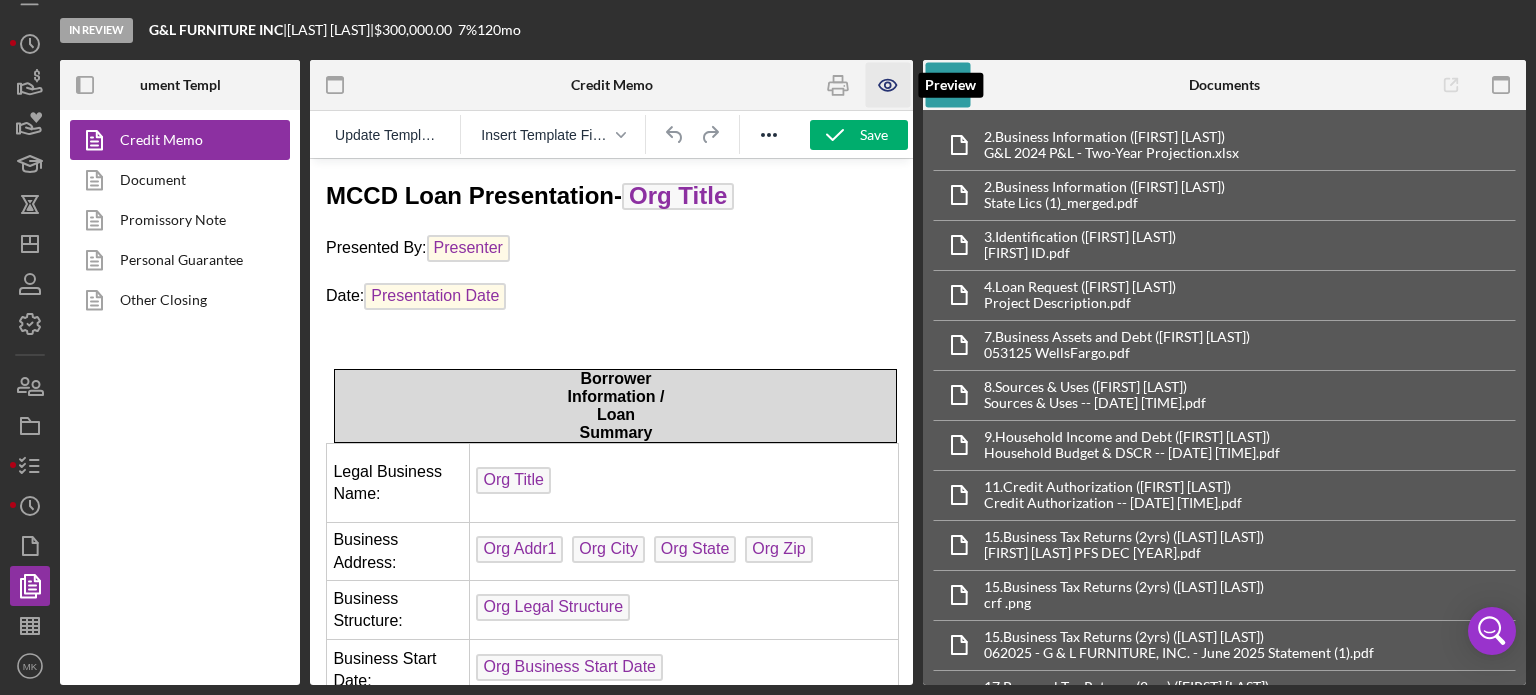 click 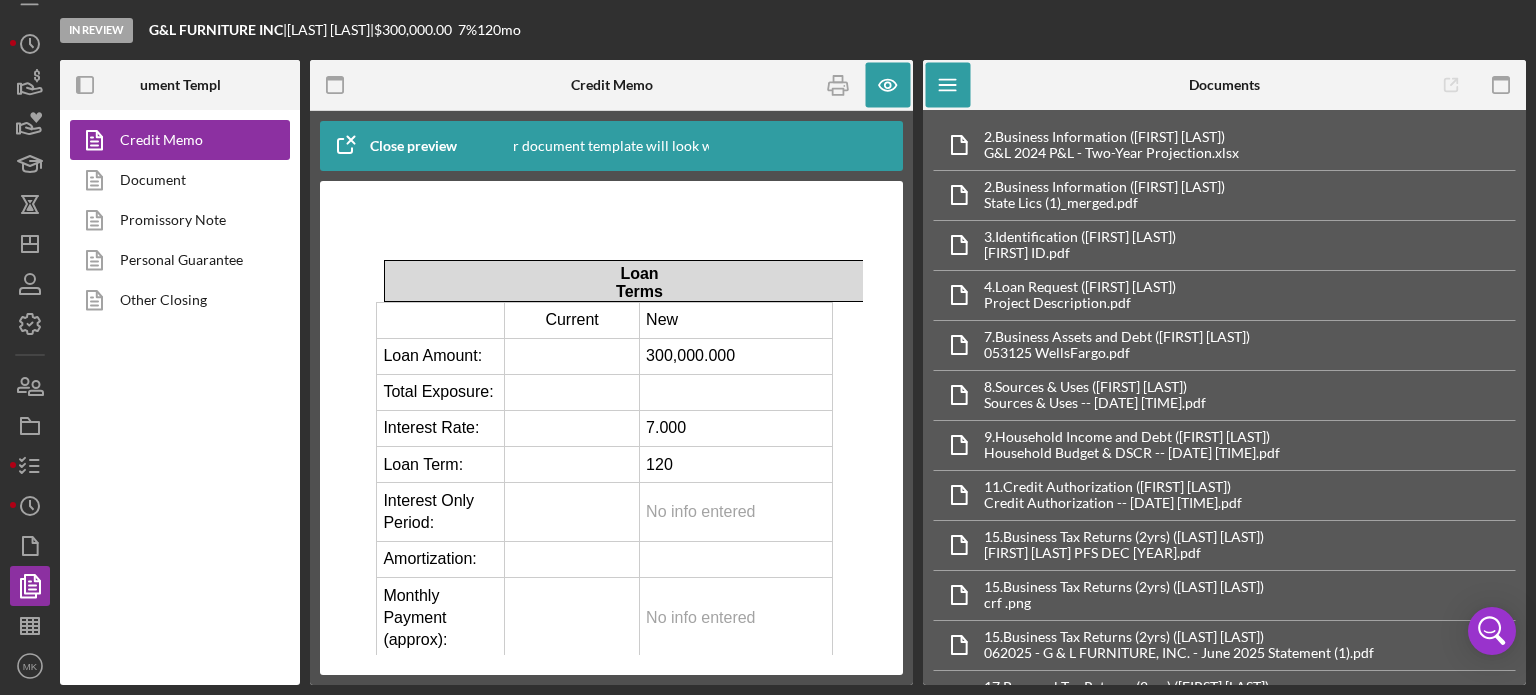 scroll, scrollTop: 900, scrollLeft: 0, axis: vertical 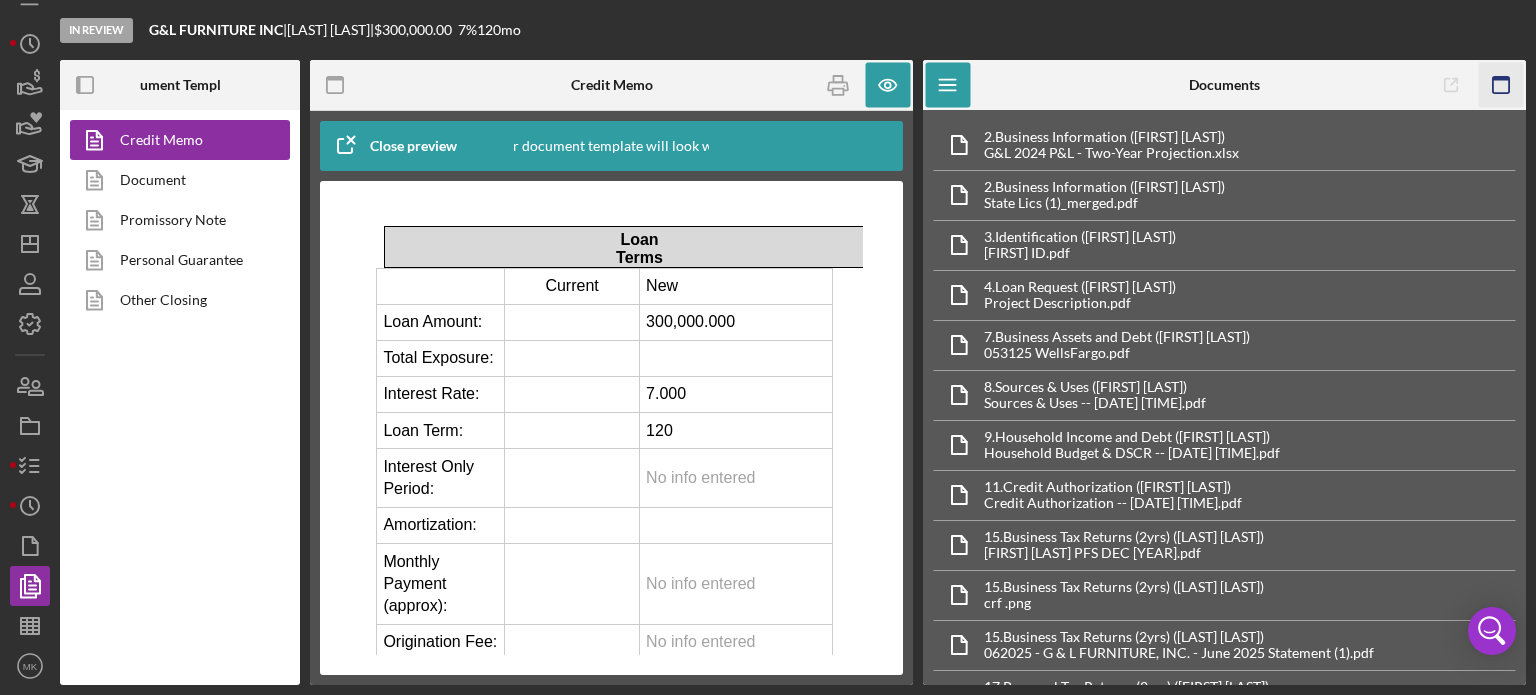 click 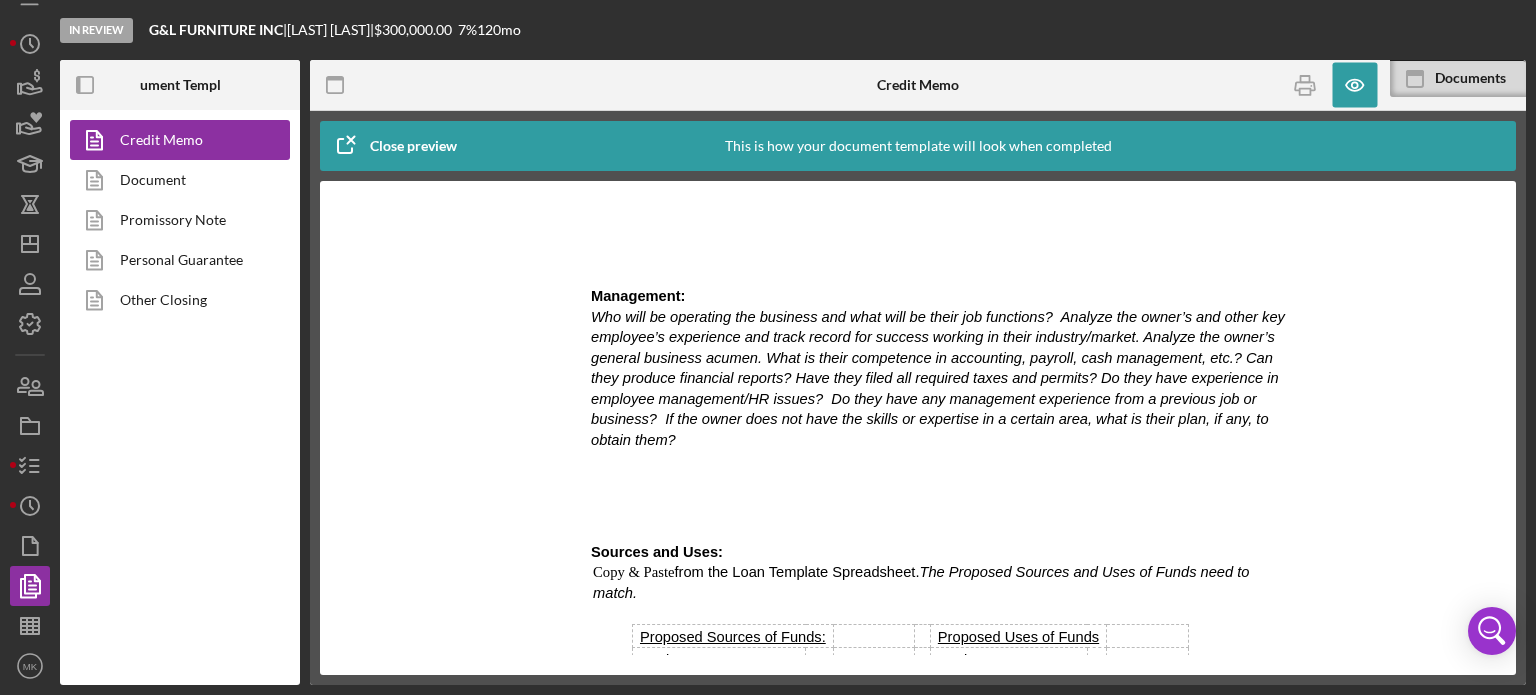 scroll, scrollTop: 2700, scrollLeft: 0, axis: vertical 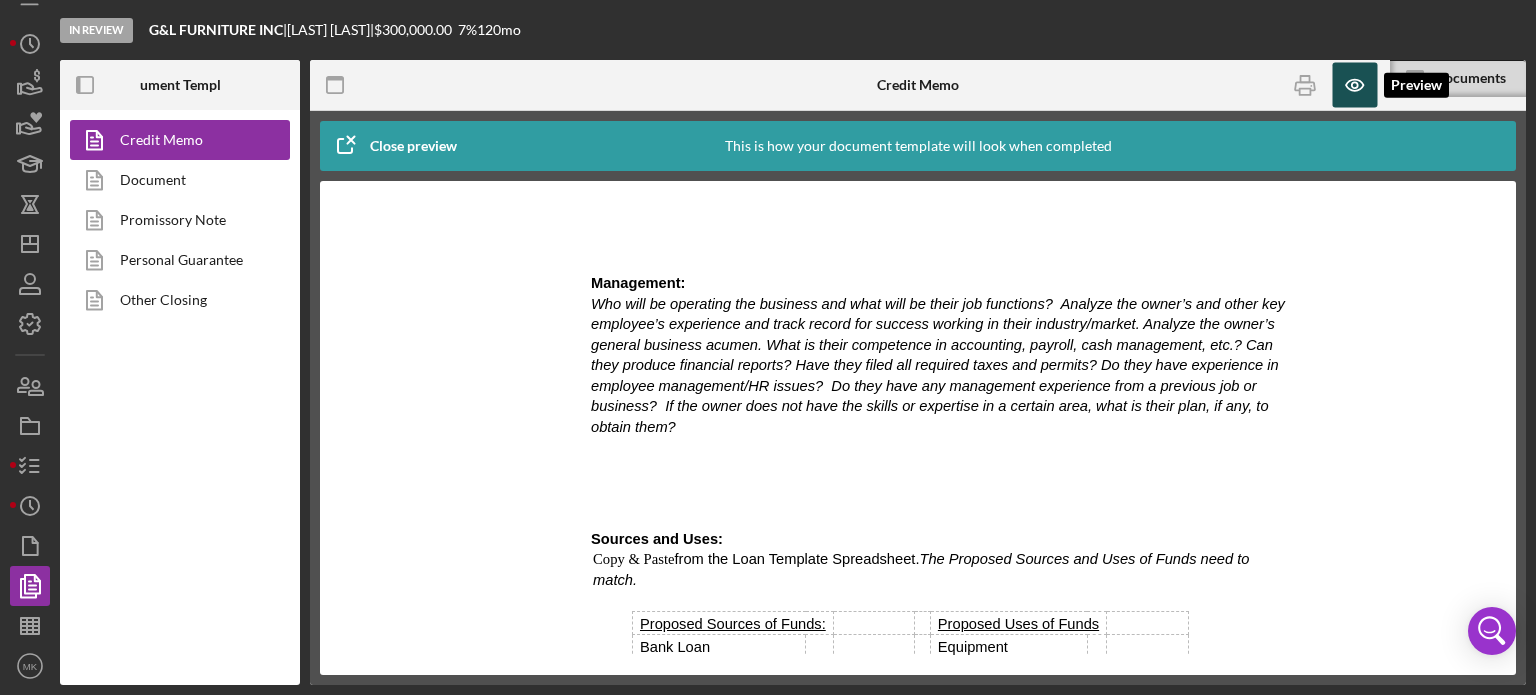 click 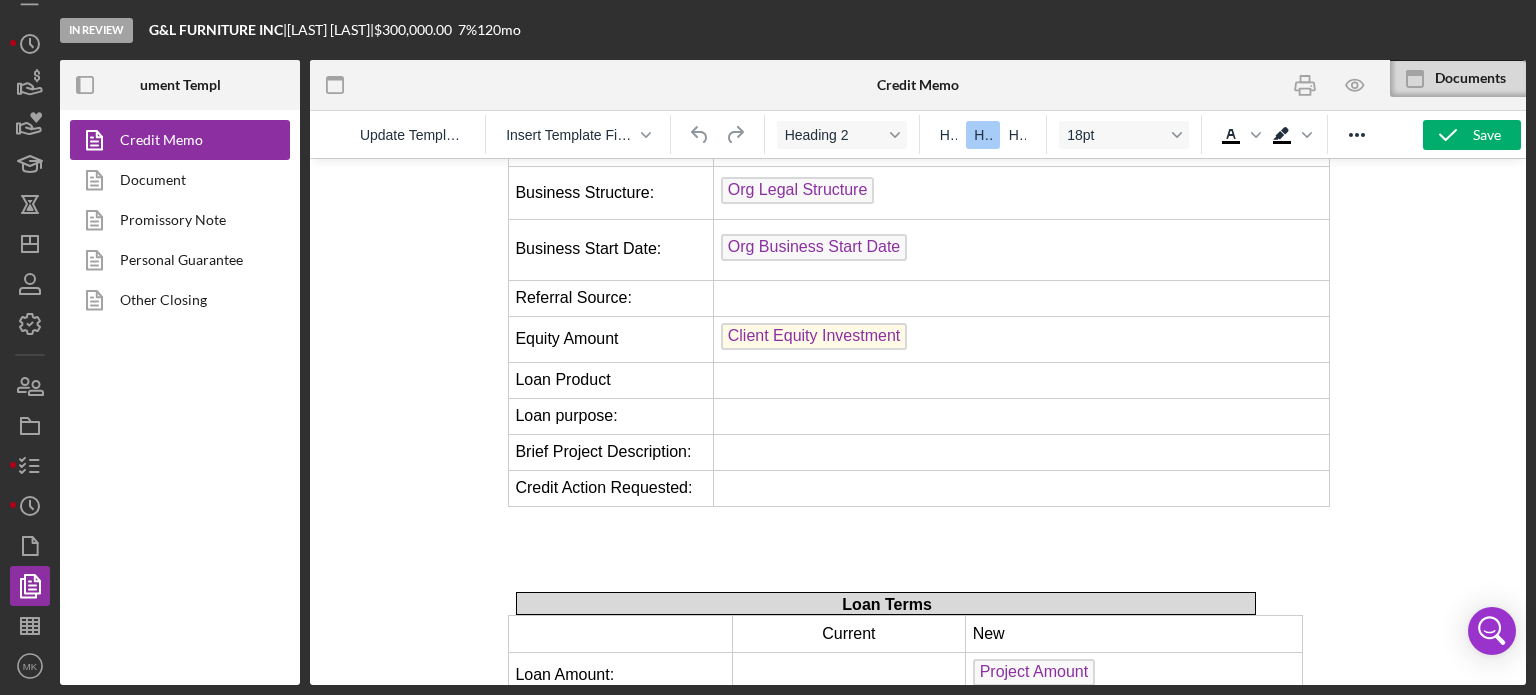 scroll, scrollTop: 0, scrollLeft: 0, axis: both 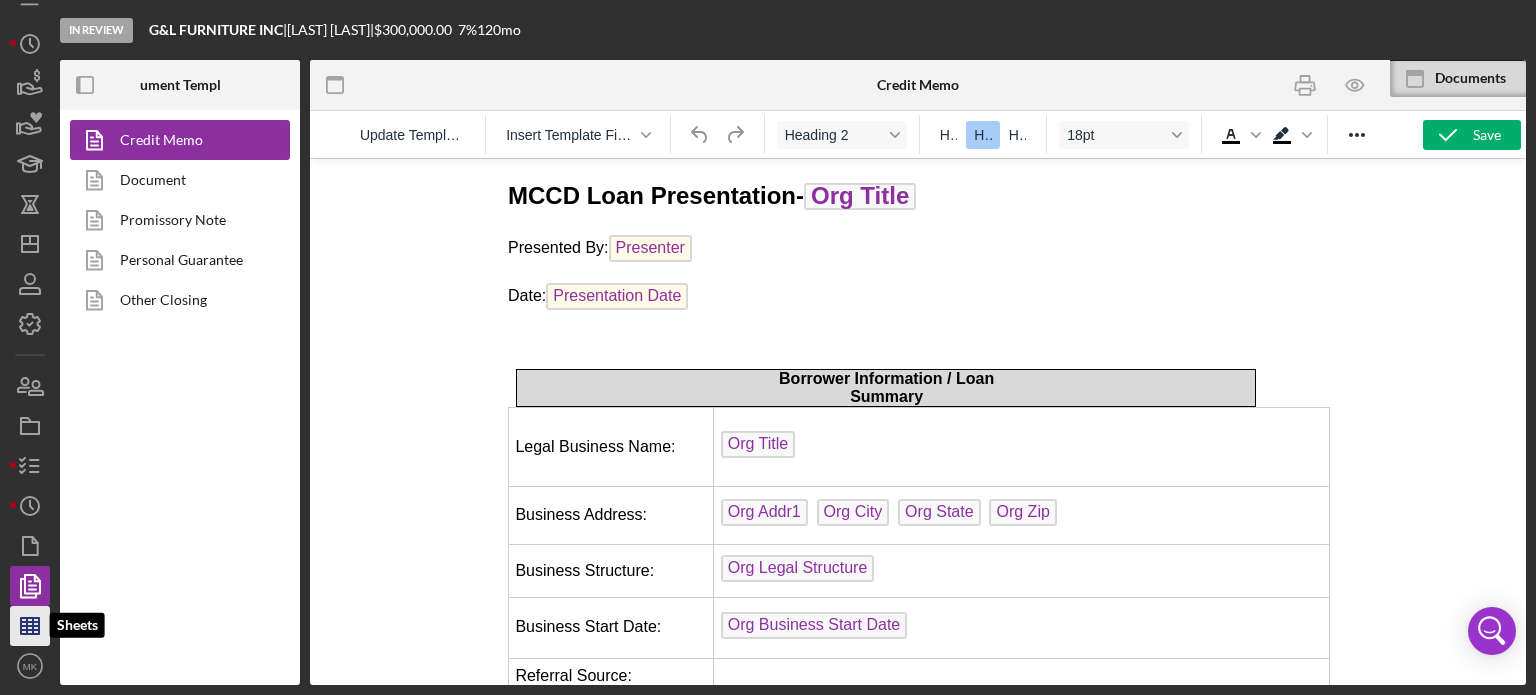 click 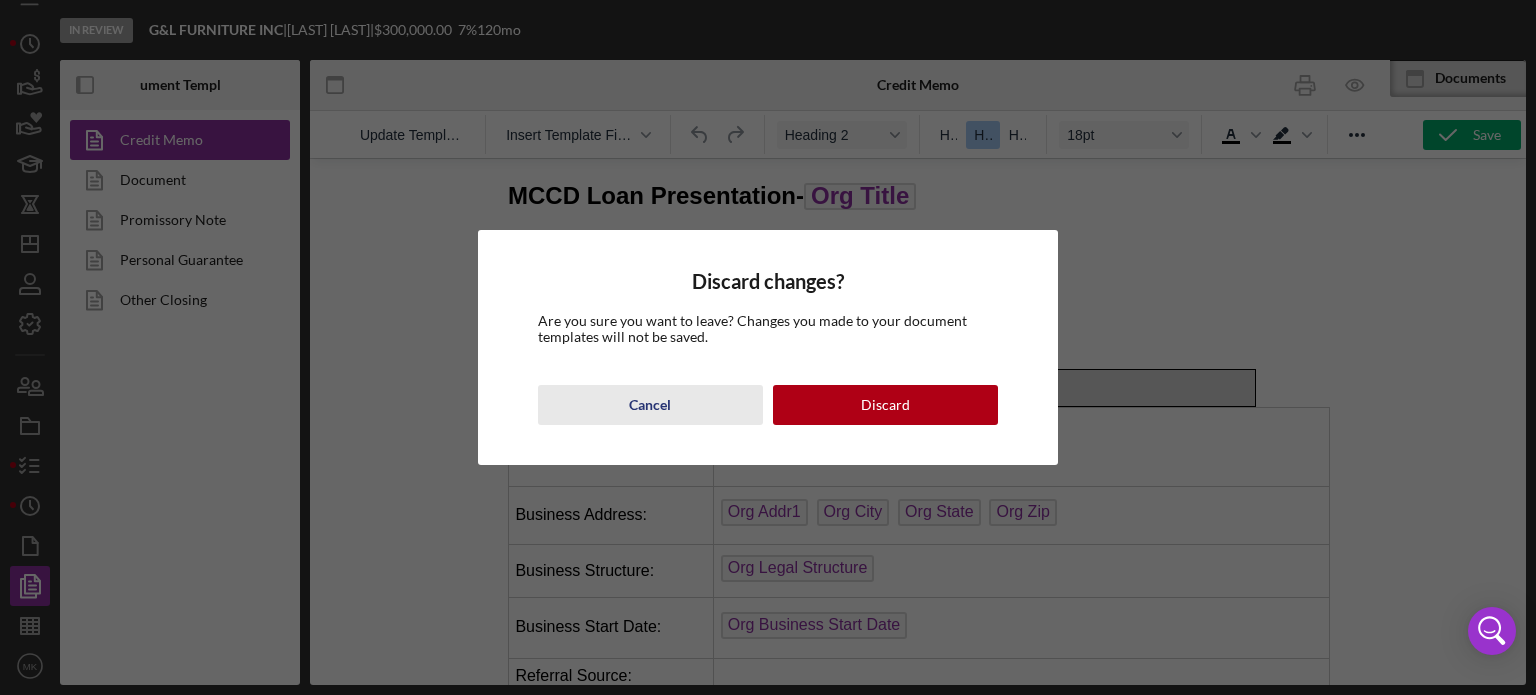 drag, startPoint x: 655, startPoint y: 394, endPoint x: 2, endPoint y: 228, distance: 673.7692 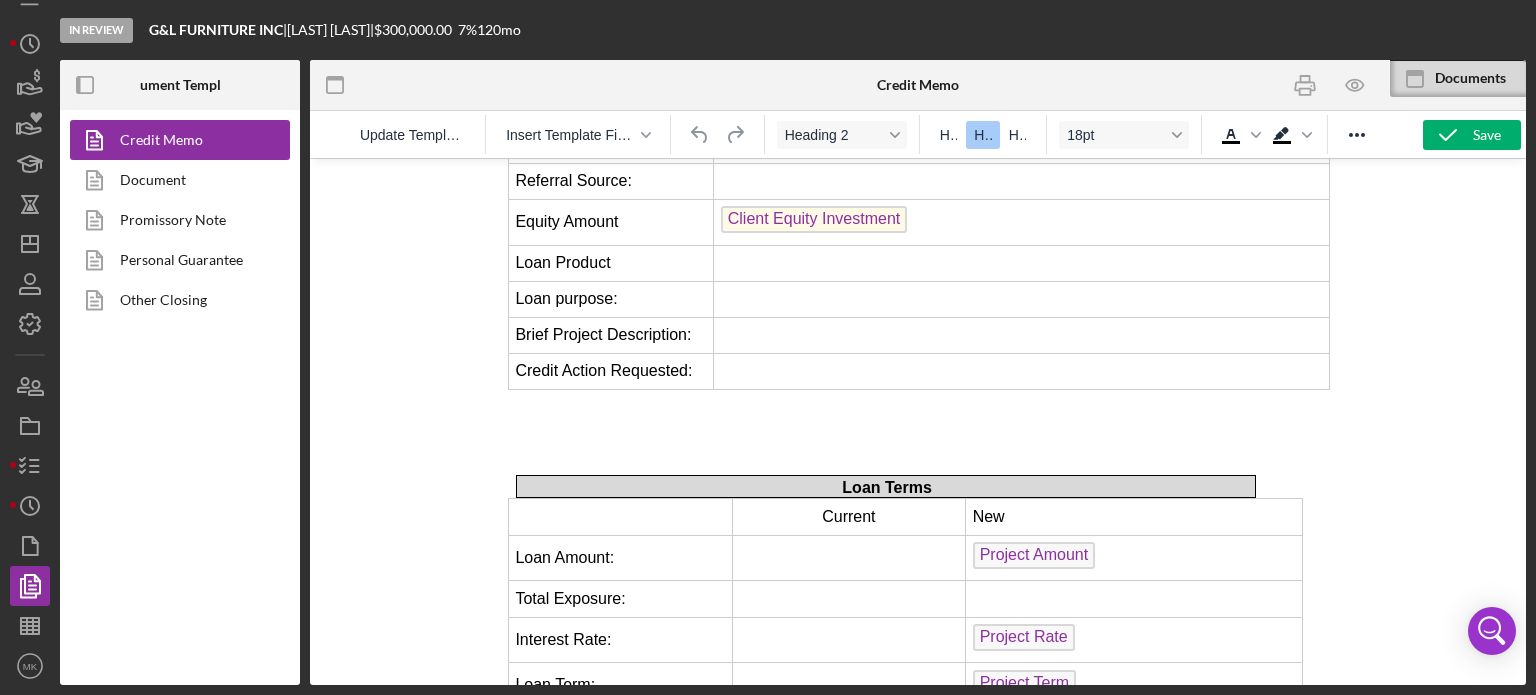 scroll, scrollTop: 0, scrollLeft: 0, axis: both 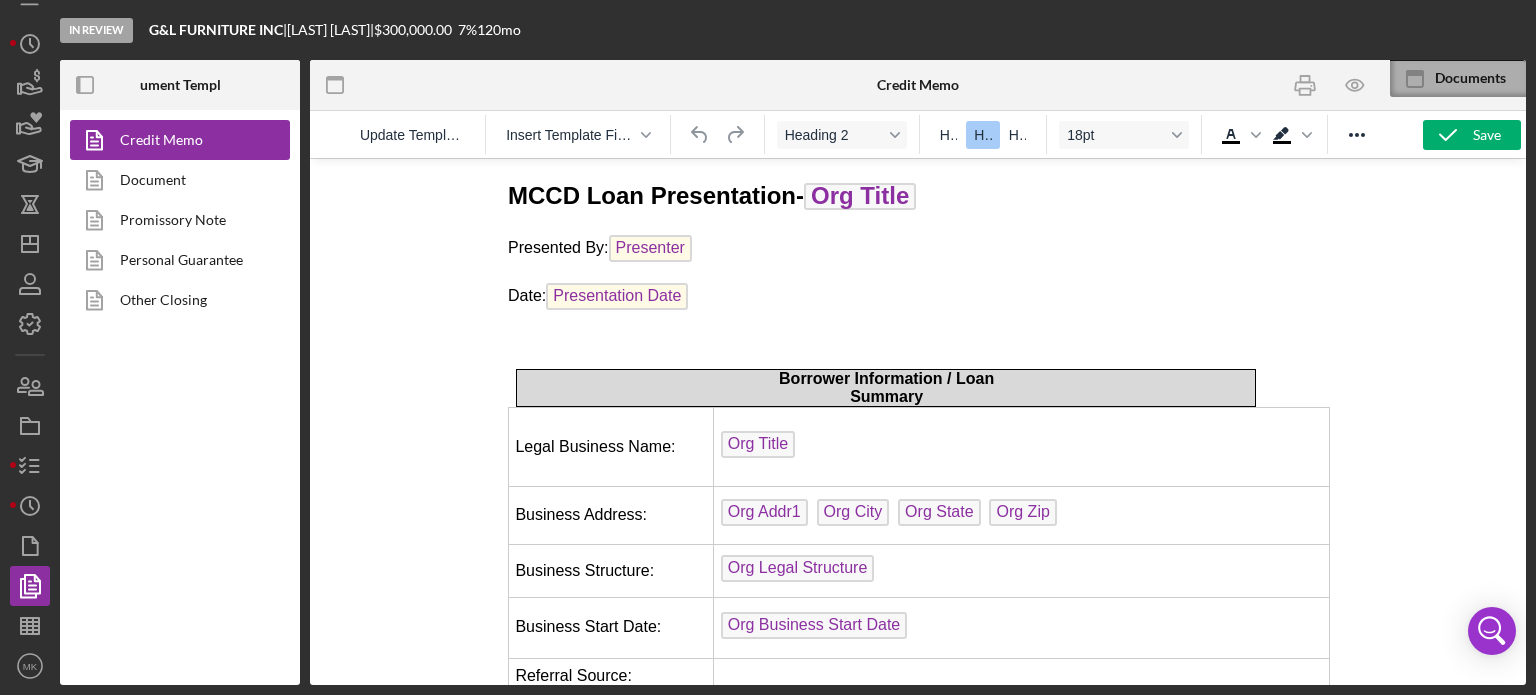 click on "Documents" at bounding box center [1480, 78] 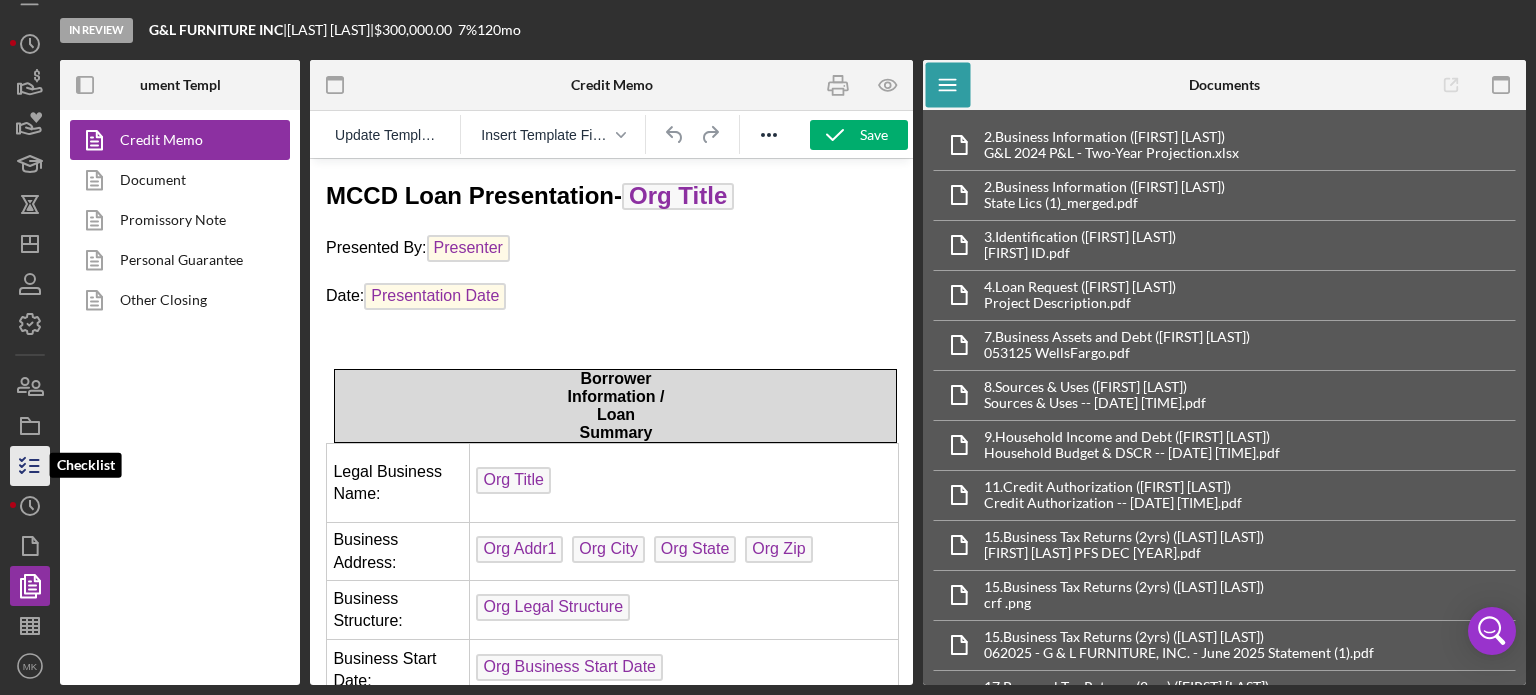 click 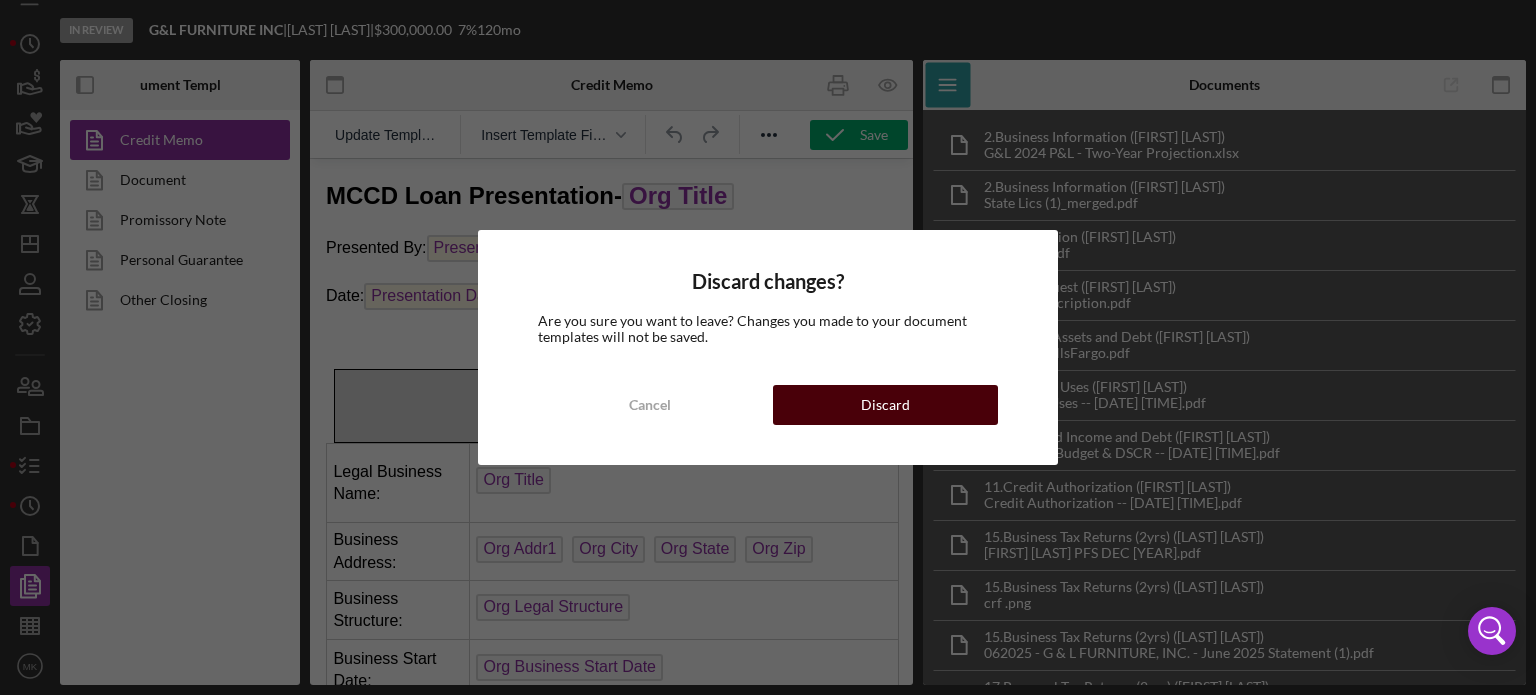 click on "Discard" at bounding box center [885, 405] 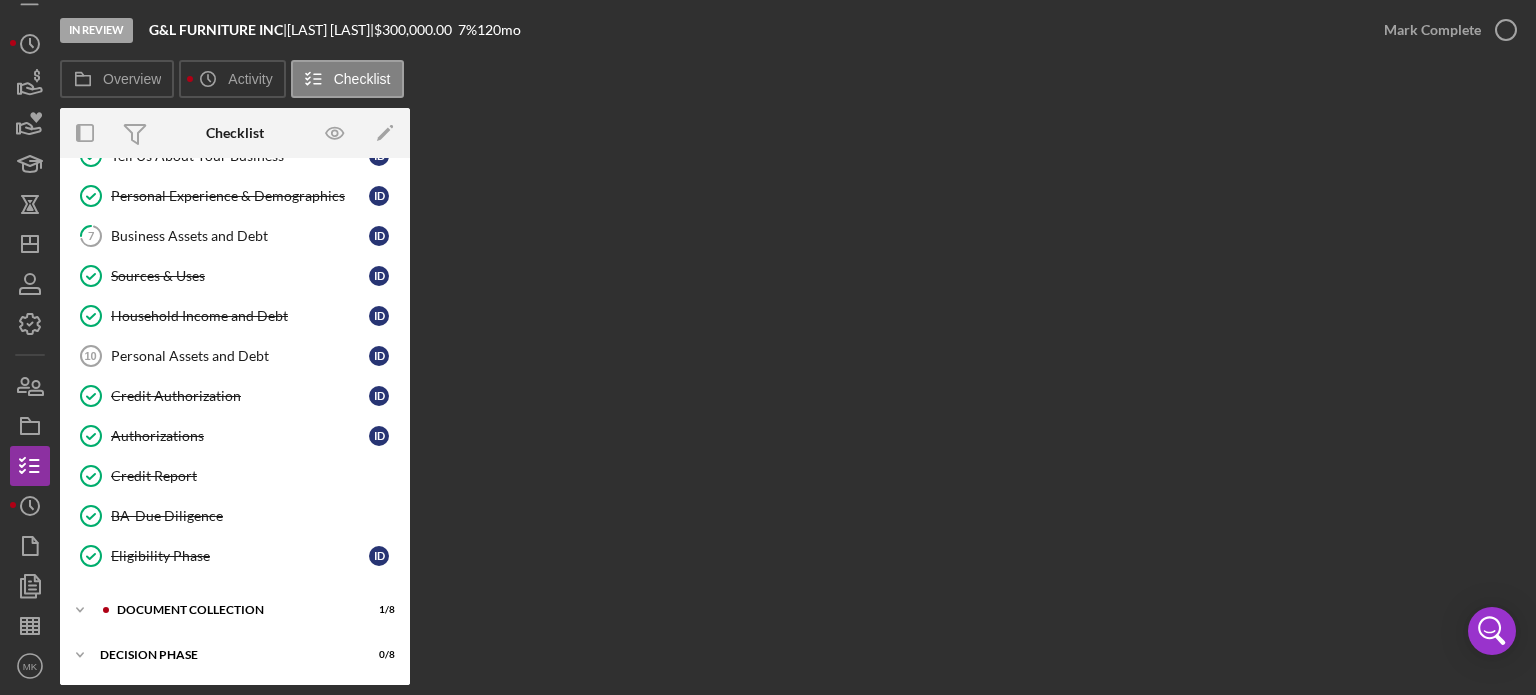 scroll, scrollTop: 356, scrollLeft: 0, axis: vertical 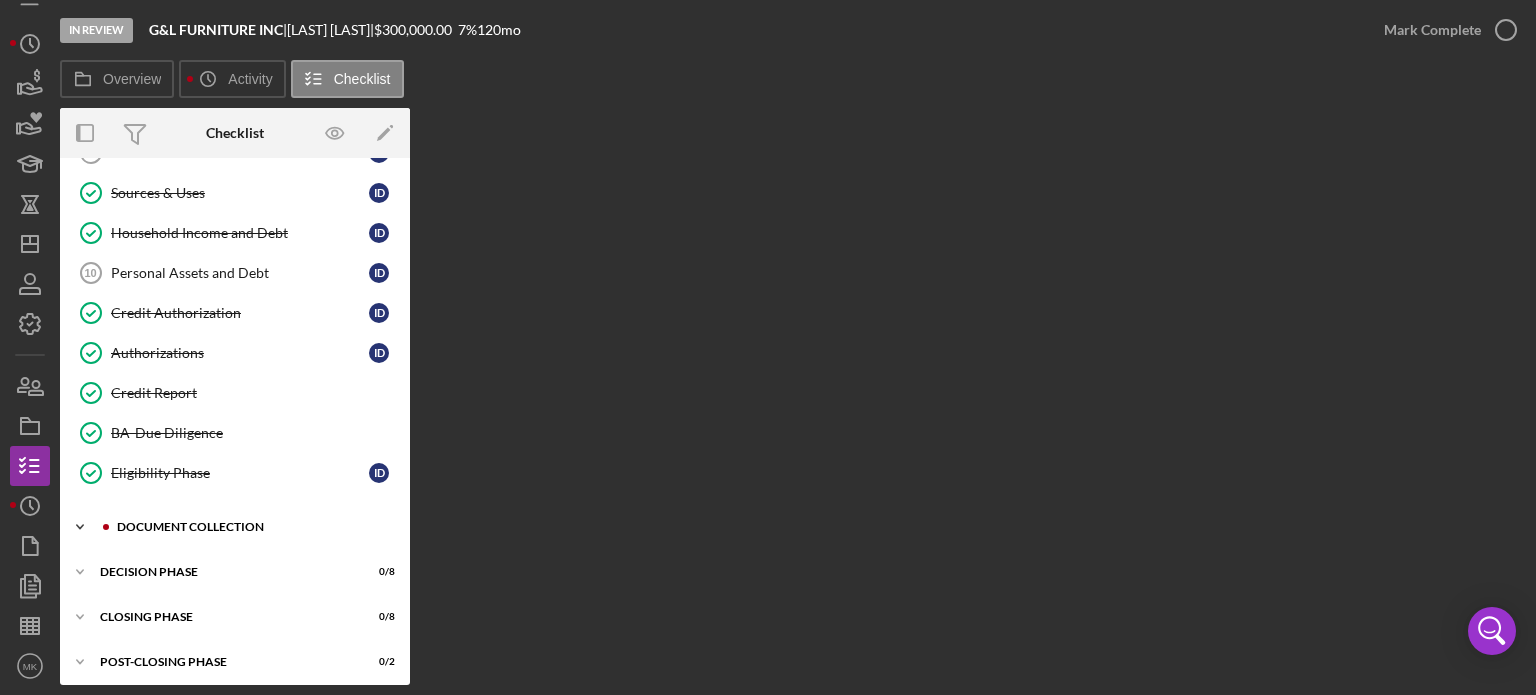 click on "Icon/Expander Document Collection 1 / 8" at bounding box center (235, 527) 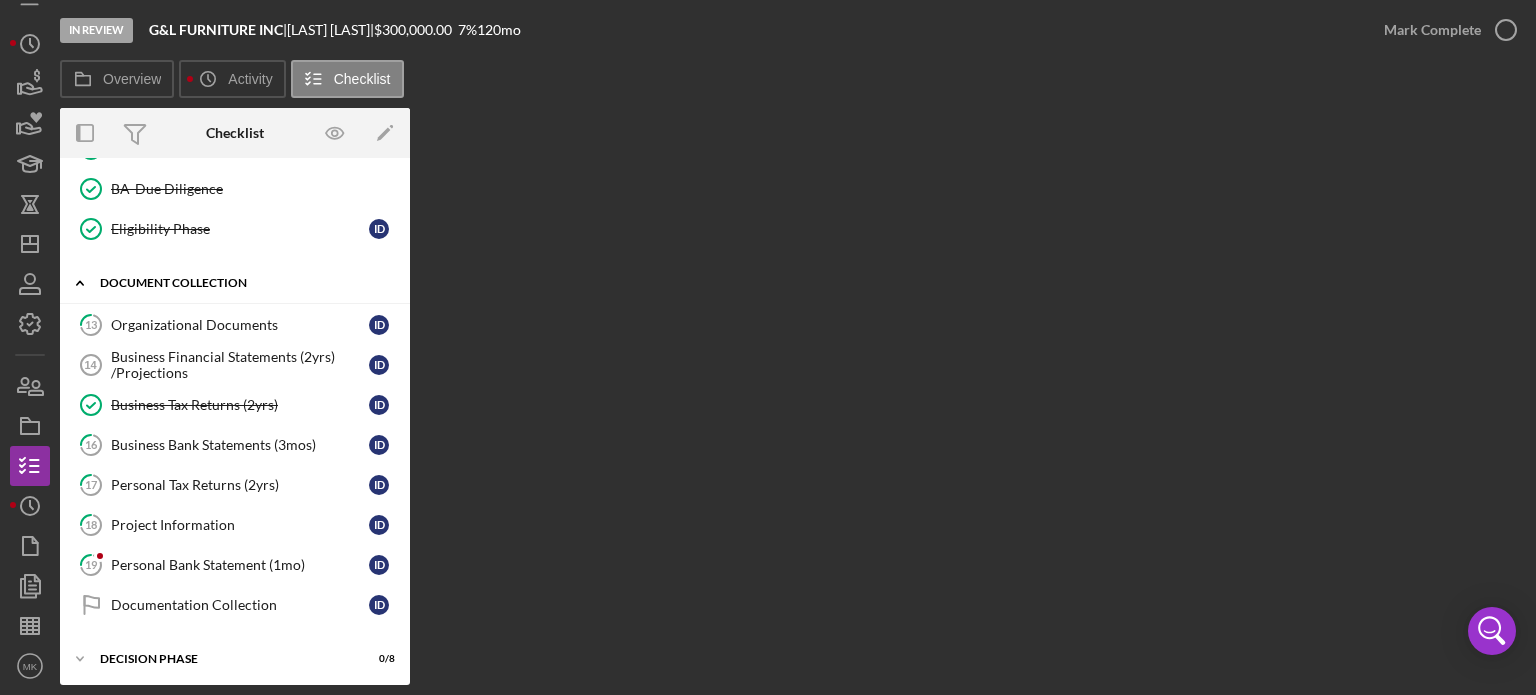 scroll, scrollTop: 656, scrollLeft: 0, axis: vertical 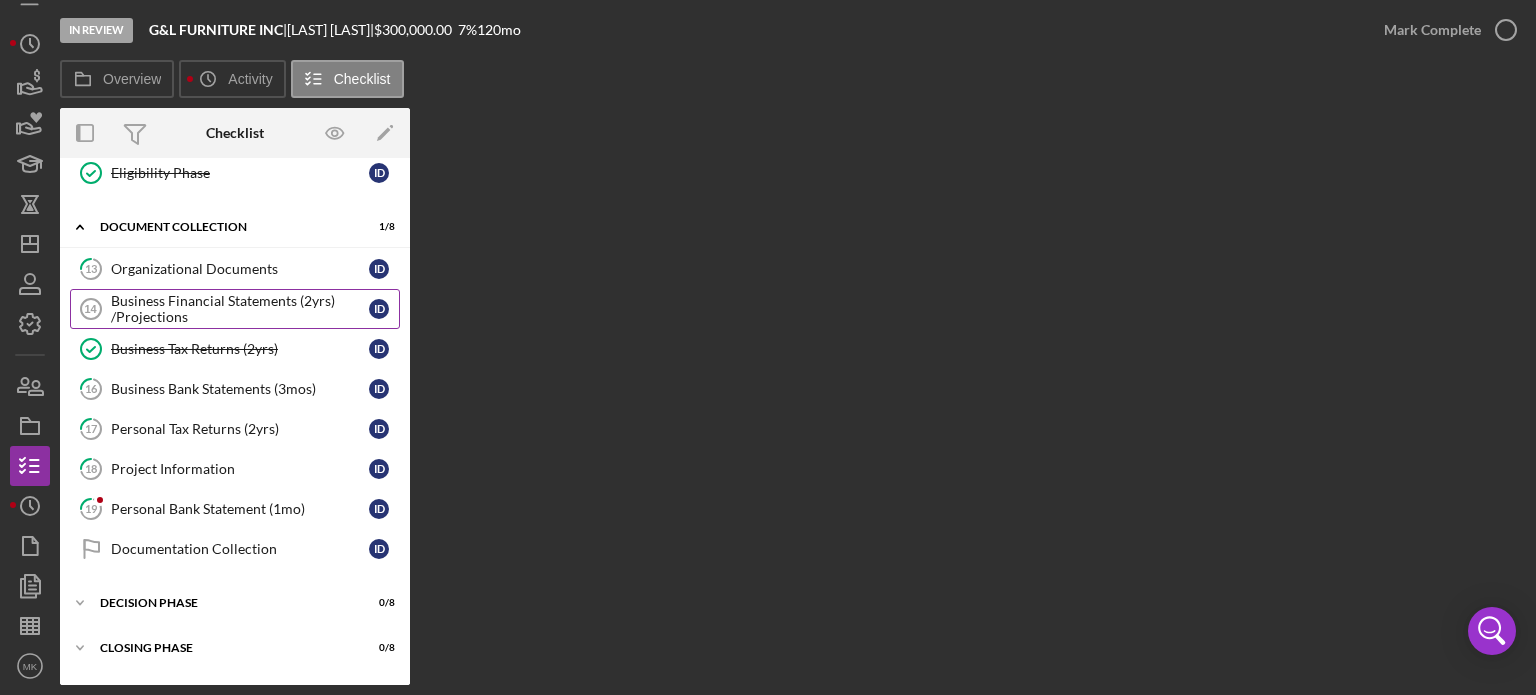click on "Business Financial Statements (2yrs) /Projections" at bounding box center [240, 309] 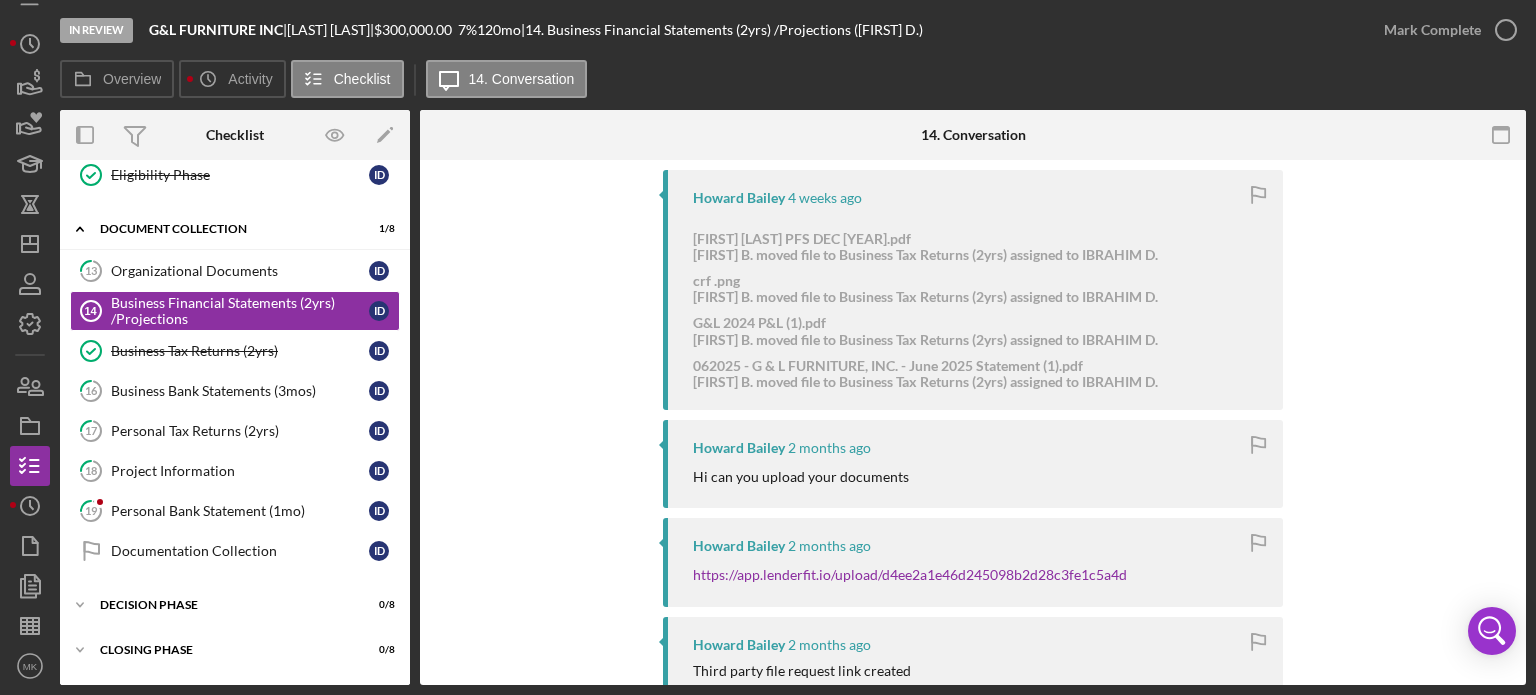 scroll, scrollTop: 0, scrollLeft: 0, axis: both 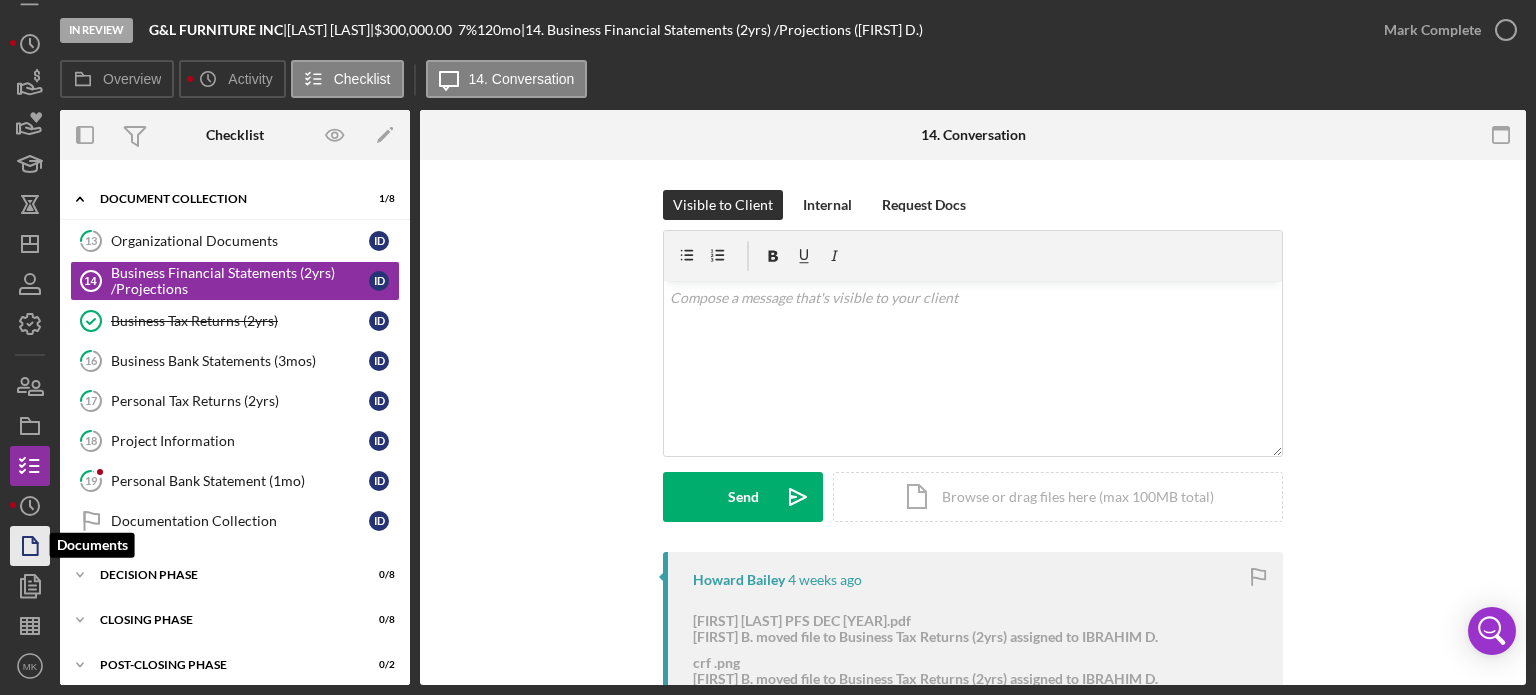 click 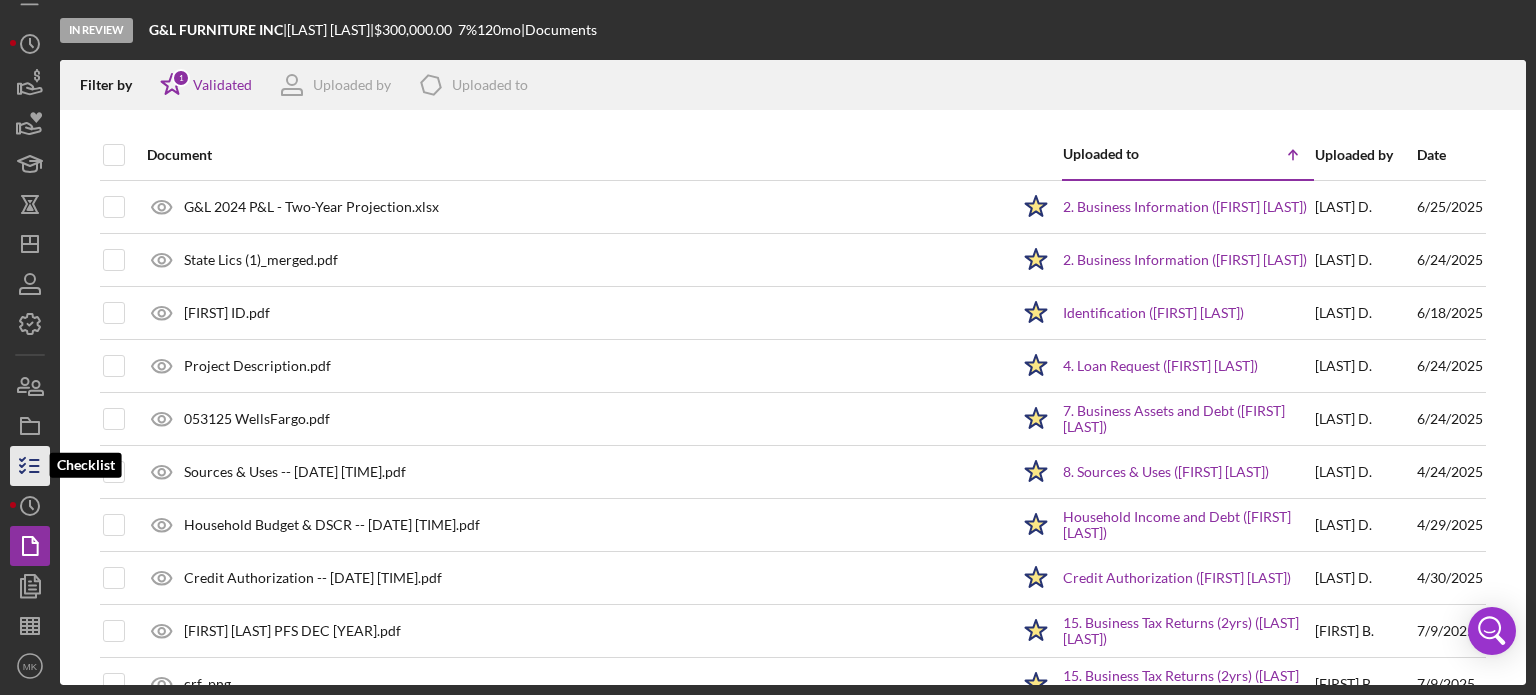 click 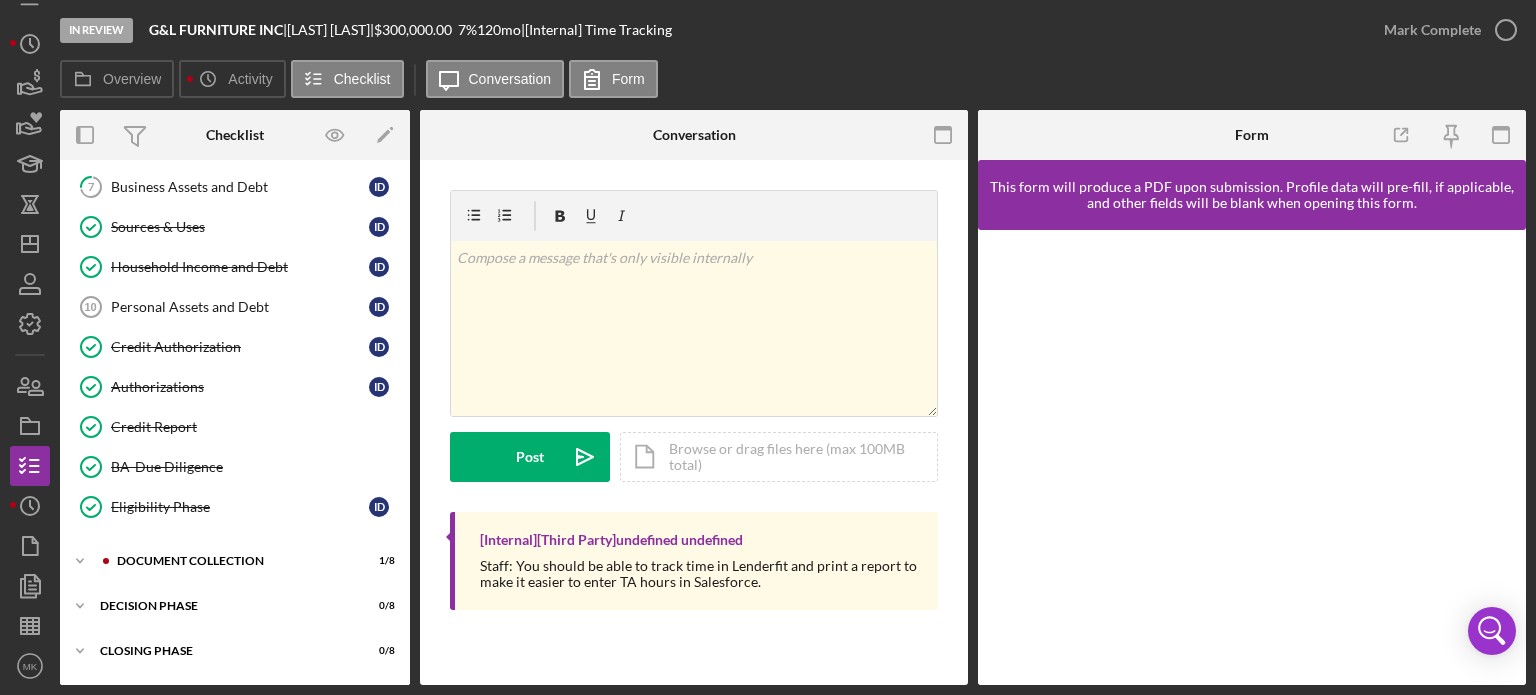 scroll, scrollTop: 359, scrollLeft: 0, axis: vertical 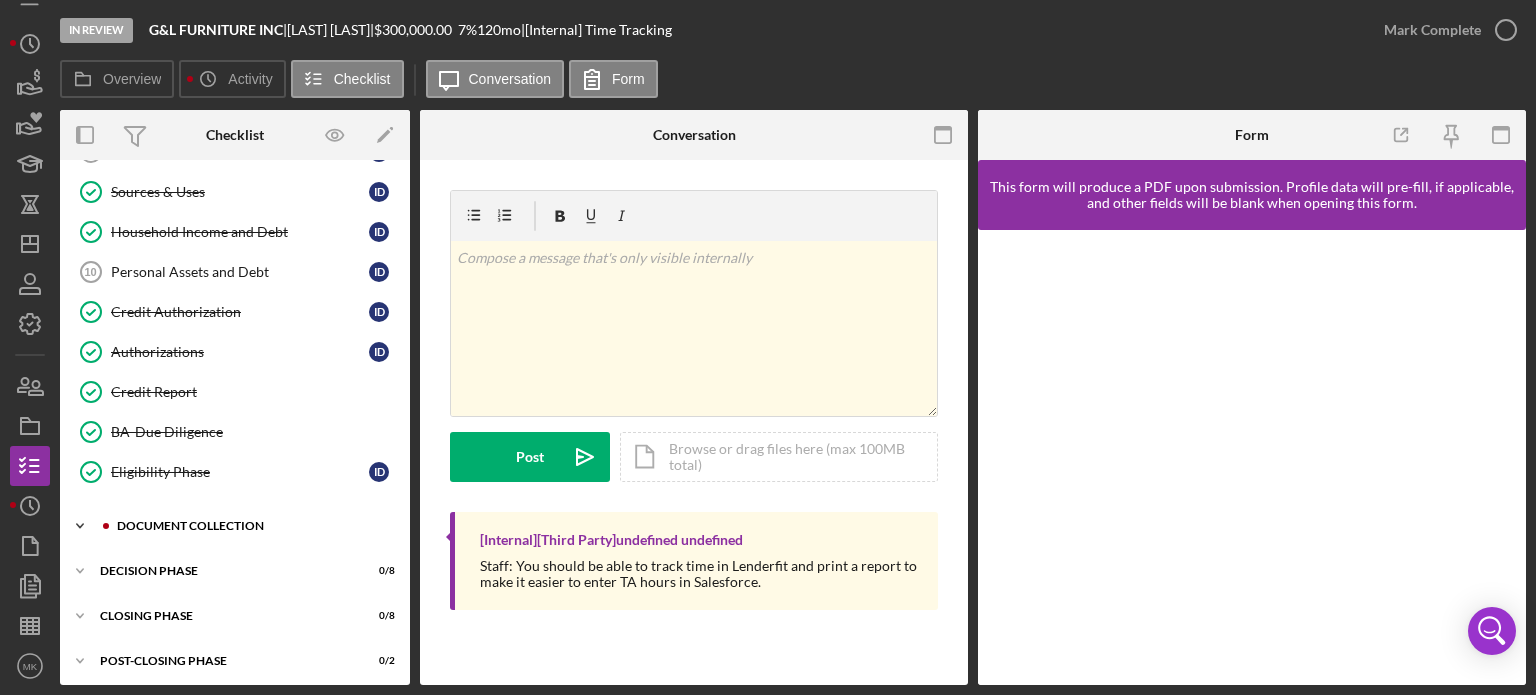 click on "Document Collection" at bounding box center (251, 526) 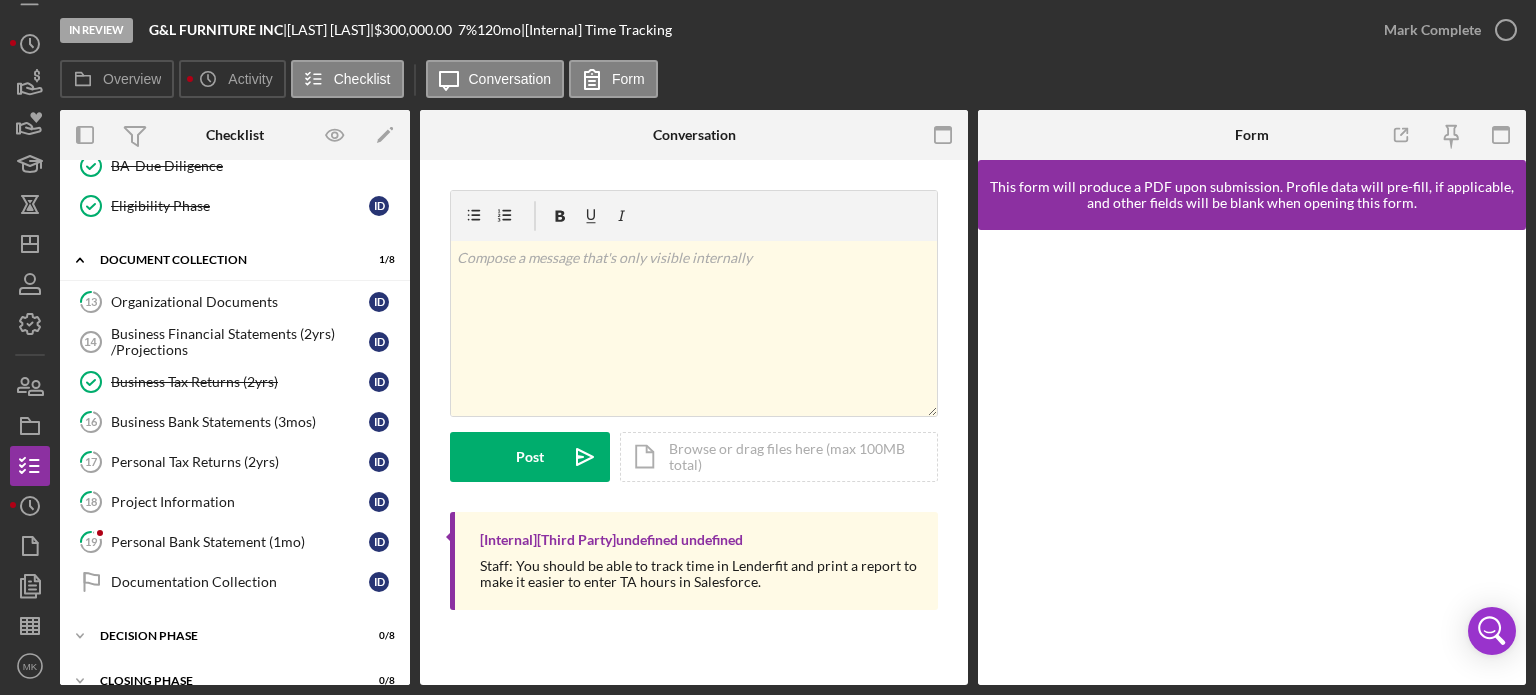 scroll, scrollTop: 659, scrollLeft: 0, axis: vertical 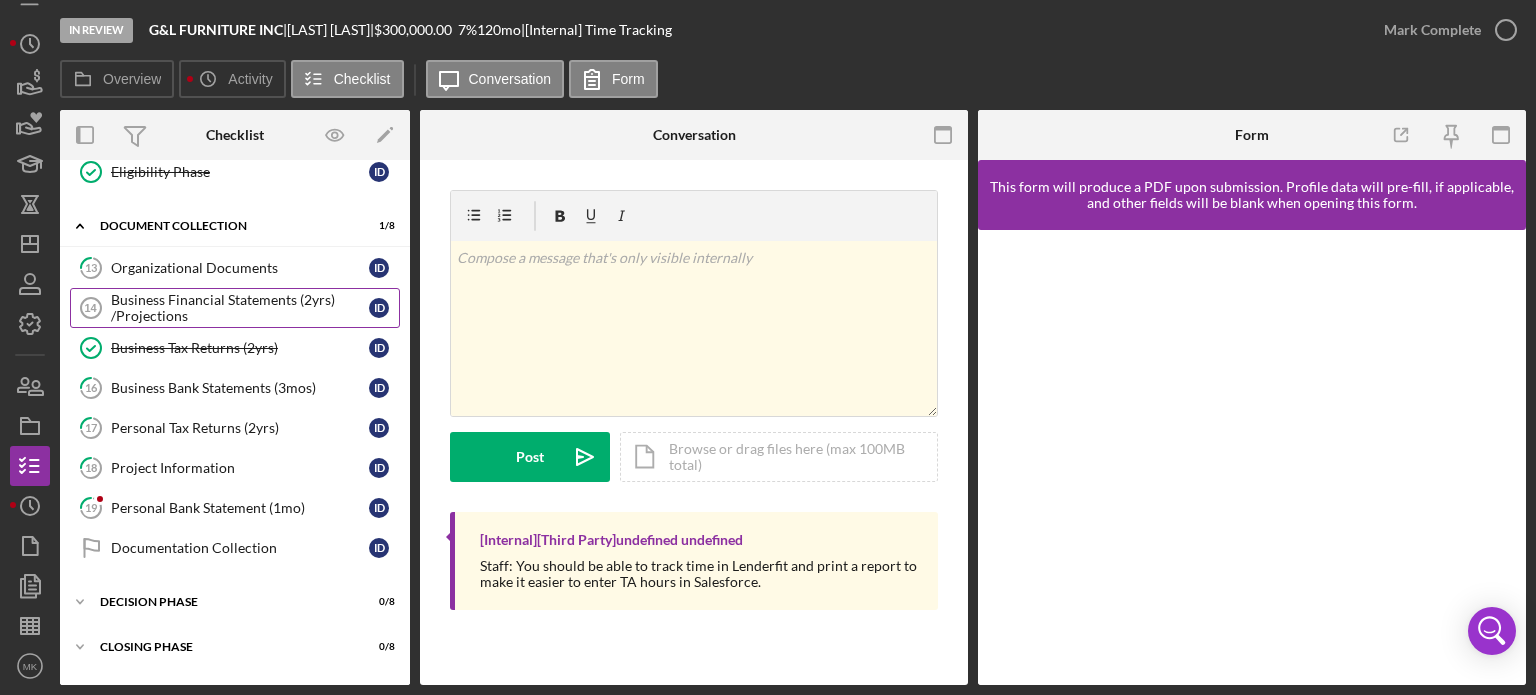click on "Business Financial Statements (2yrs) /Projections" at bounding box center [240, 308] 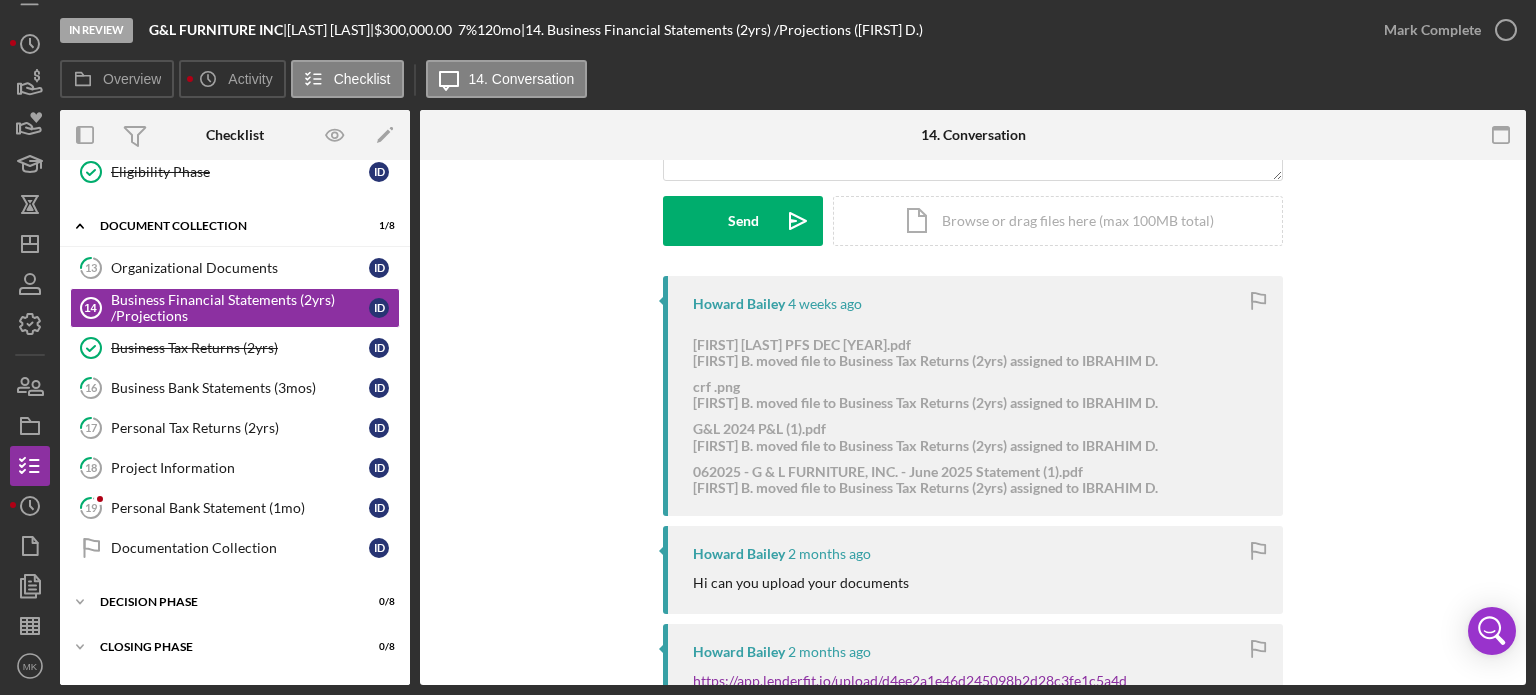 scroll, scrollTop: 248, scrollLeft: 0, axis: vertical 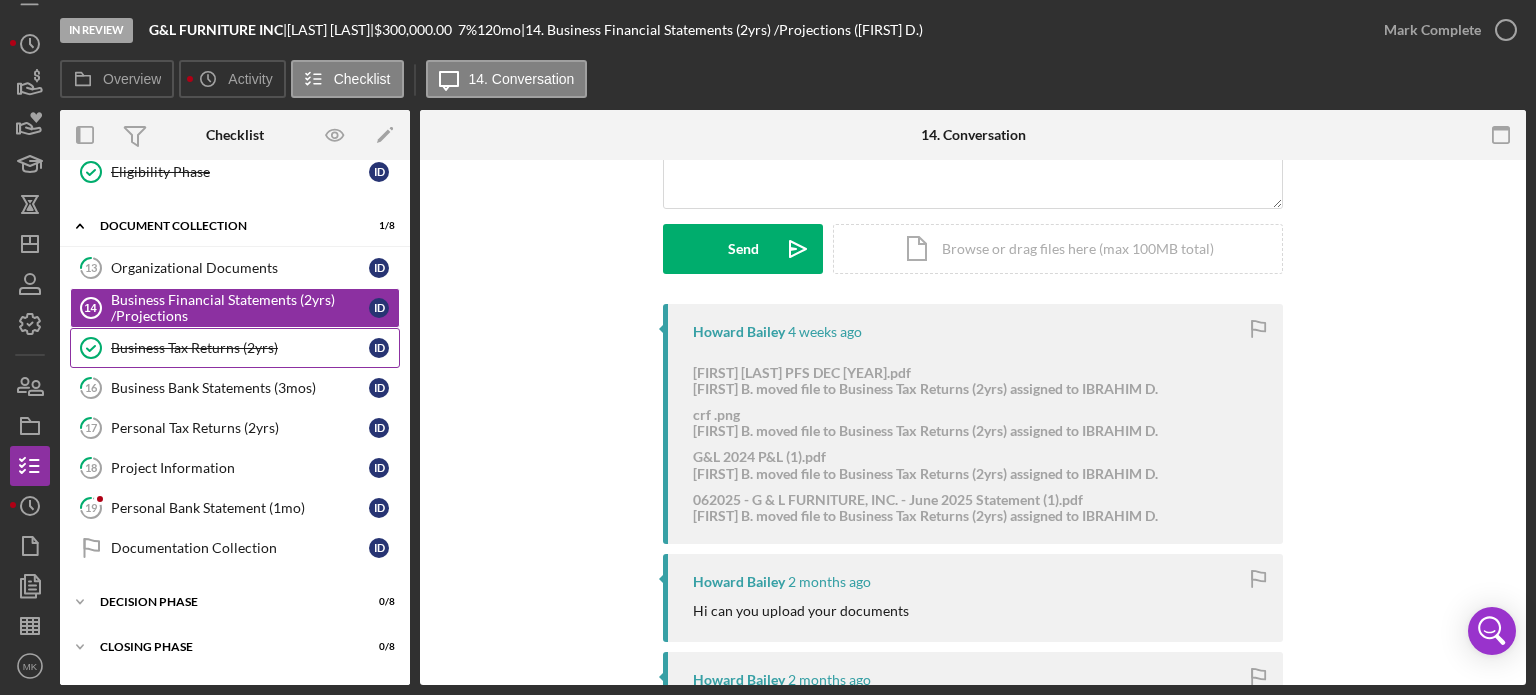 click on "Business Tax Returns (2yrs)" at bounding box center (240, 348) 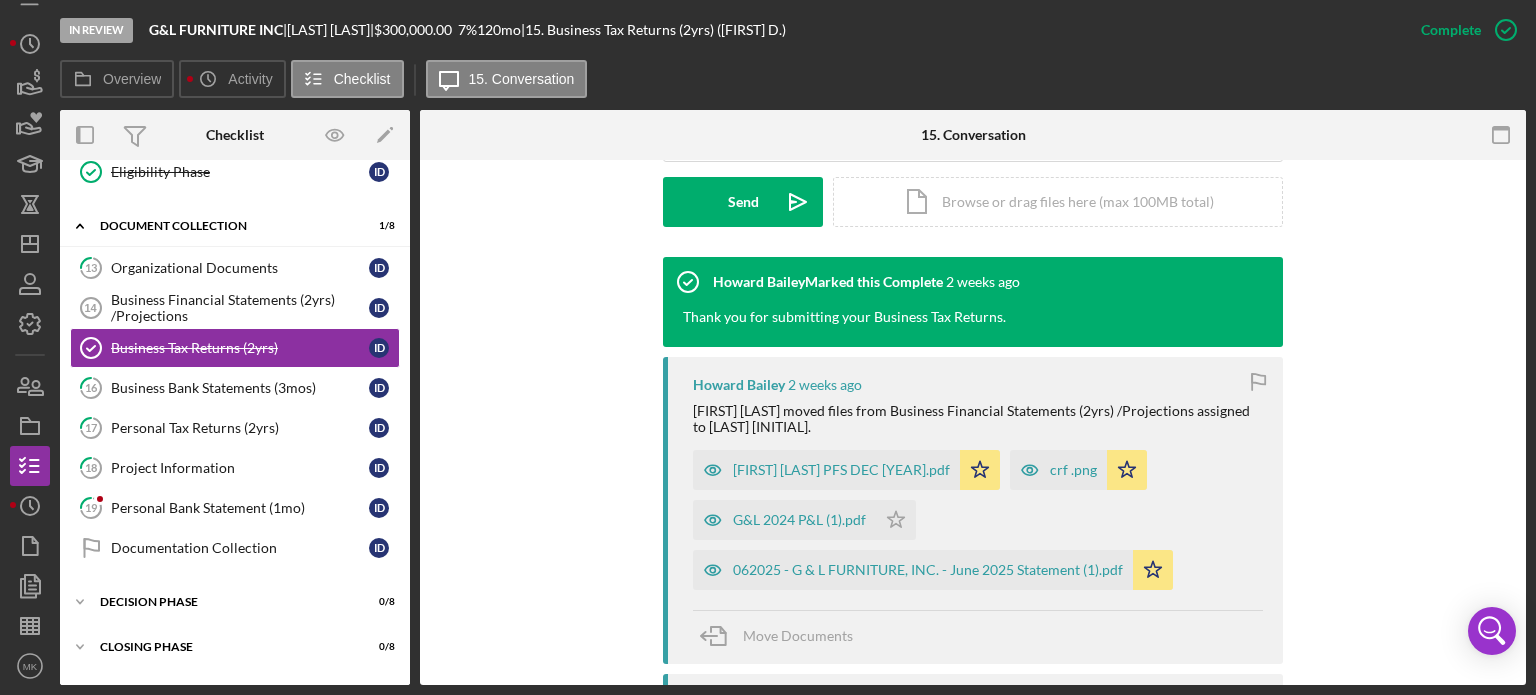 scroll, scrollTop: 600, scrollLeft: 0, axis: vertical 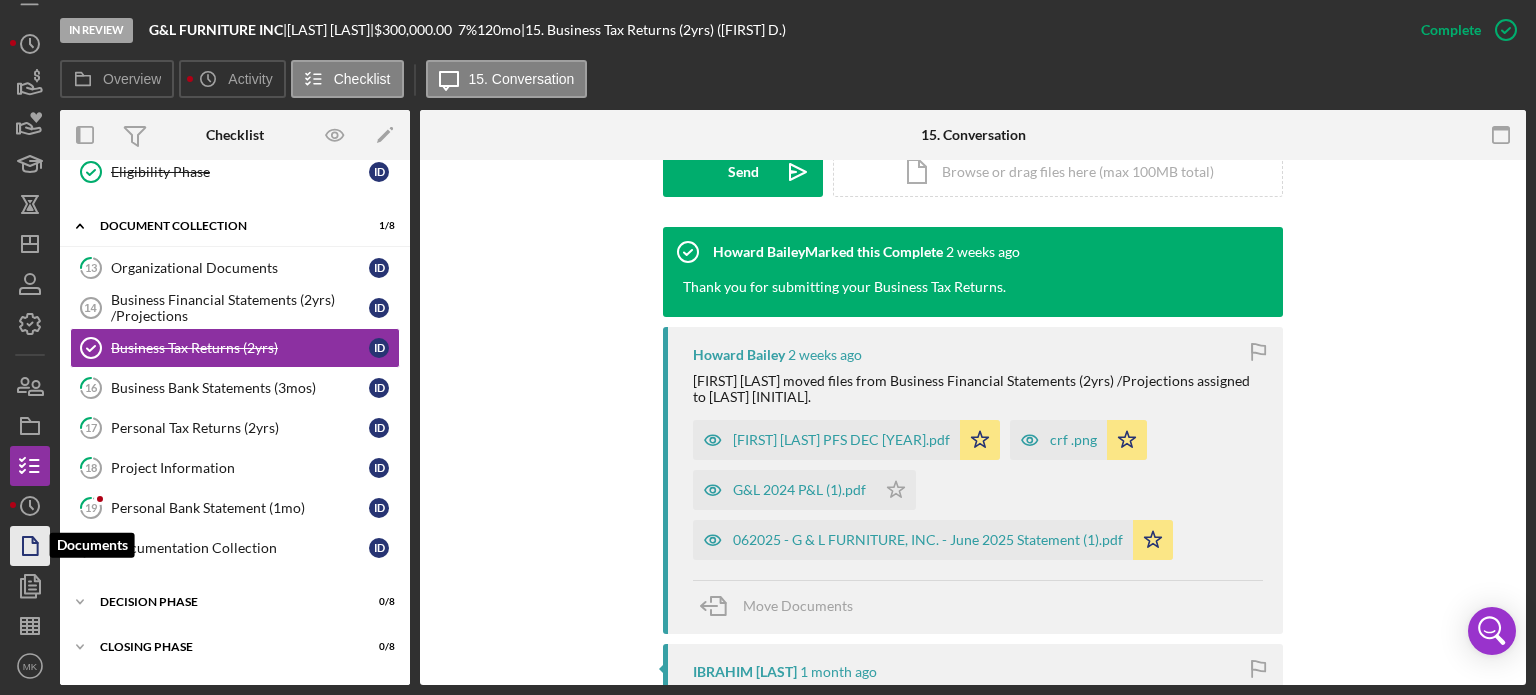 click 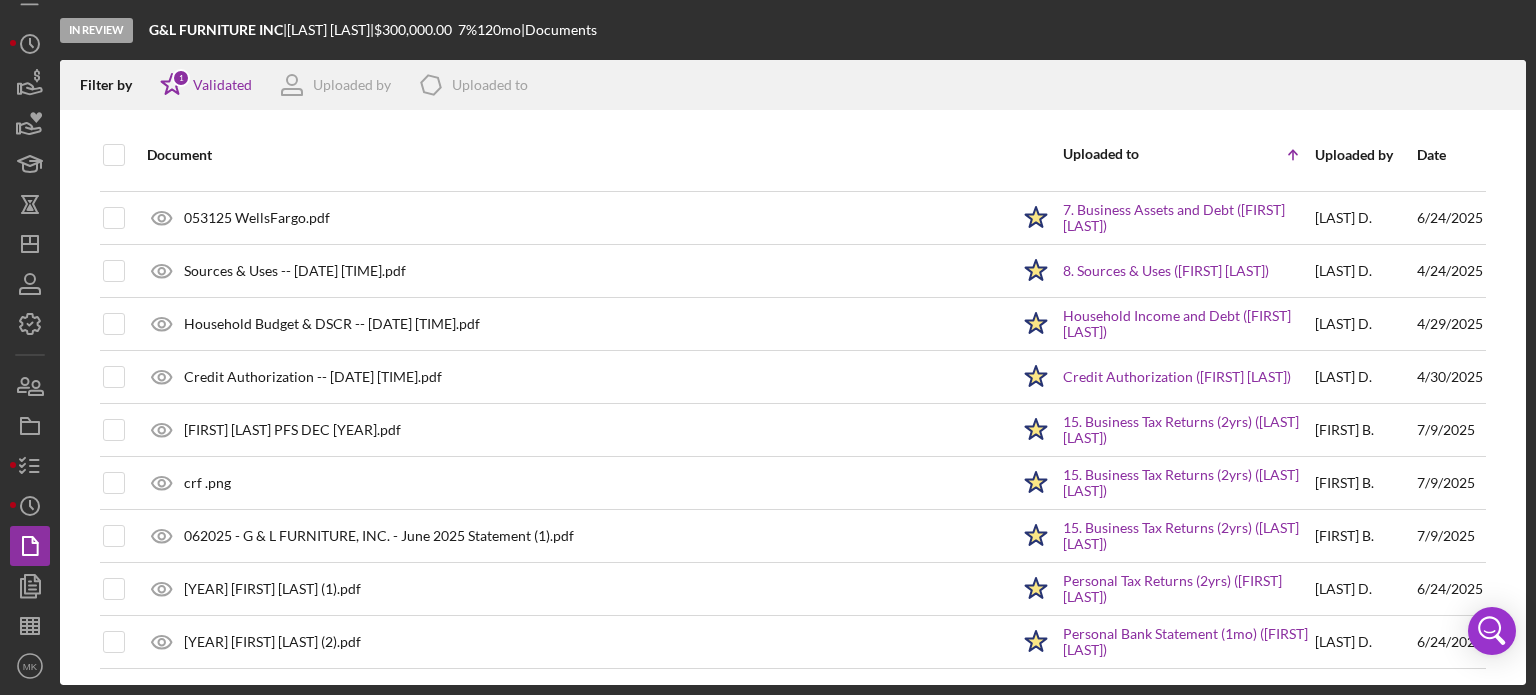 scroll, scrollTop: 0, scrollLeft: 0, axis: both 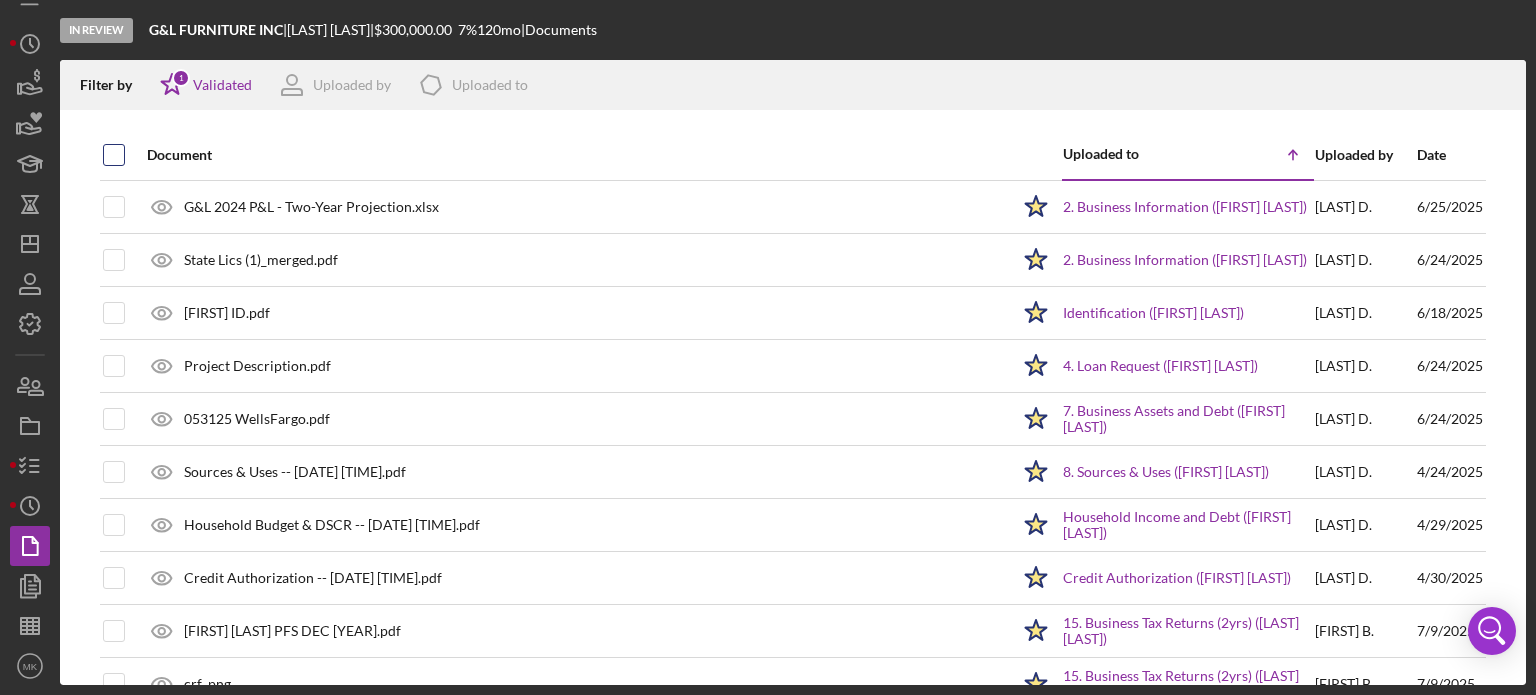 click at bounding box center (114, 155) 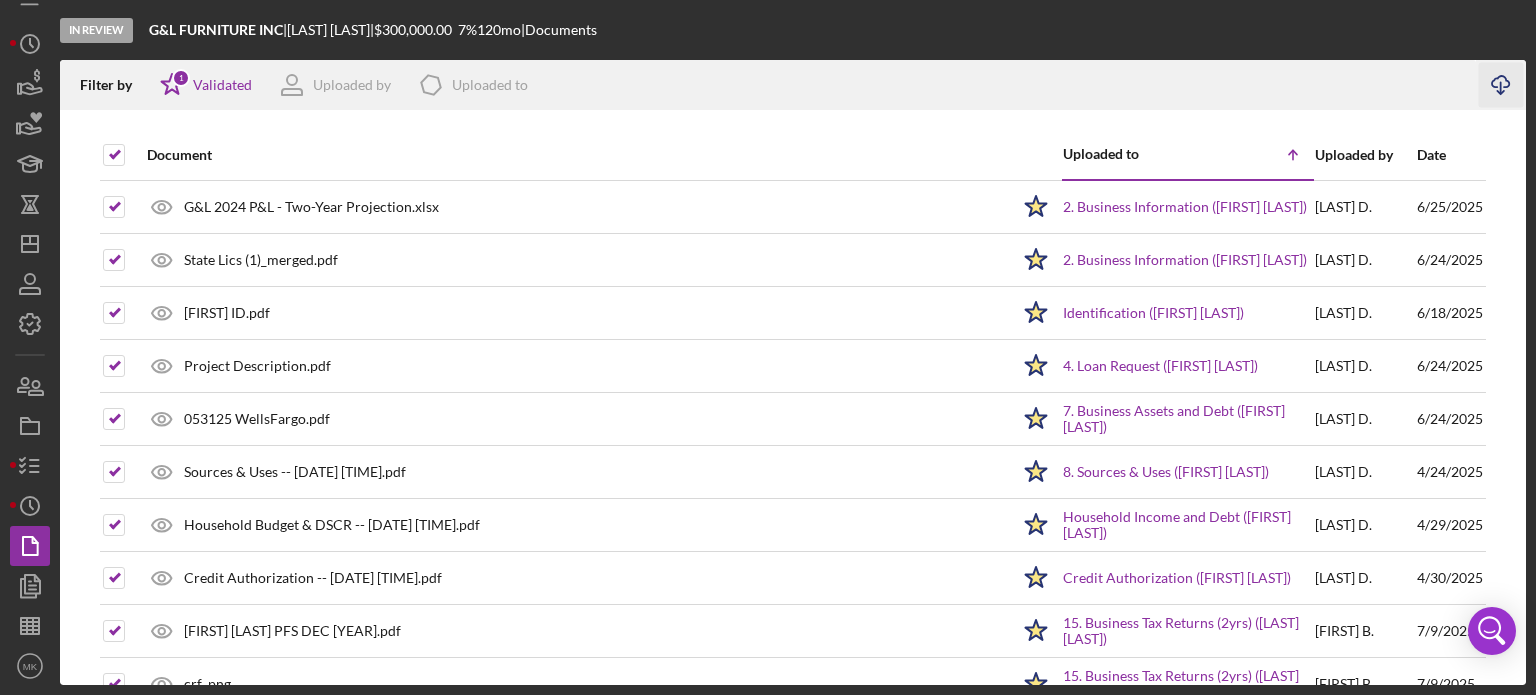 click on "Icon/Download" 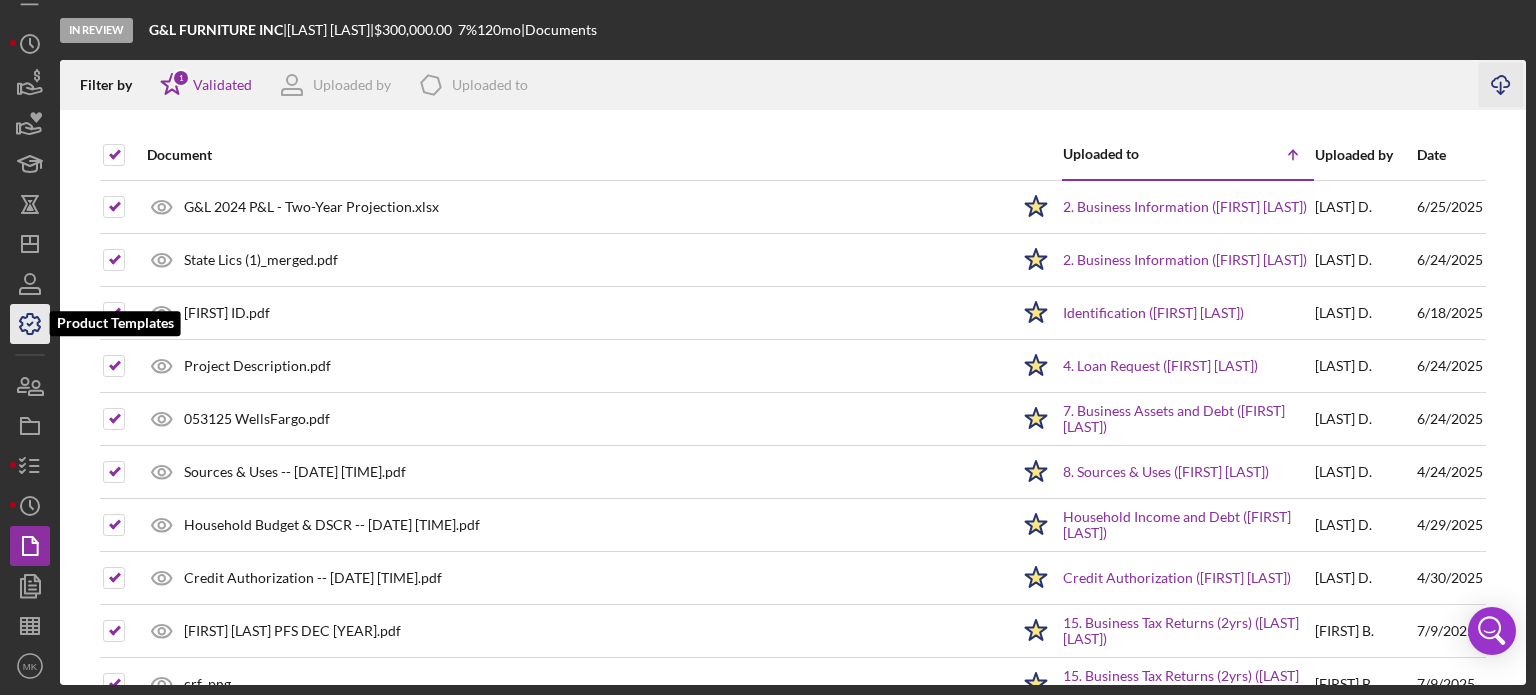 click 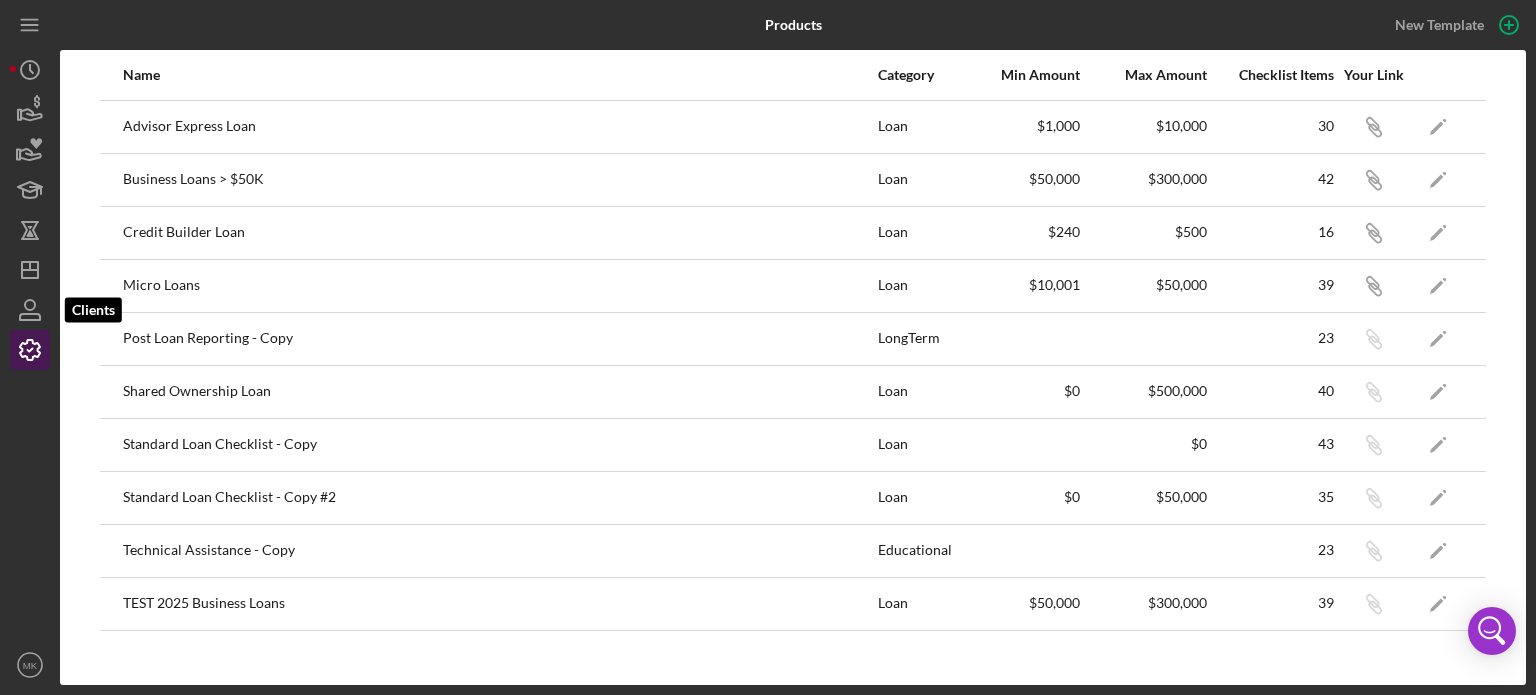 scroll, scrollTop: 0, scrollLeft: 0, axis: both 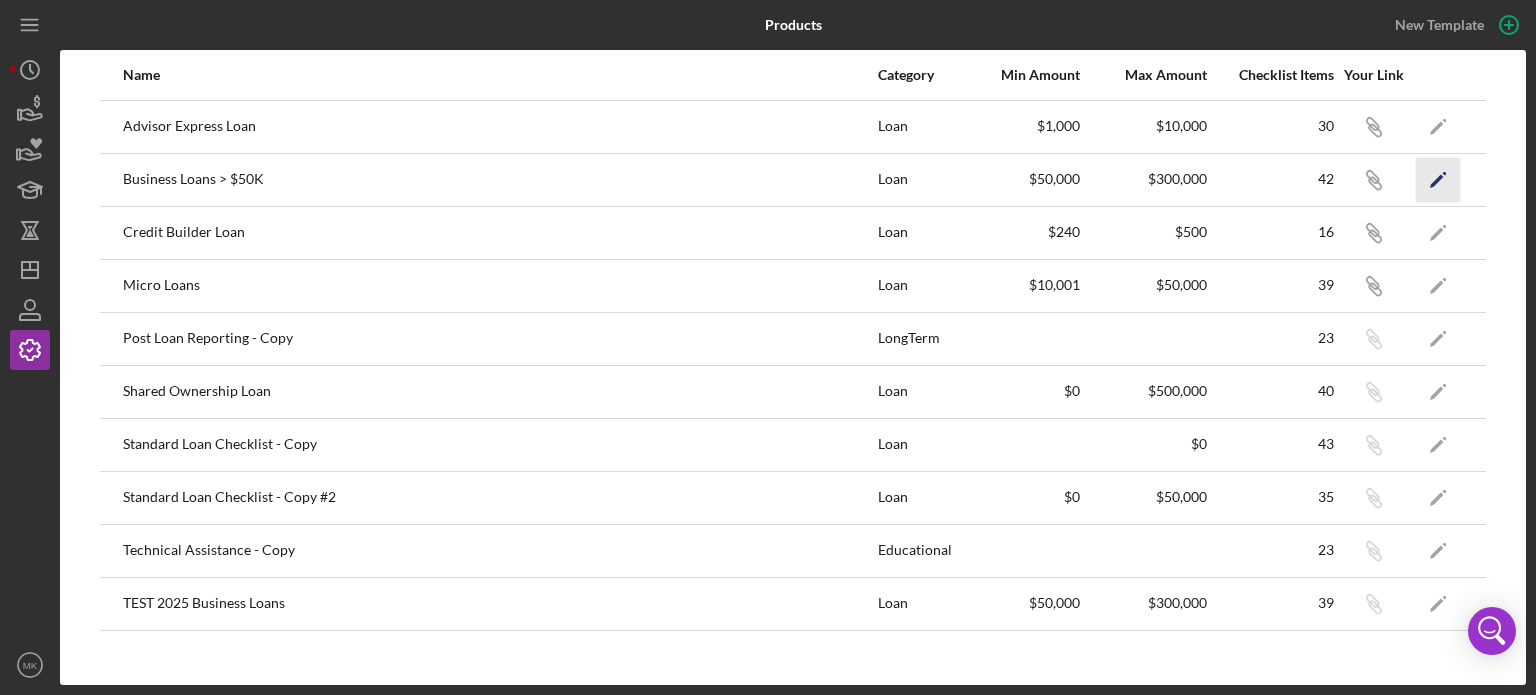 click on "Icon/Edit" 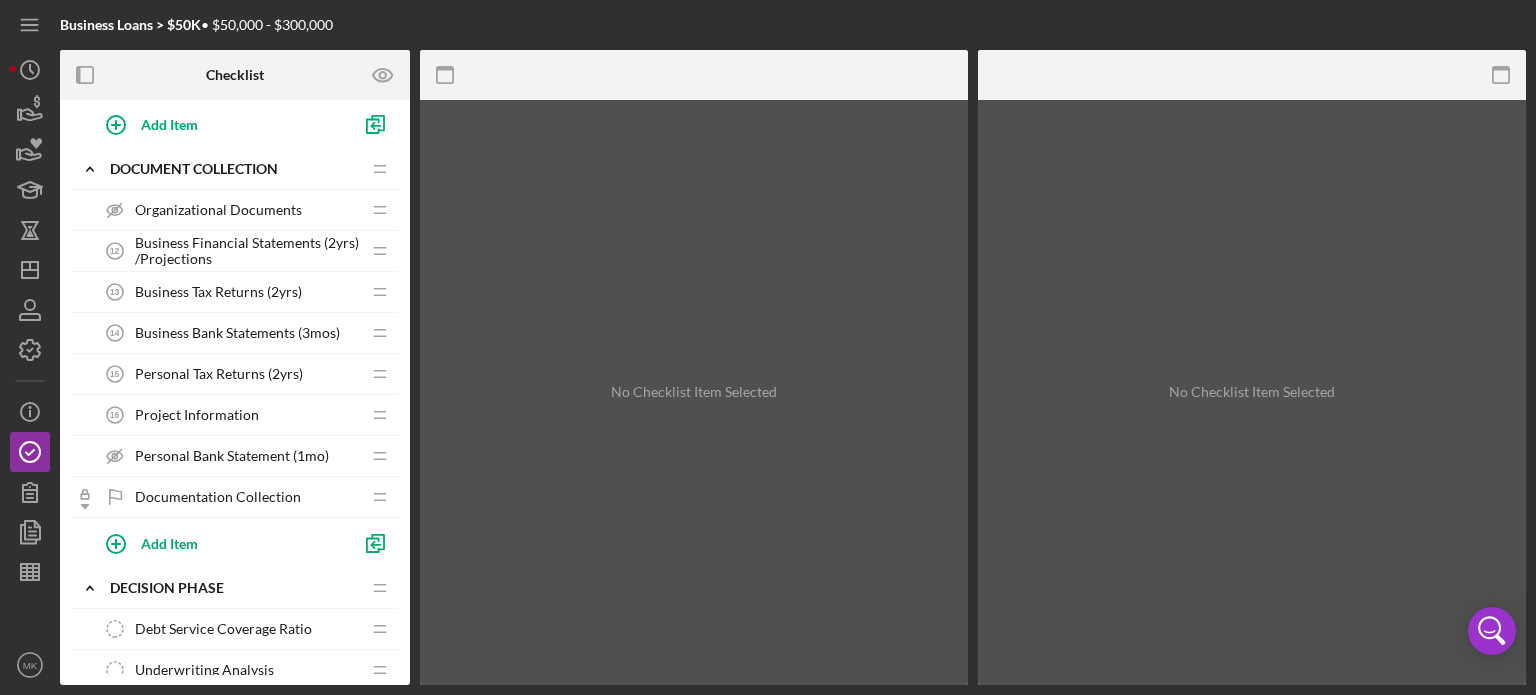 scroll, scrollTop: 700, scrollLeft: 0, axis: vertical 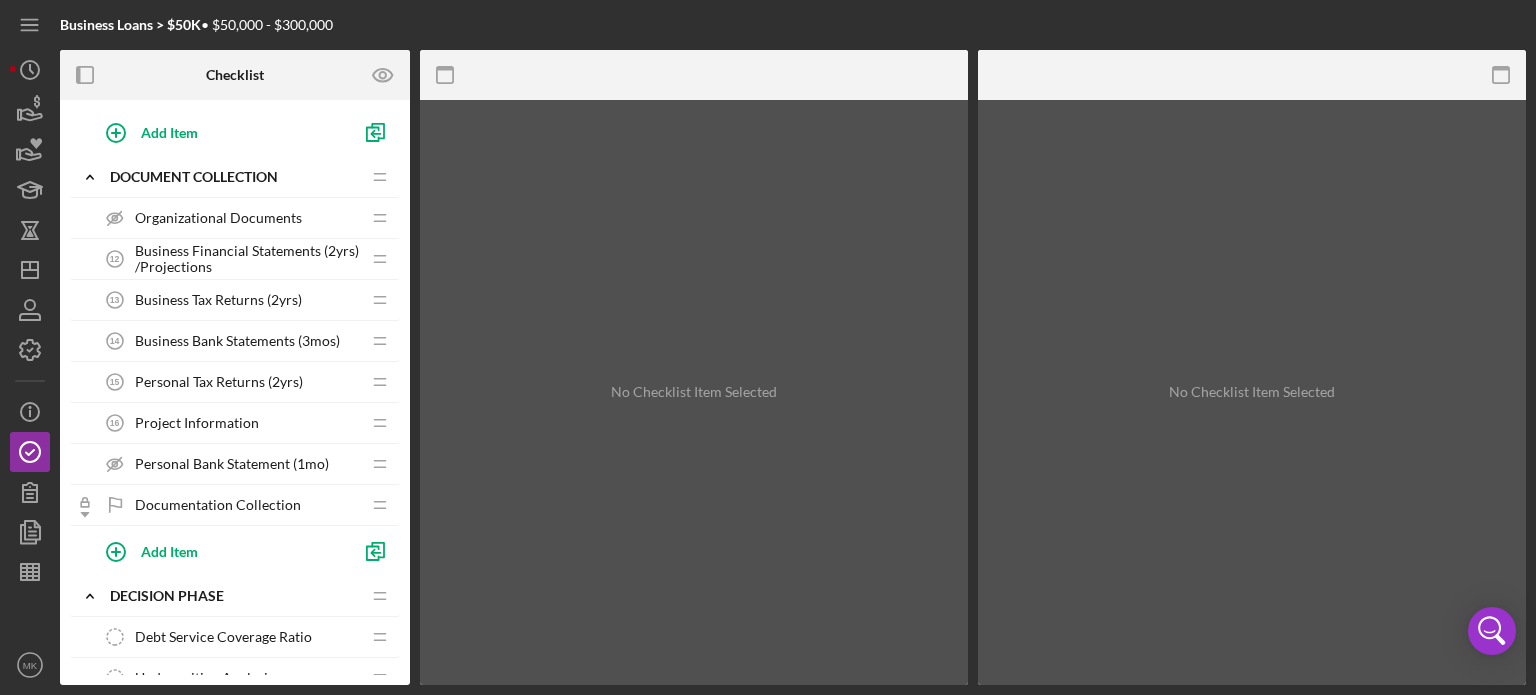 click on "Business Tax Returns (2yrs)" at bounding box center (218, 300) 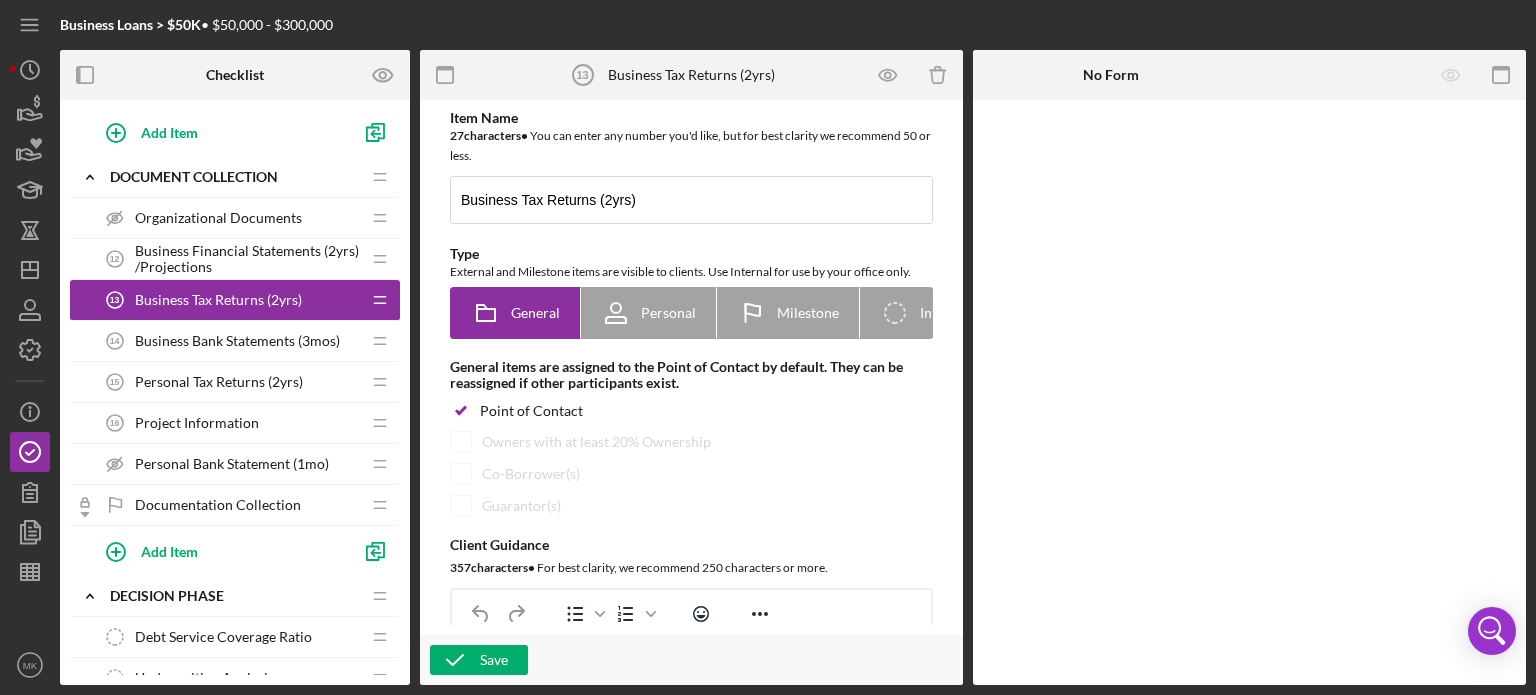 scroll, scrollTop: 0, scrollLeft: 0, axis: both 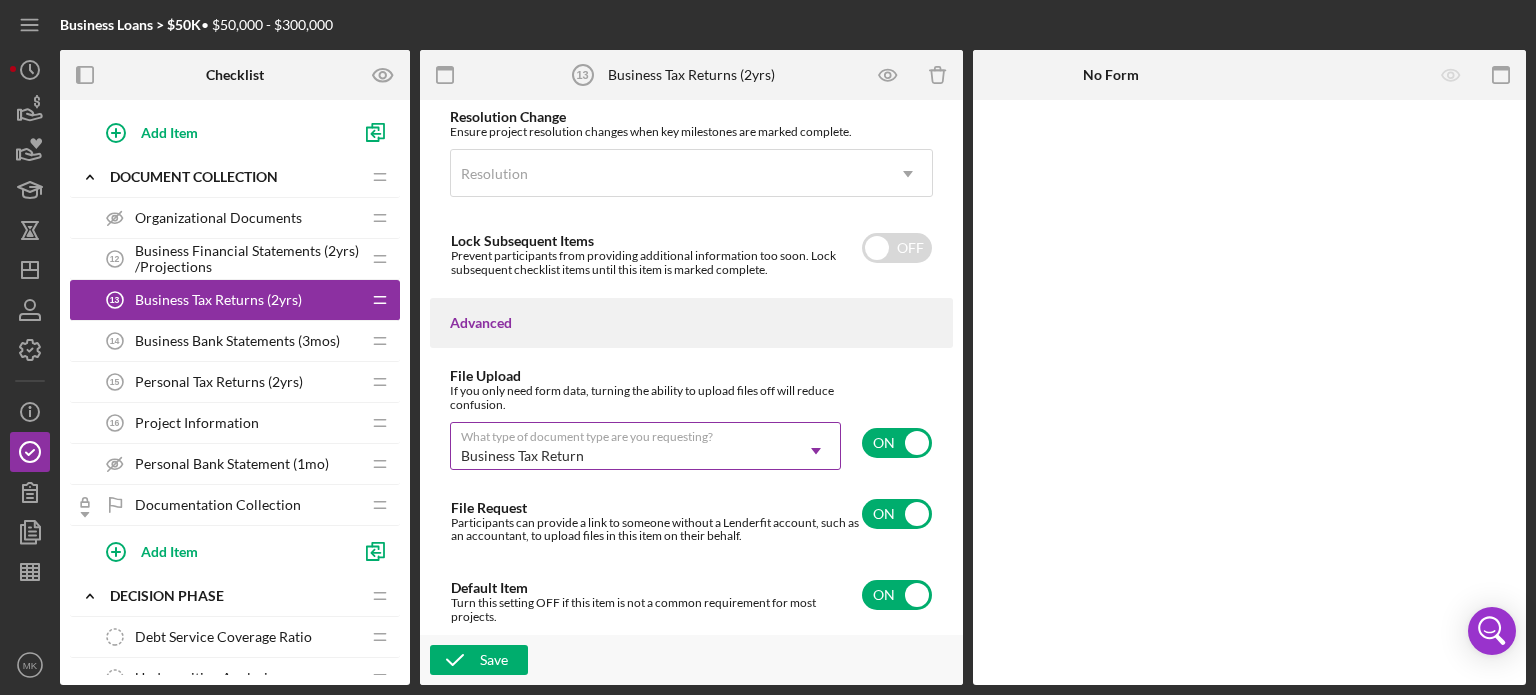 click on "Icon/Dropdown Arrow" 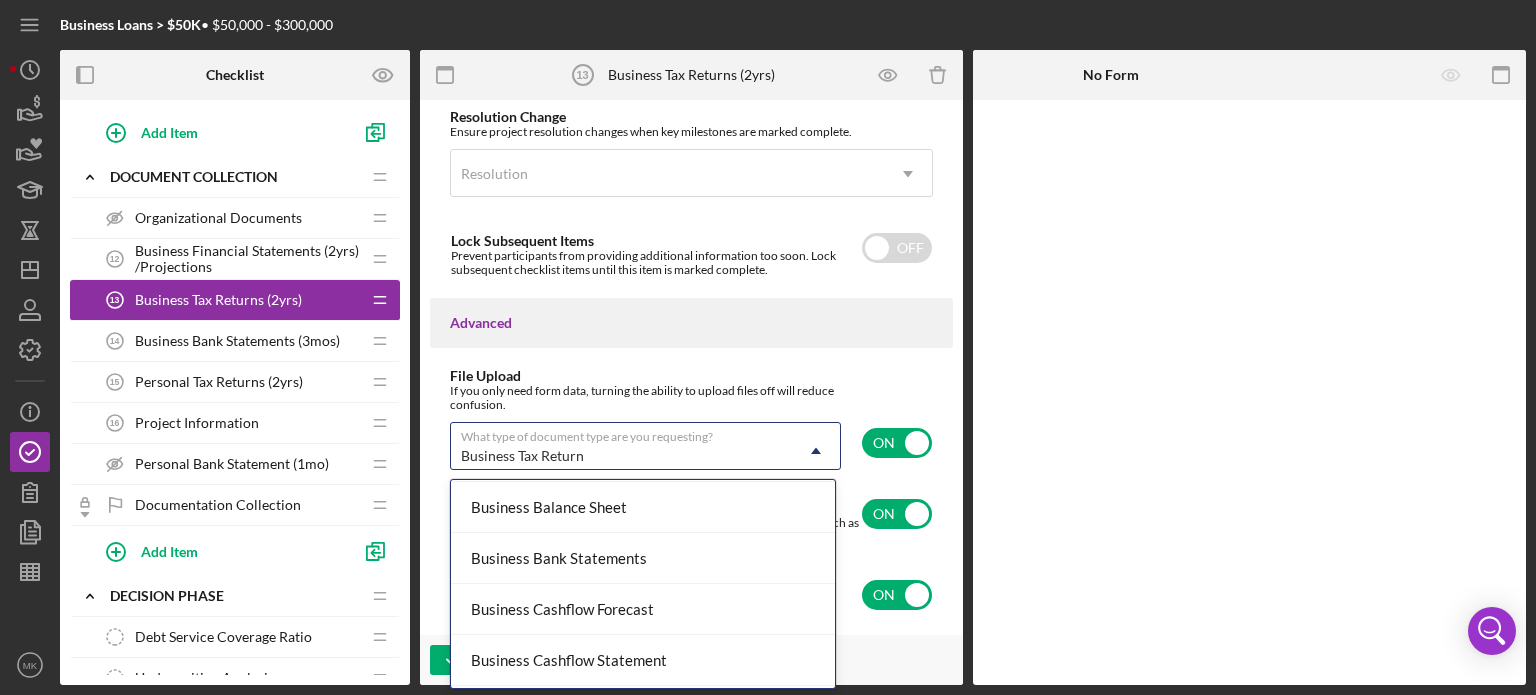 scroll, scrollTop: 0, scrollLeft: 0, axis: both 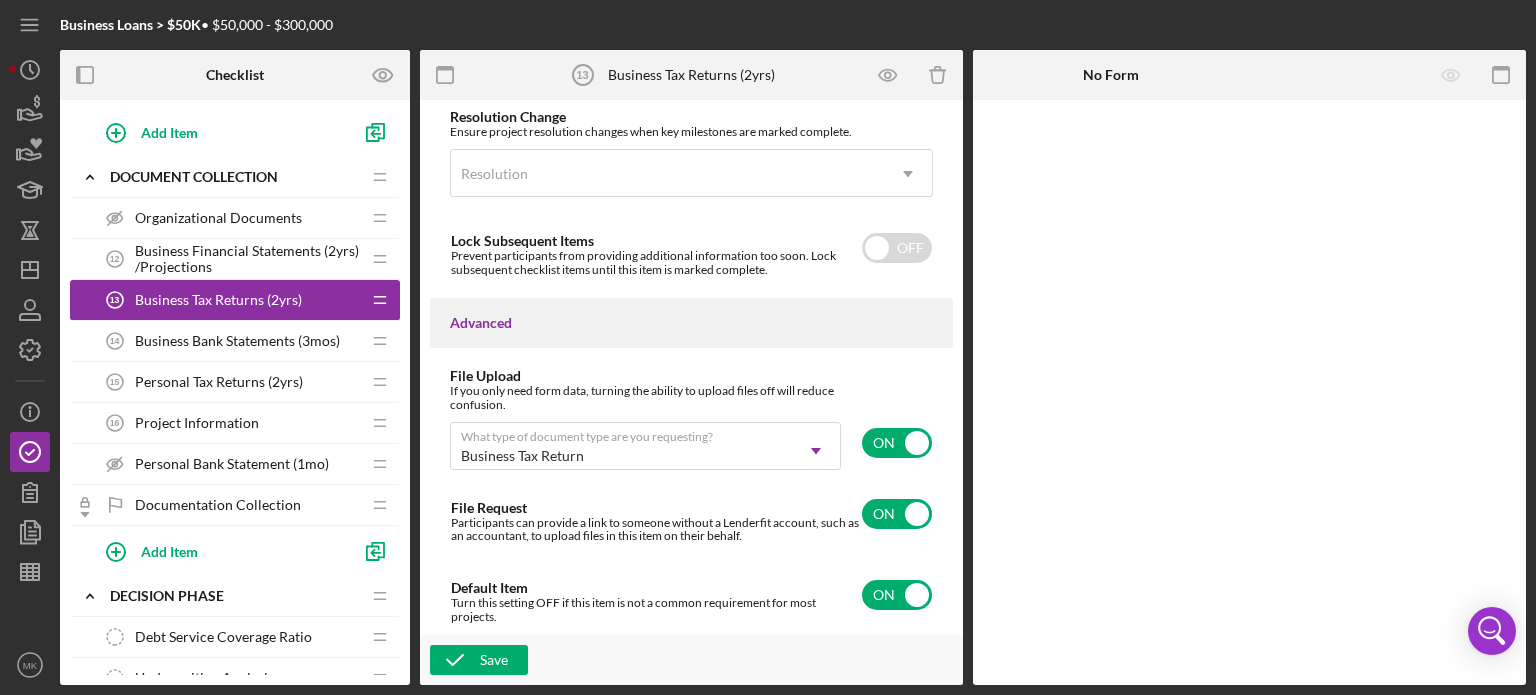 click on "File Upload" at bounding box center [691, 376] 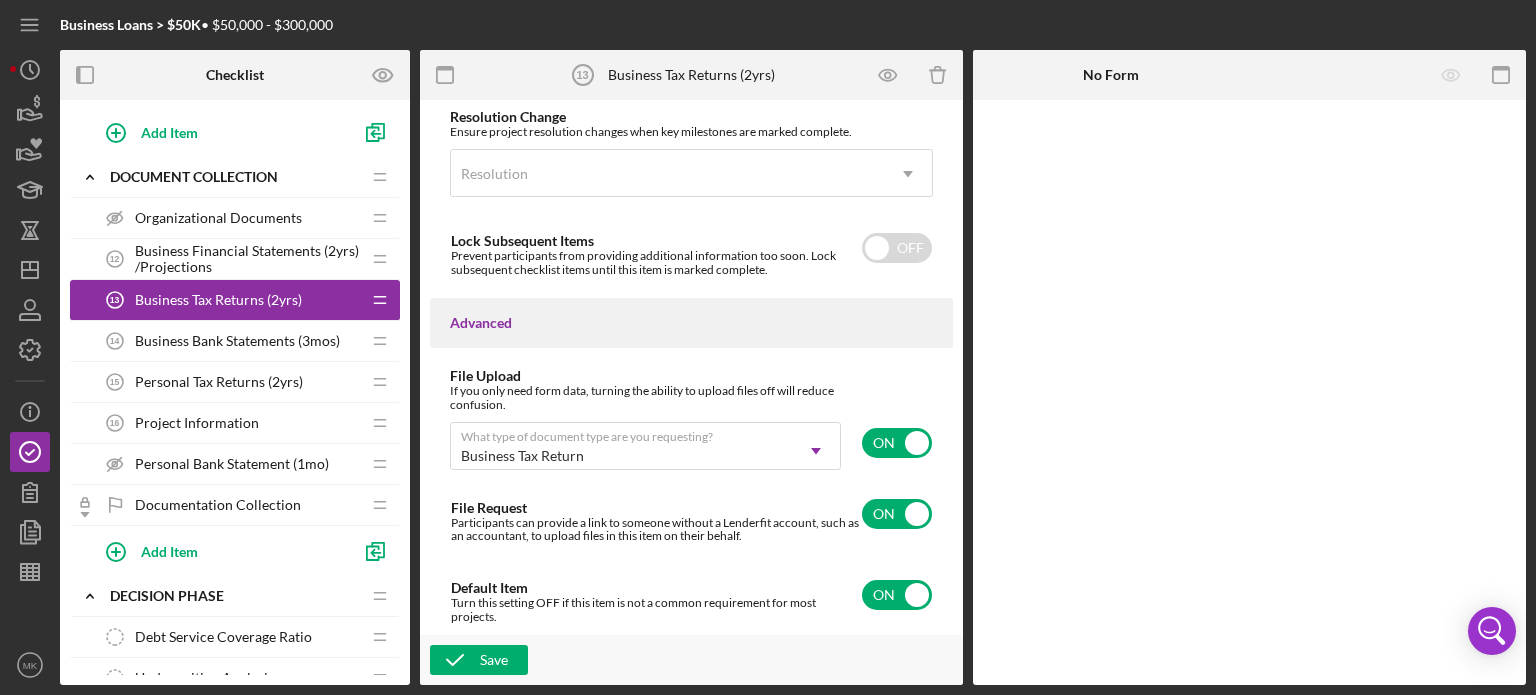 click on "Business Financial Statements (2yrs) /Projections" at bounding box center (247, 259) 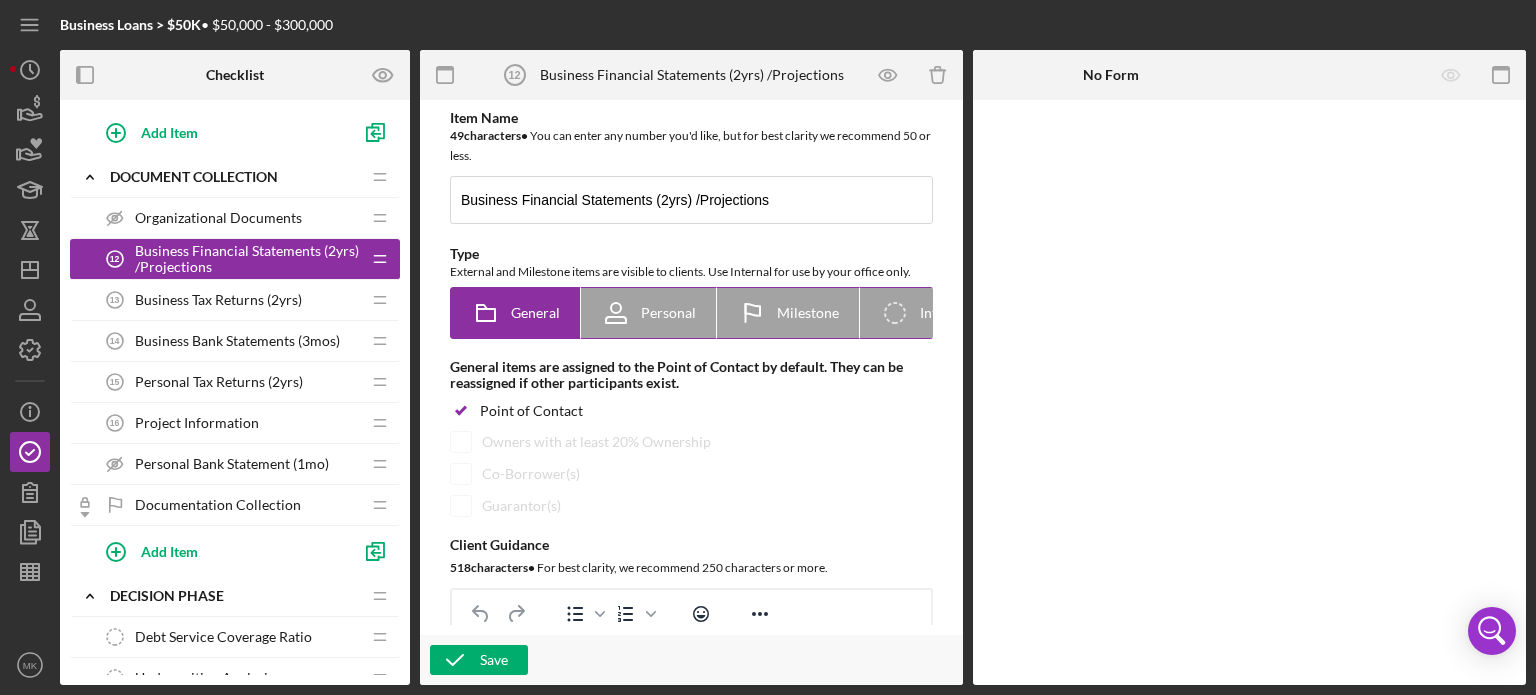 scroll, scrollTop: 0, scrollLeft: 0, axis: both 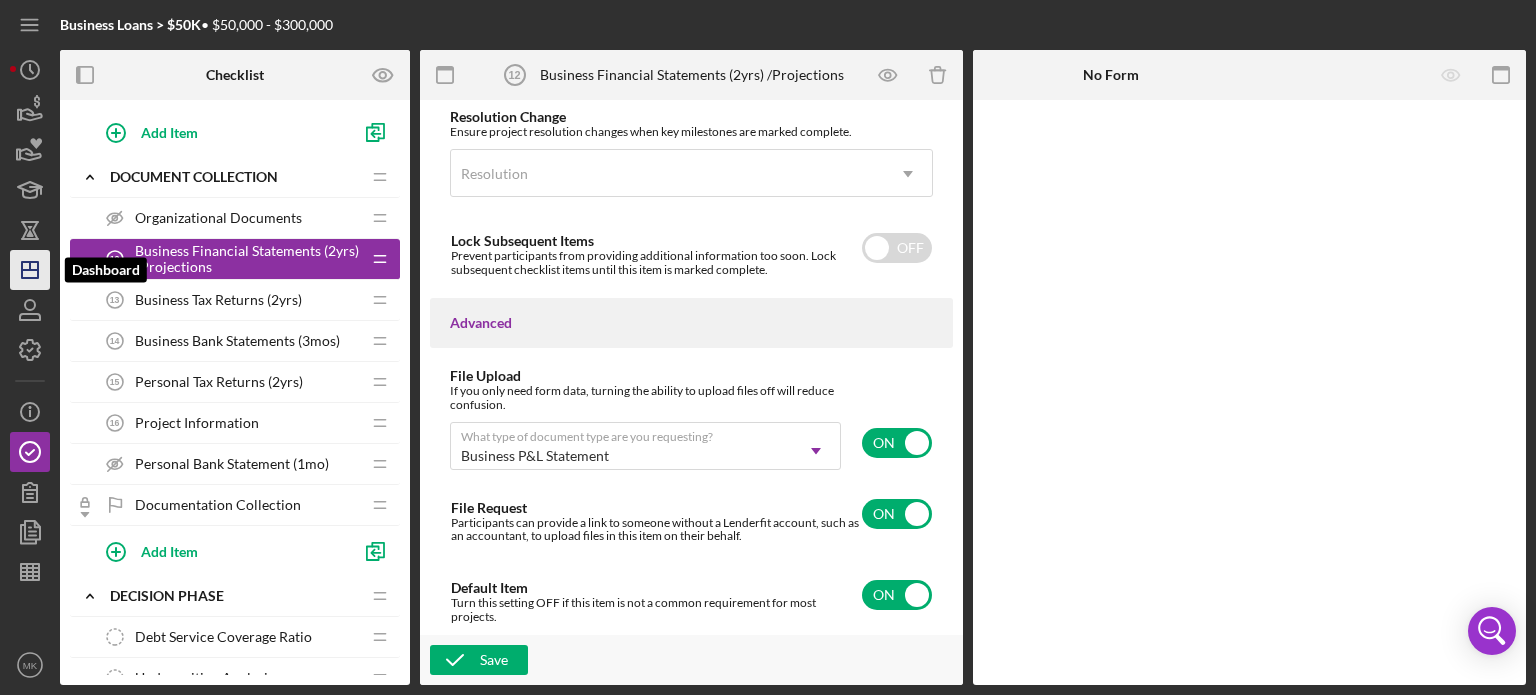 click on "Icon/Dashboard" 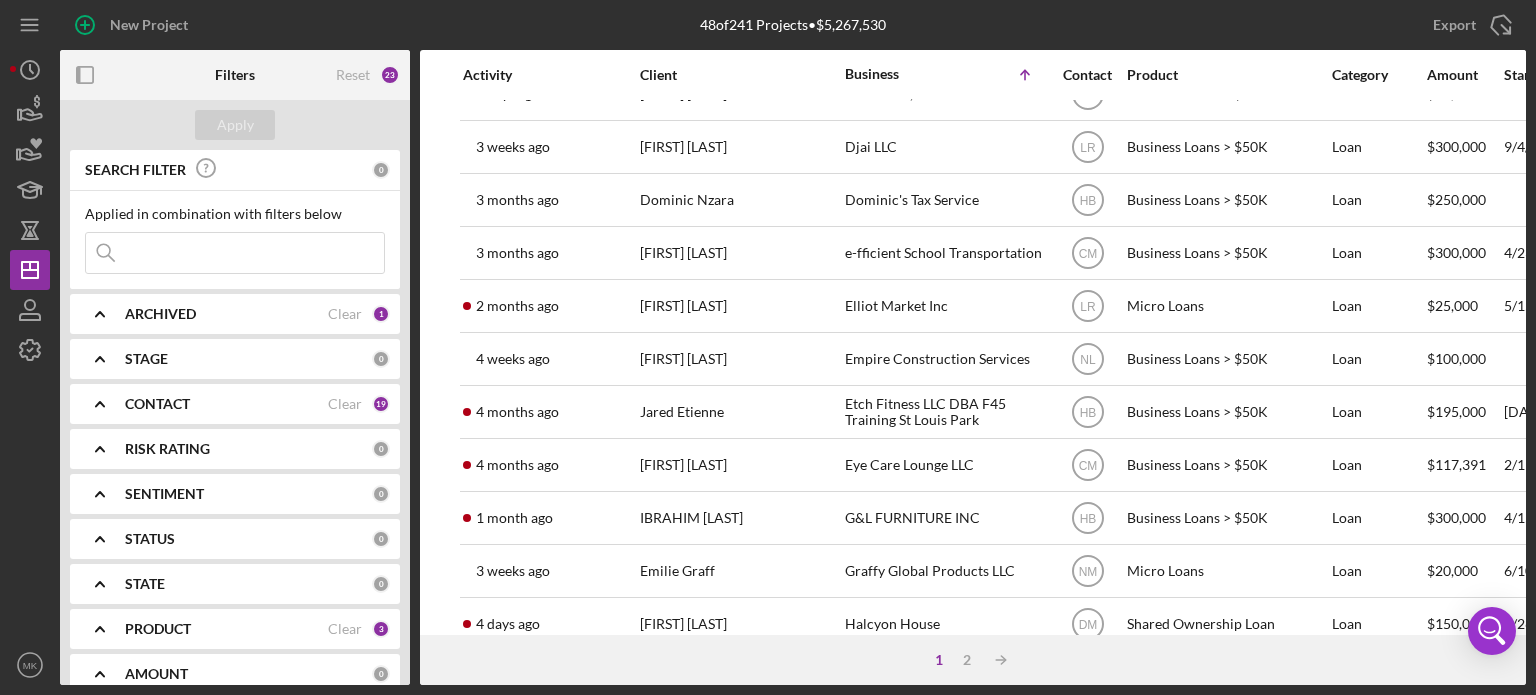 scroll, scrollTop: 400, scrollLeft: 0, axis: vertical 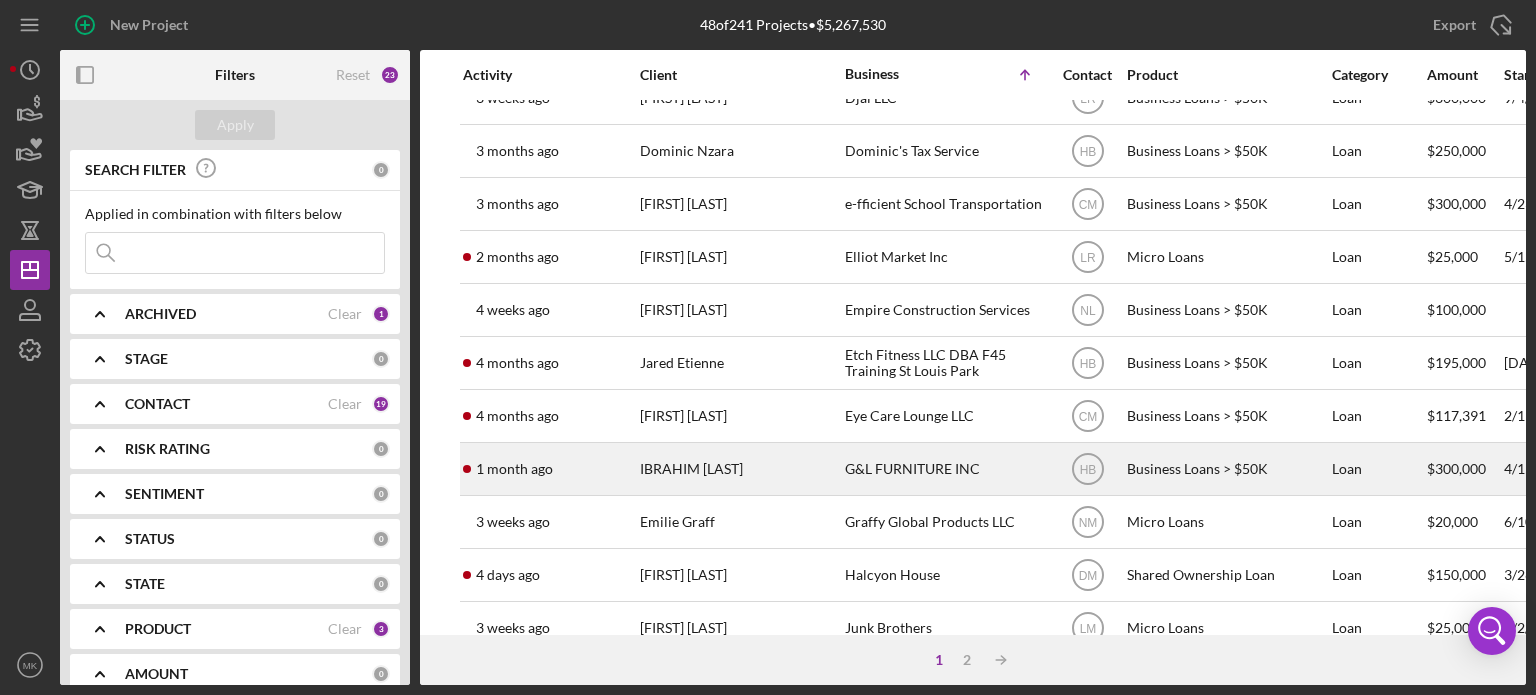 click on "G&L FURNITURE INC" at bounding box center (945, 469) 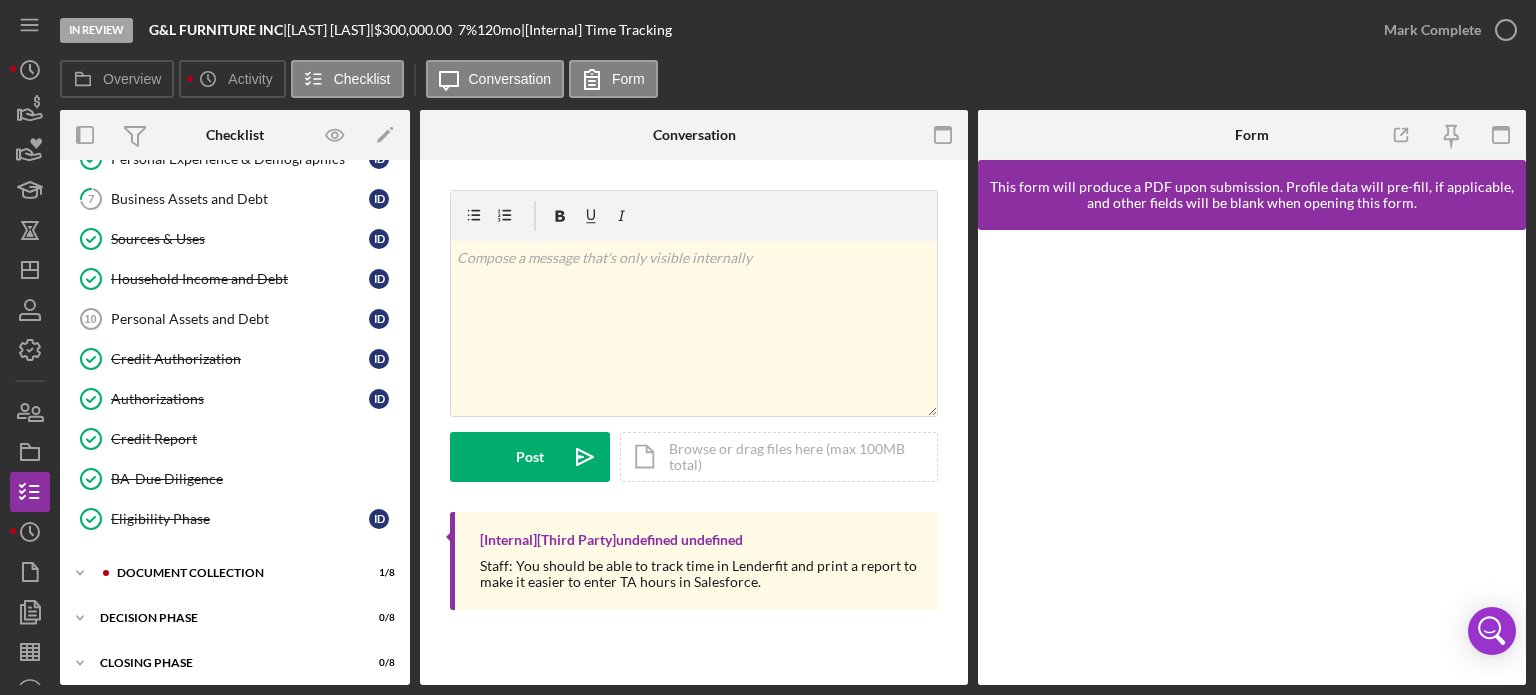 scroll, scrollTop: 359, scrollLeft: 0, axis: vertical 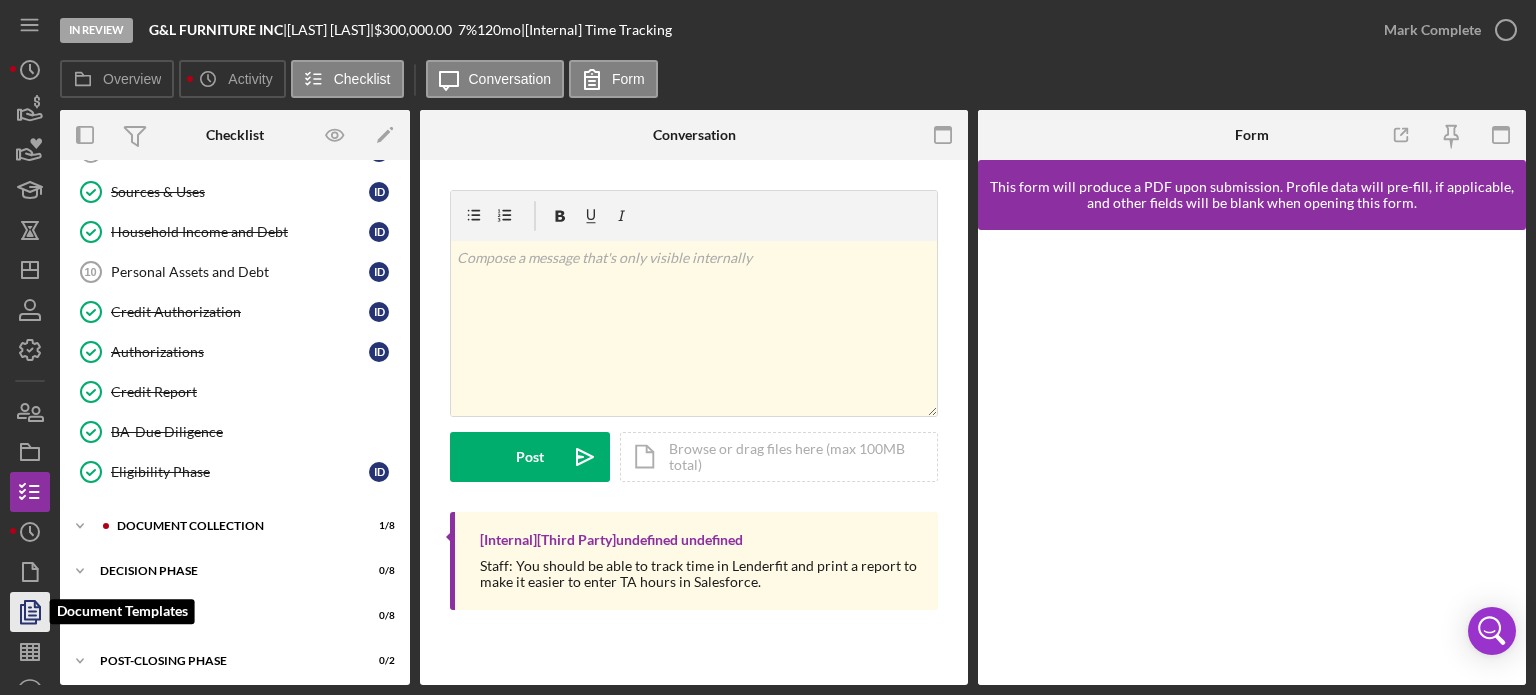 click 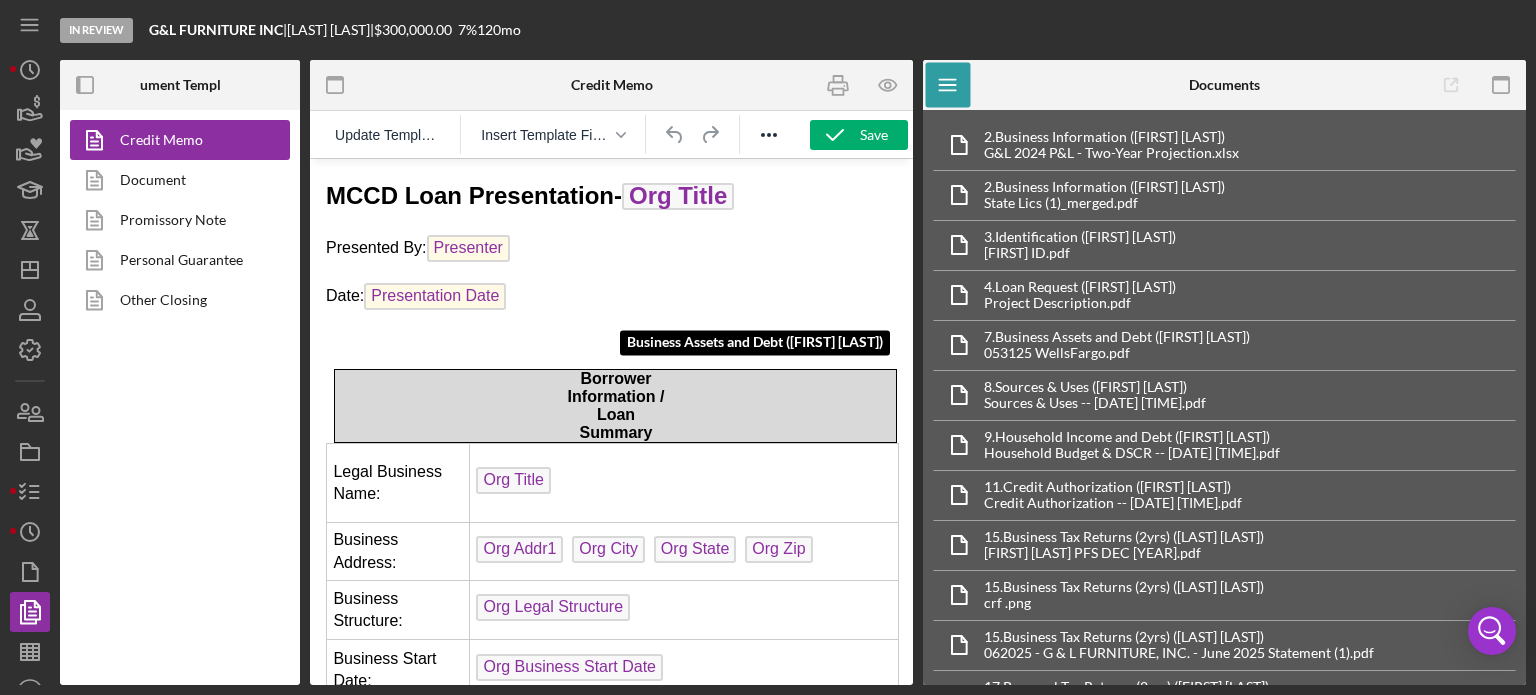 scroll, scrollTop: 0, scrollLeft: 0, axis: both 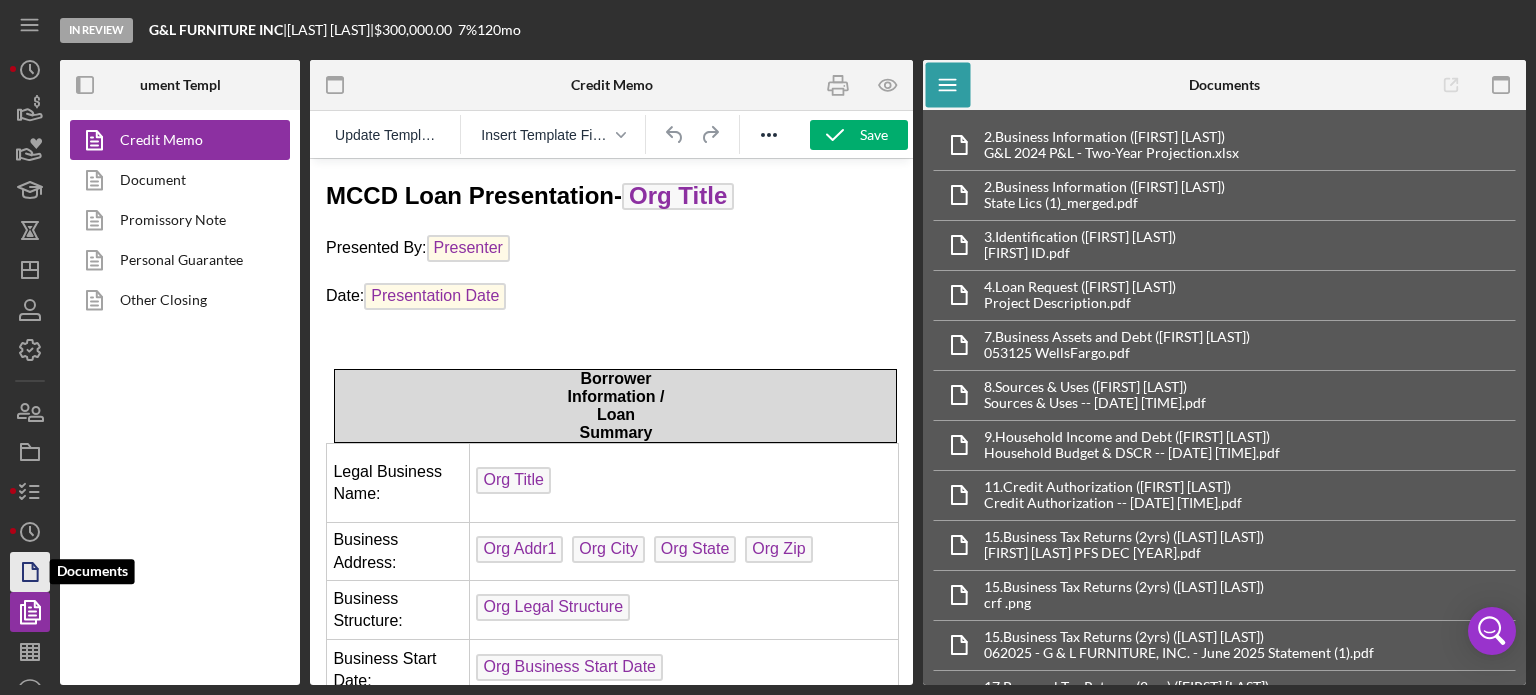 click 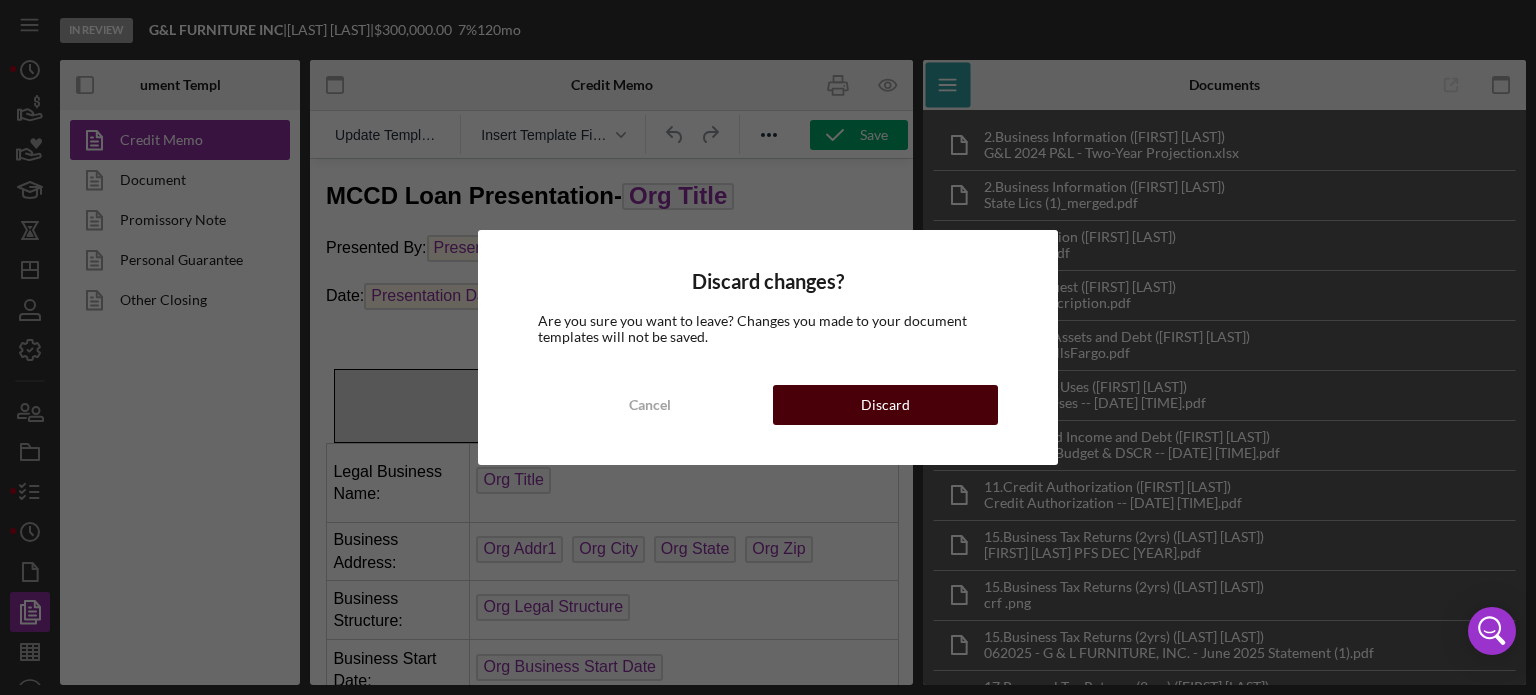 drag, startPoint x: 884, startPoint y: 406, endPoint x: 574, endPoint y: 247, distance: 348.39777 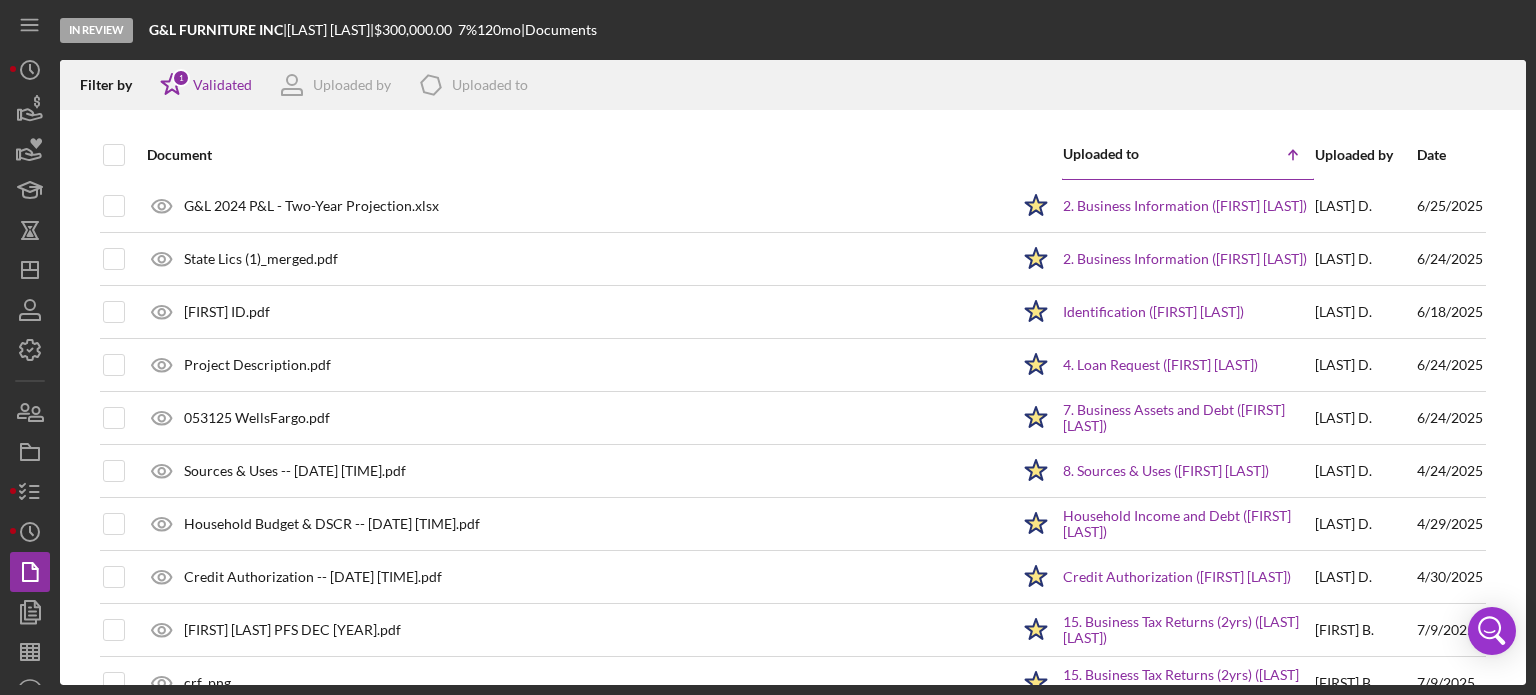 scroll, scrollTop: 0, scrollLeft: 0, axis: both 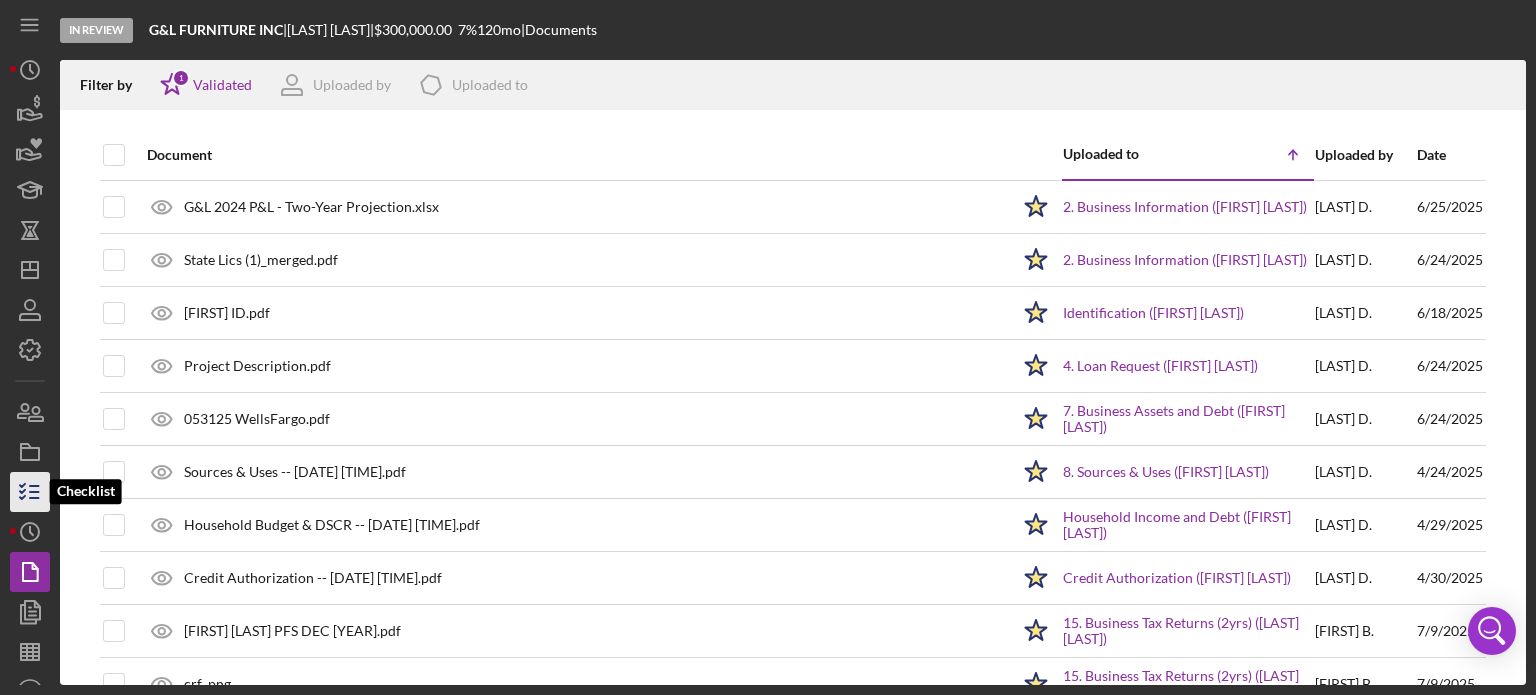 click 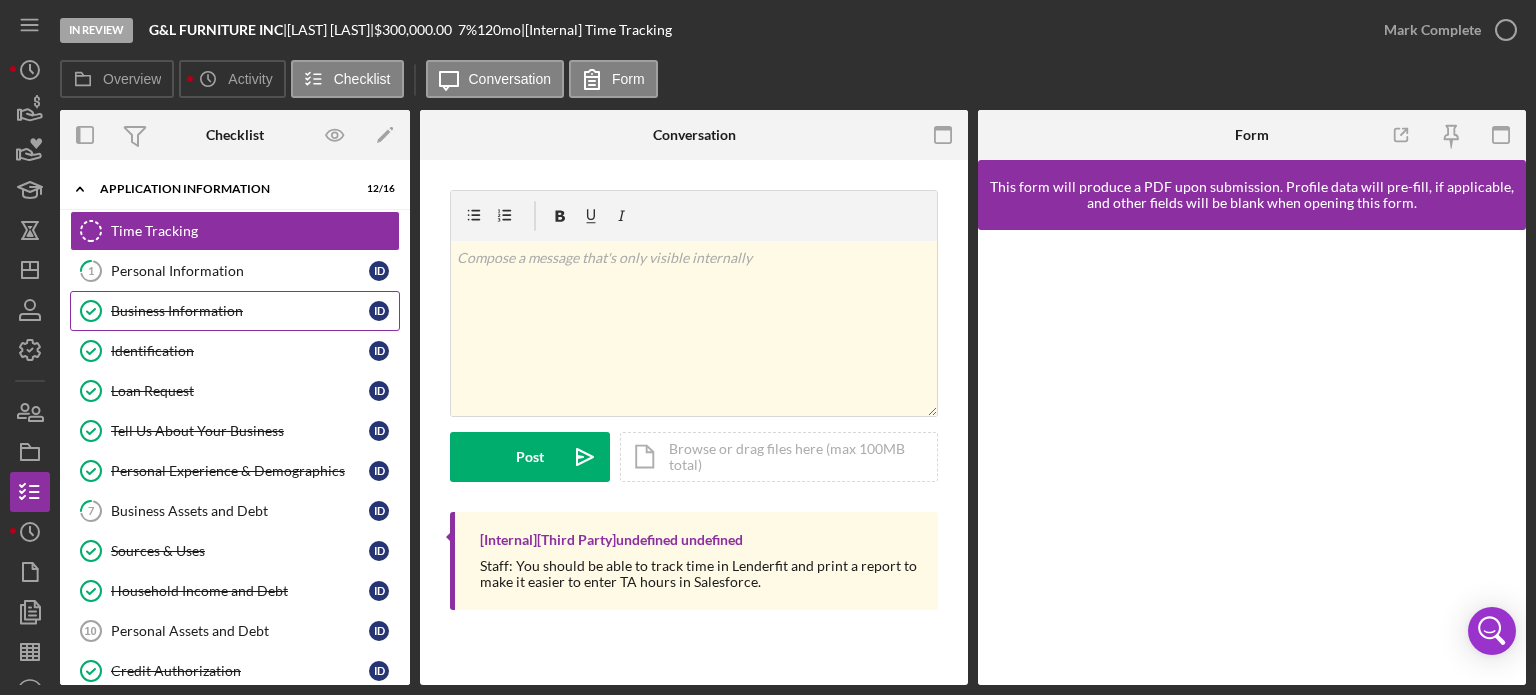 click on "Business Information" at bounding box center [240, 311] 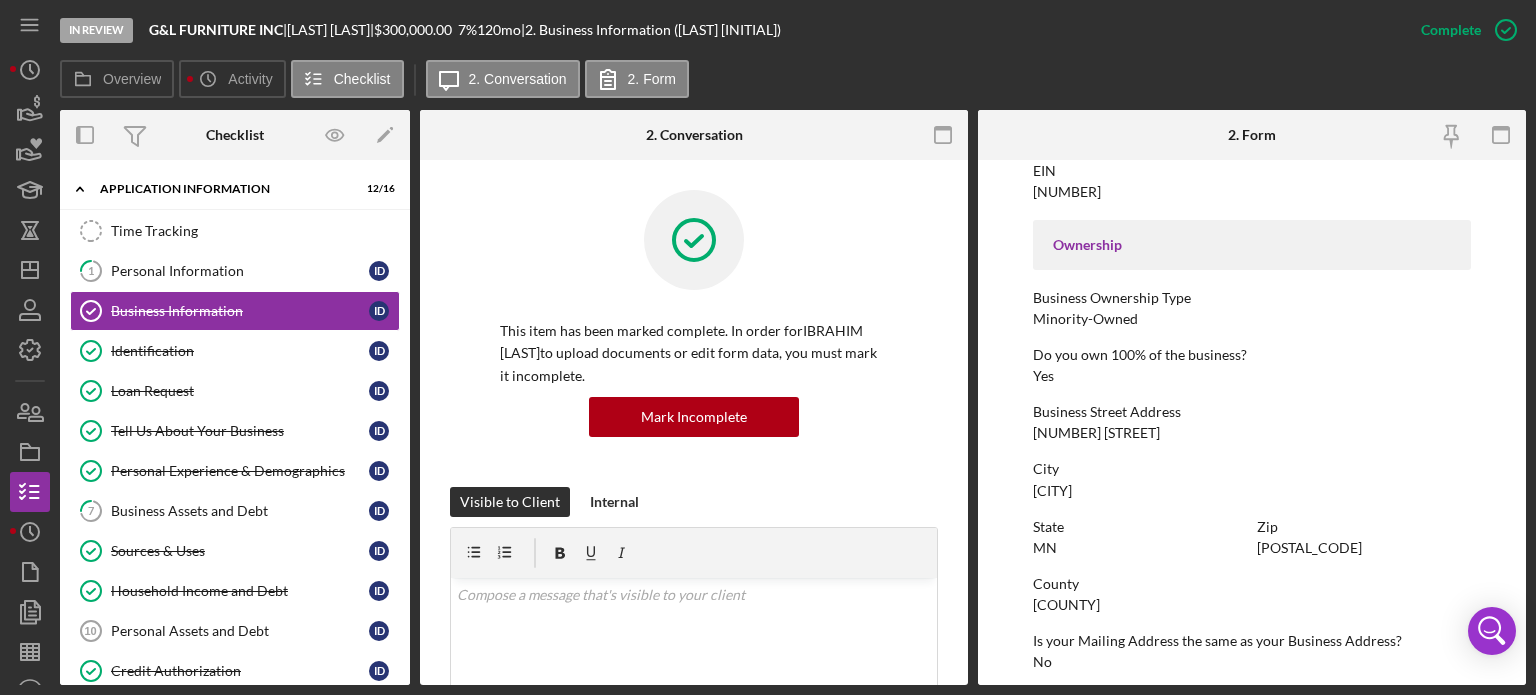 scroll, scrollTop: 700, scrollLeft: 0, axis: vertical 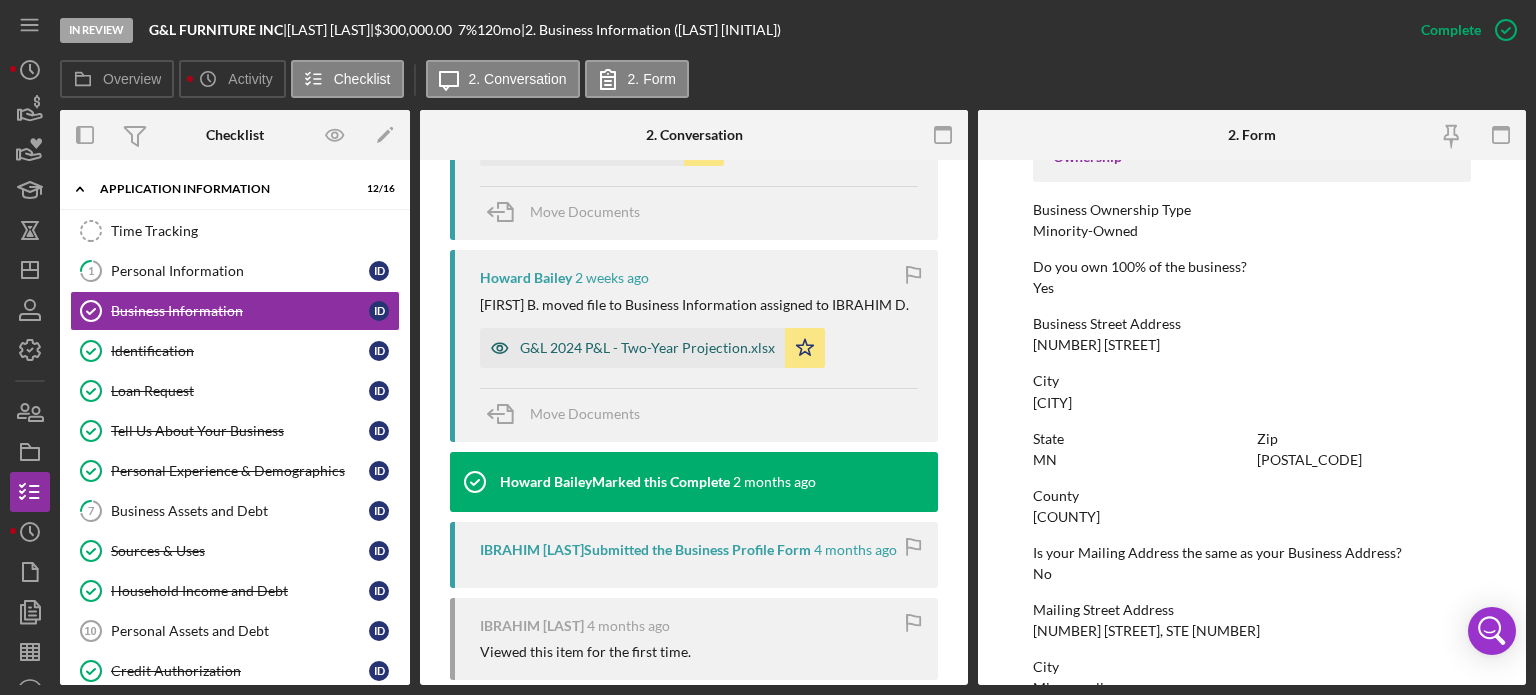 click on "G&L 2024 P&L - Two-Year Projection.xlsx" at bounding box center [647, 348] 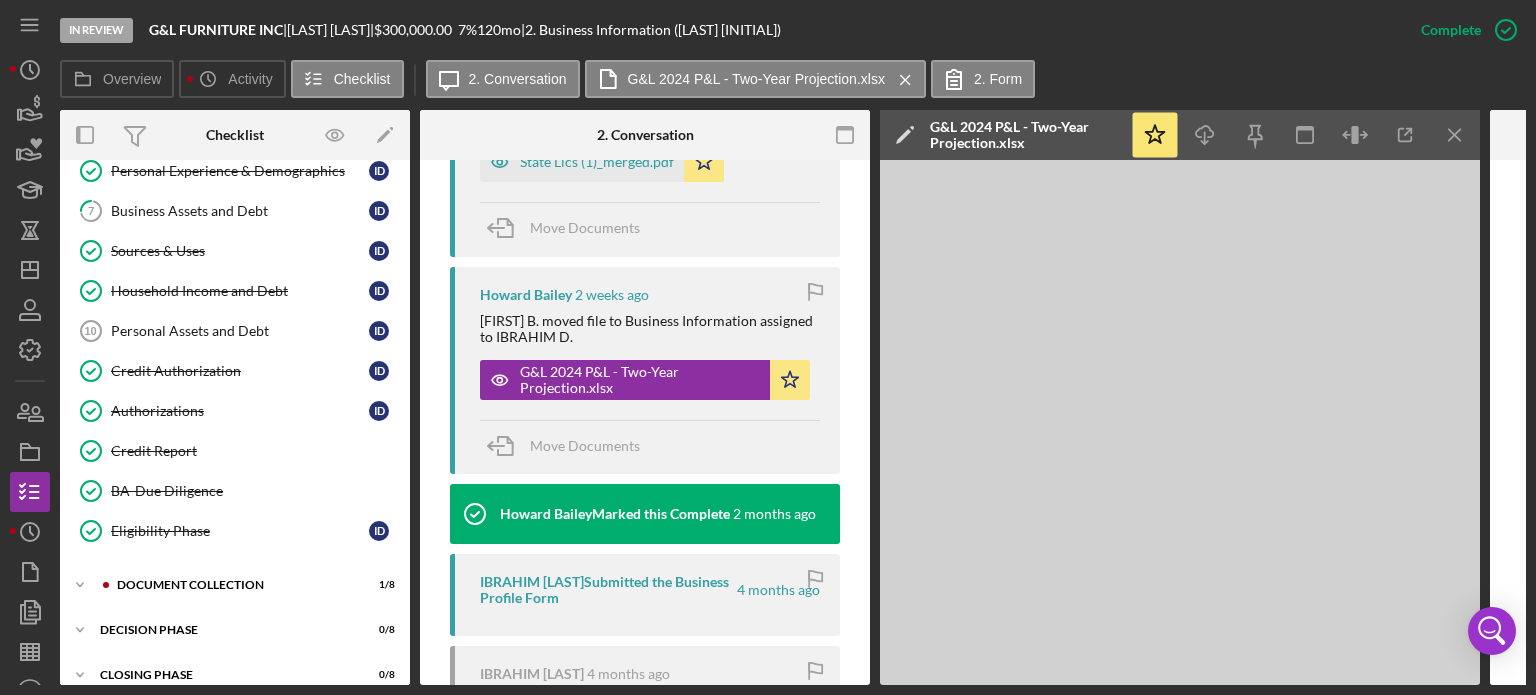 scroll, scrollTop: 364, scrollLeft: 0, axis: vertical 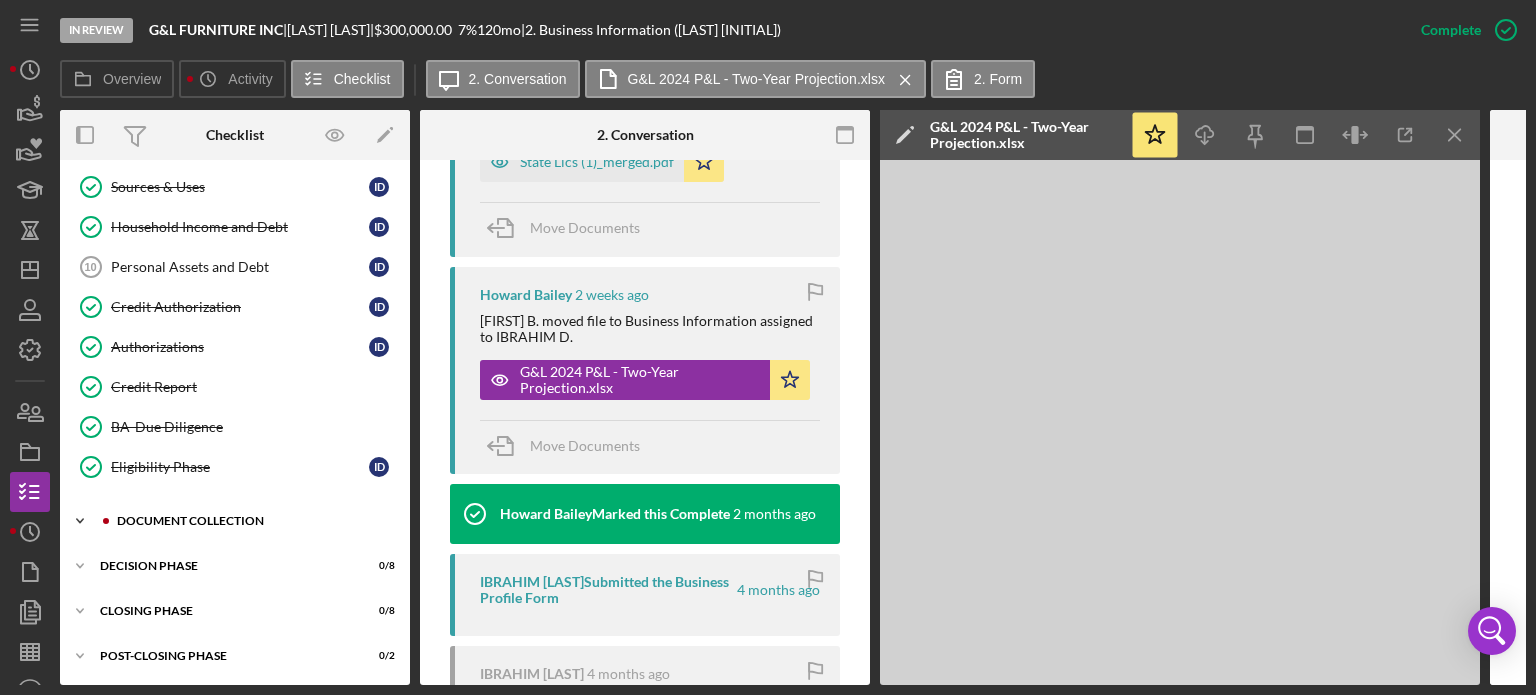 click on "Icon/Expander" 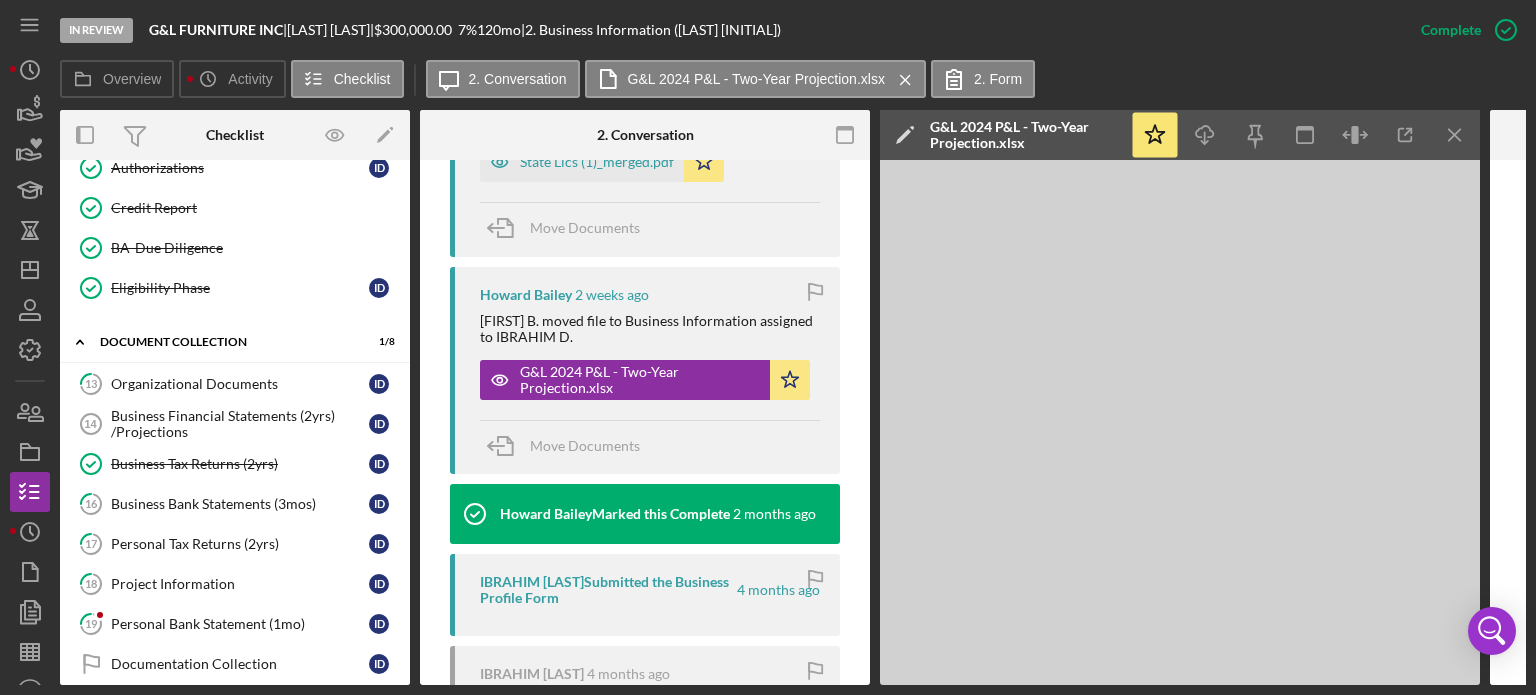 scroll, scrollTop: 564, scrollLeft: 0, axis: vertical 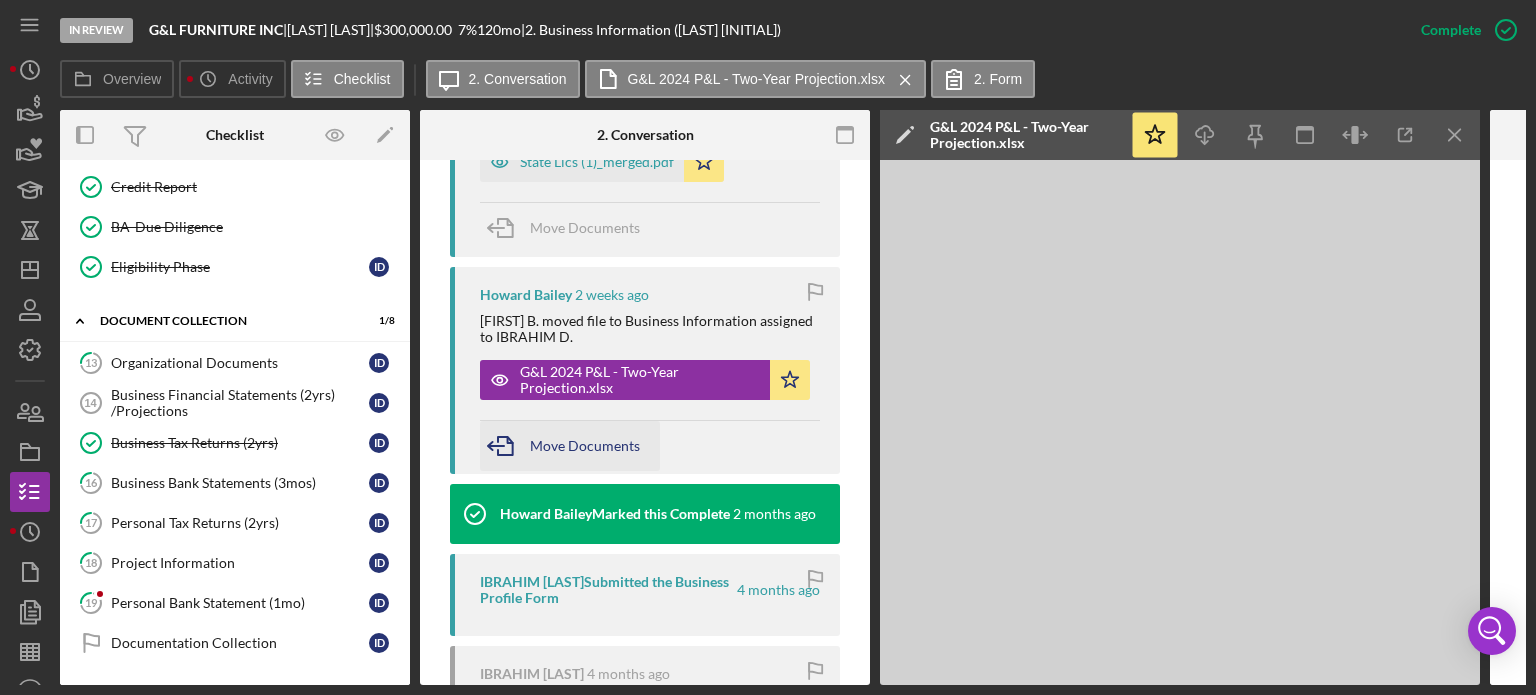 click on "Move Documents" at bounding box center (585, 445) 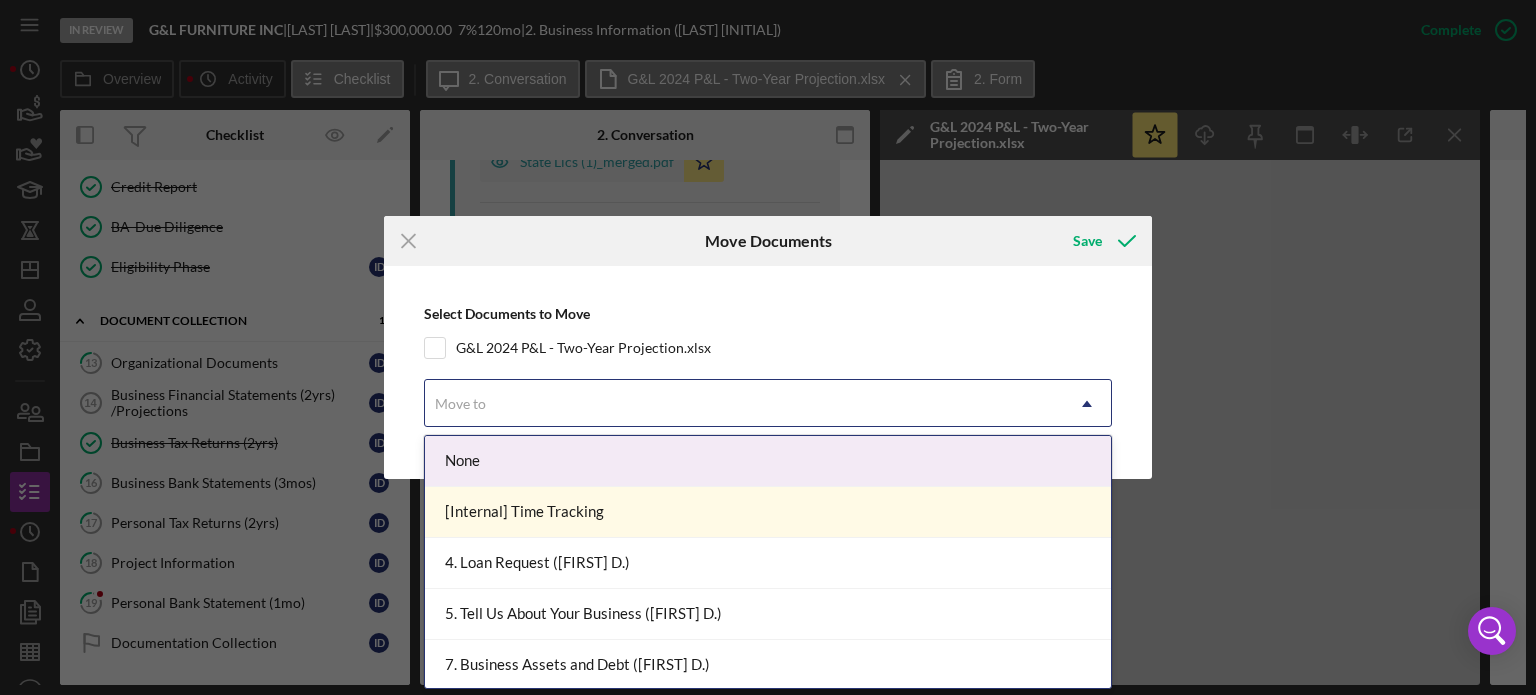 click on "Icon/Dropdown Arrow" 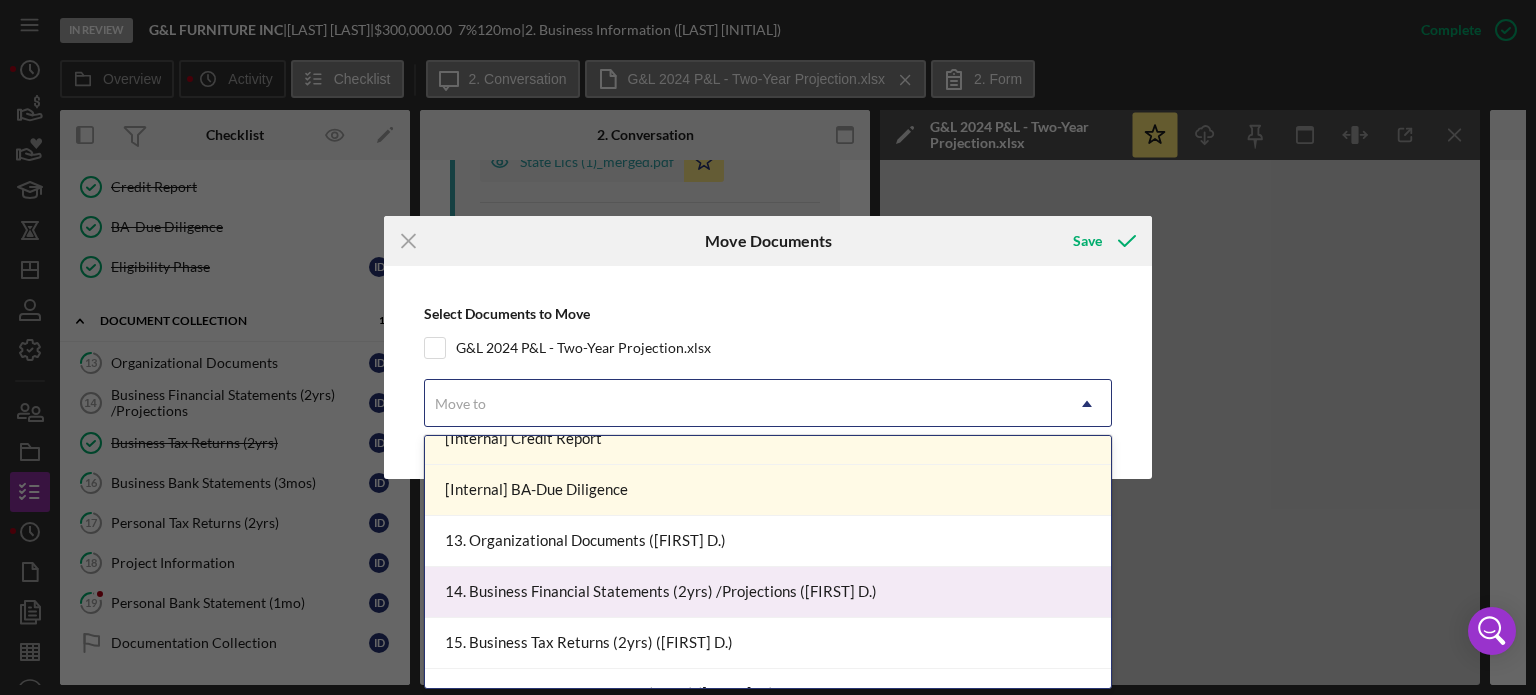 scroll, scrollTop: 300, scrollLeft: 0, axis: vertical 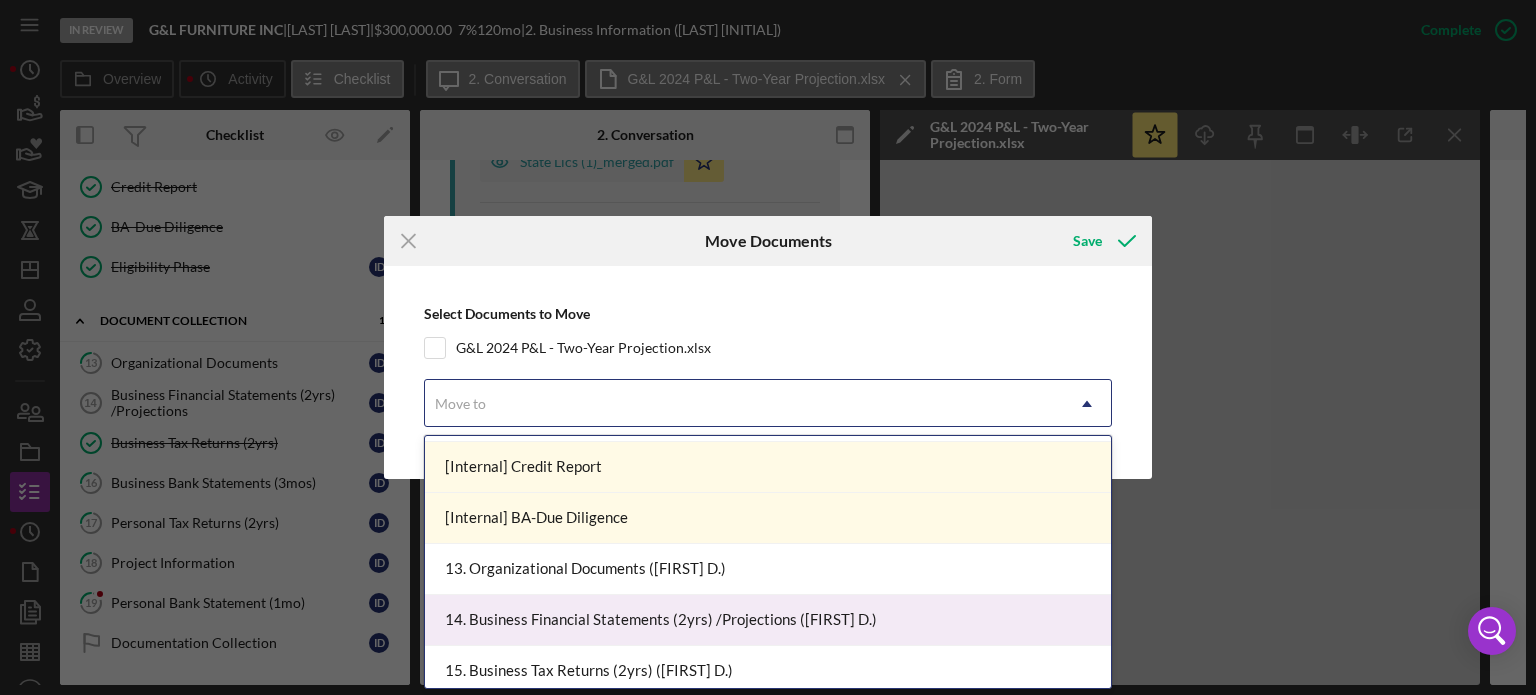 click on "14. Business Financial Statements (2yrs) /Projections ([FIRST] D.)" at bounding box center (768, 620) 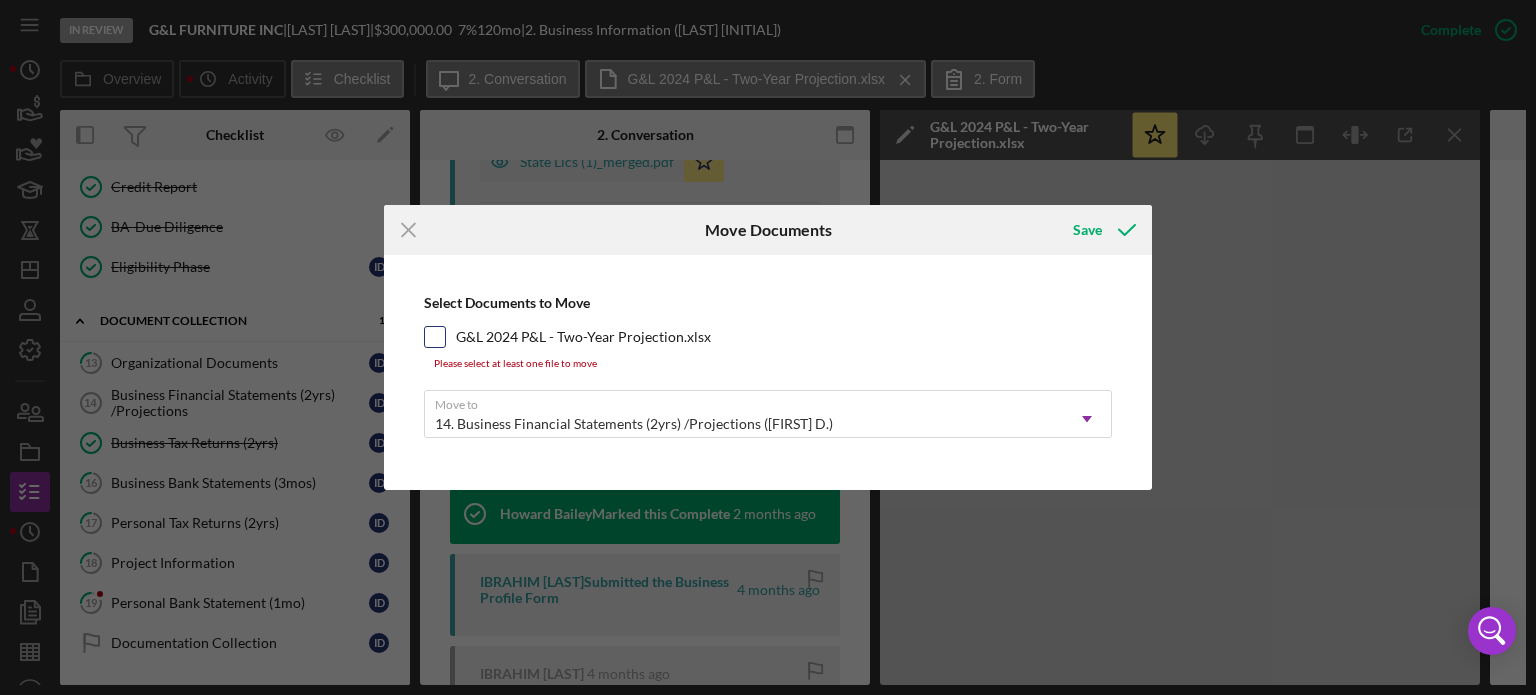 click on "G&L 2024 P&L - Two-Year Projection.xlsx" at bounding box center (435, 337) 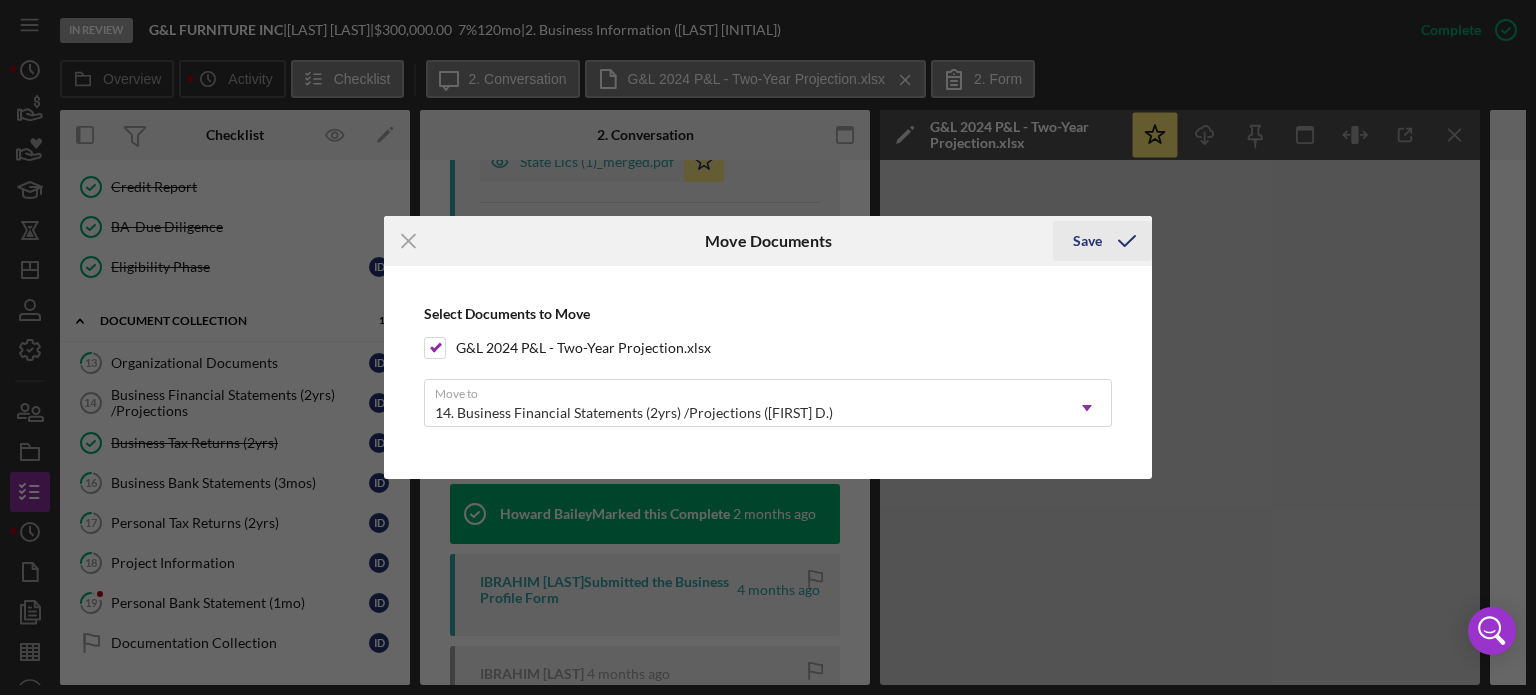 click on "Save" at bounding box center [1087, 241] 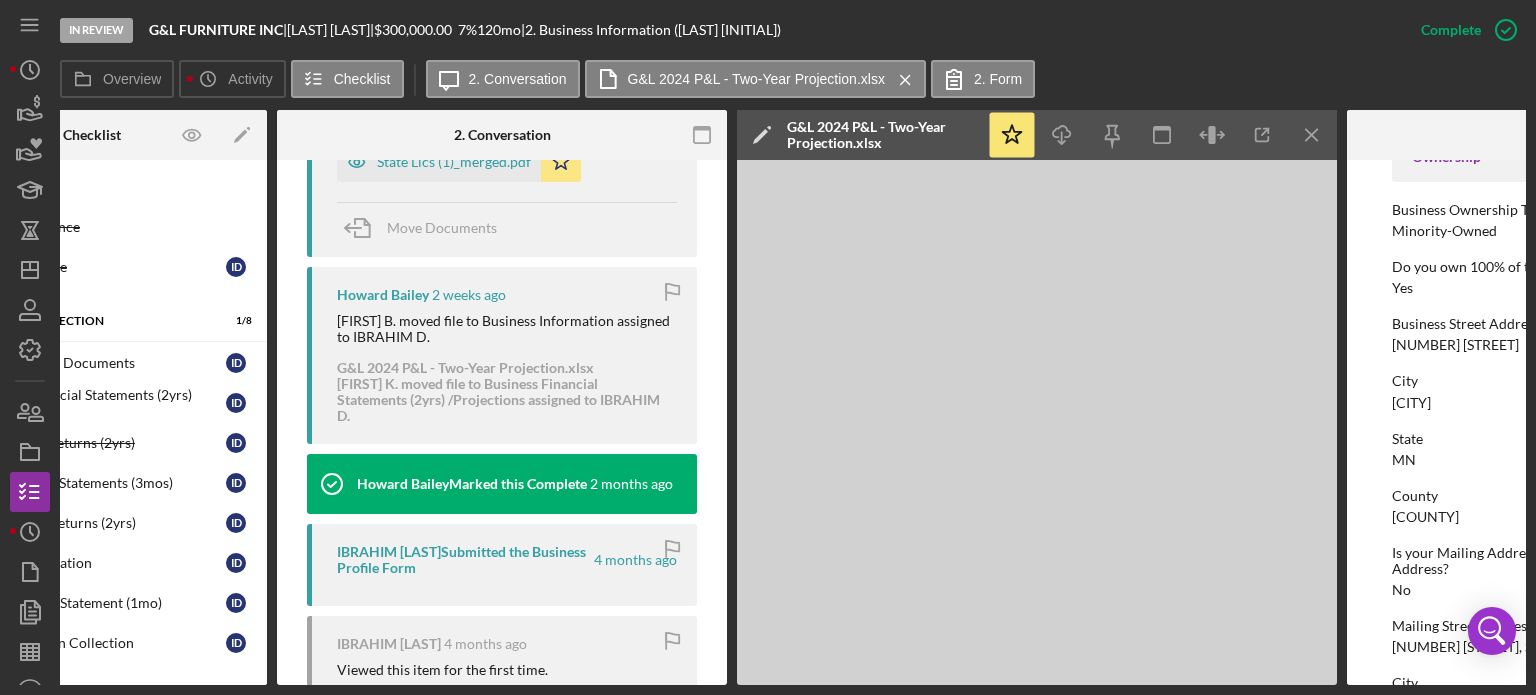 scroll, scrollTop: 0, scrollLeft: 172, axis: horizontal 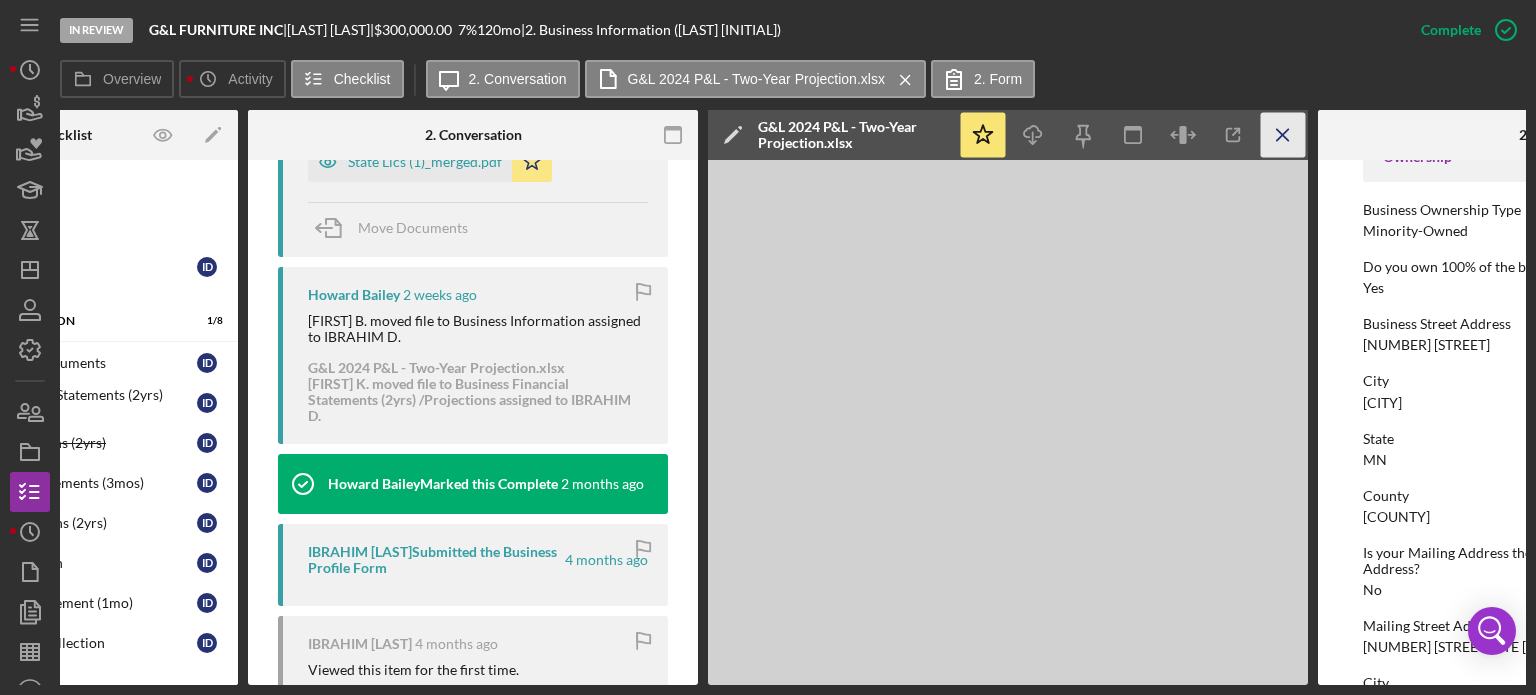 click on "Icon/Menu Close" 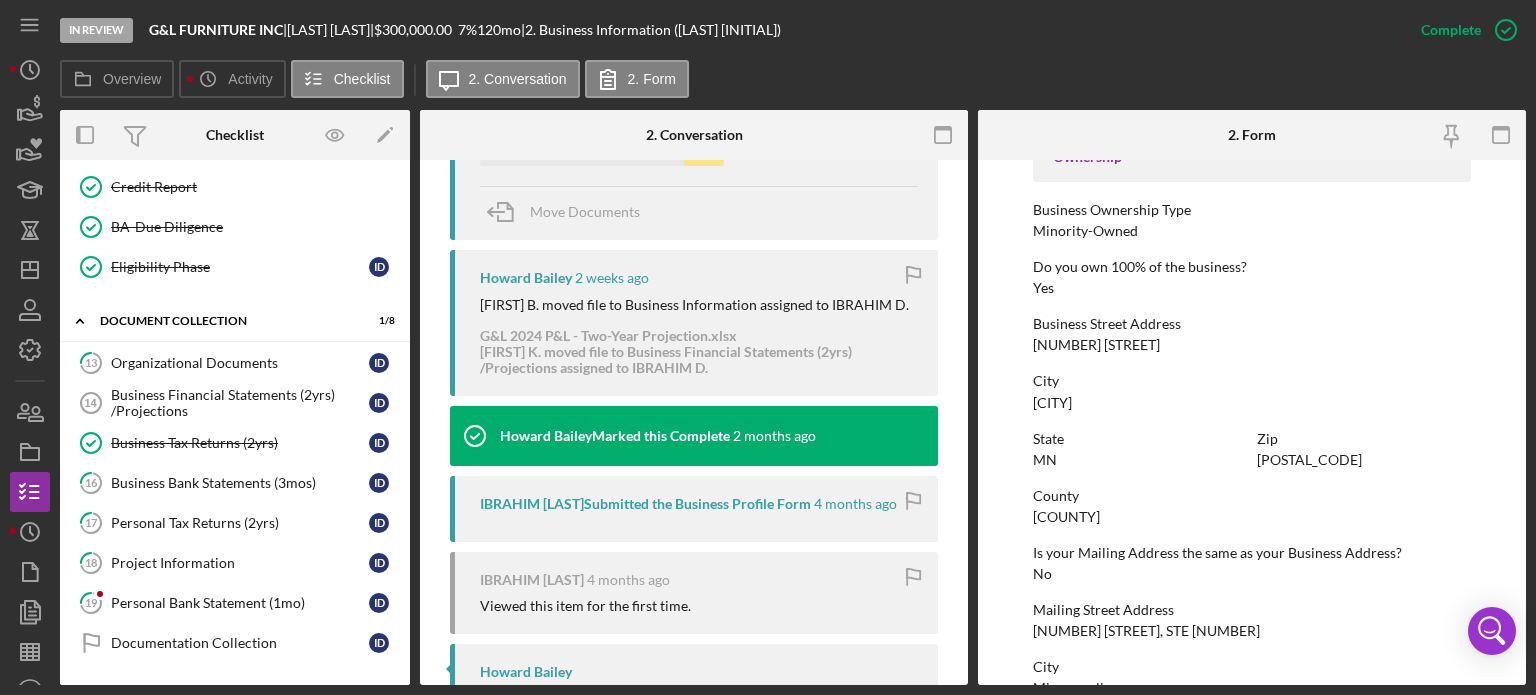 scroll, scrollTop: 0, scrollLeft: 0, axis: both 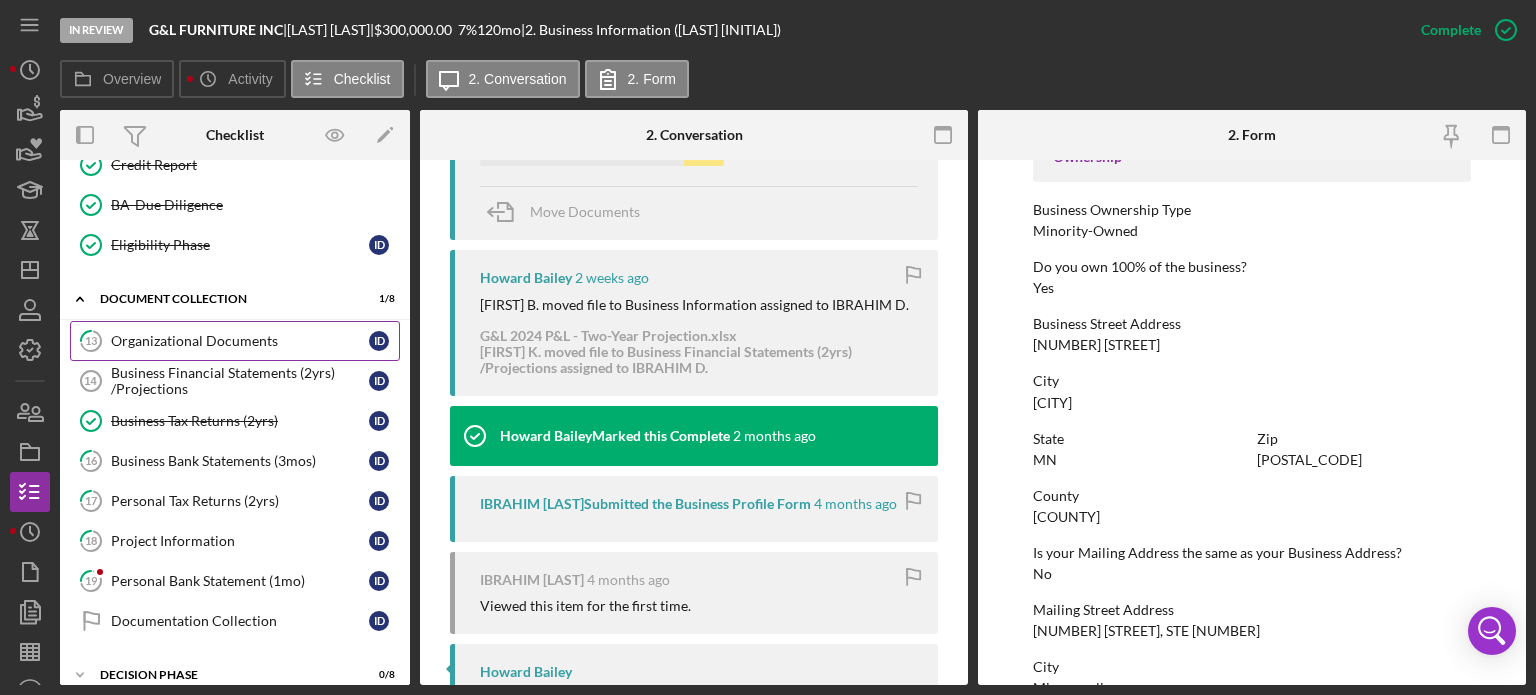 click on "Organizational Documents" at bounding box center [240, 341] 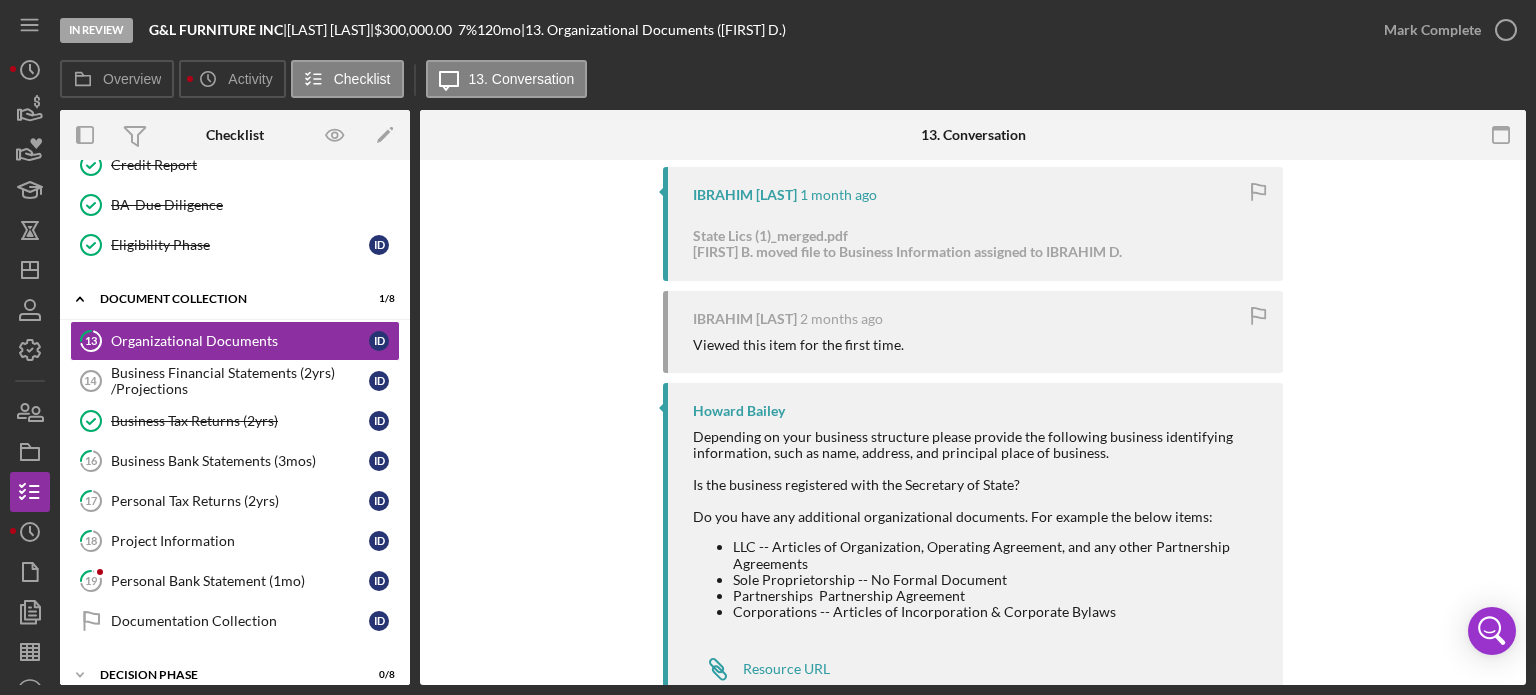 scroll, scrollTop: 571, scrollLeft: 0, axis: vertical 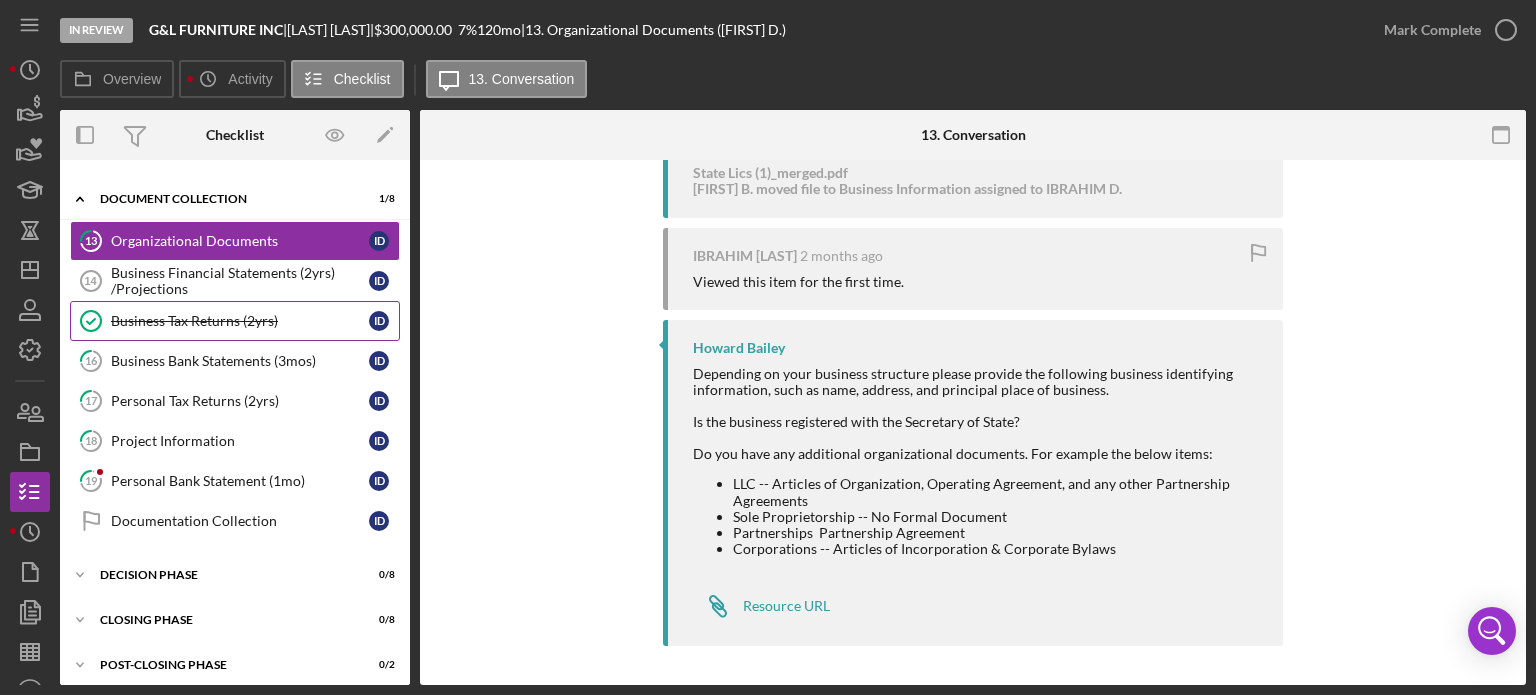 click on "Business Tax Returns (2yrs)" at bounding box center (240, 321) 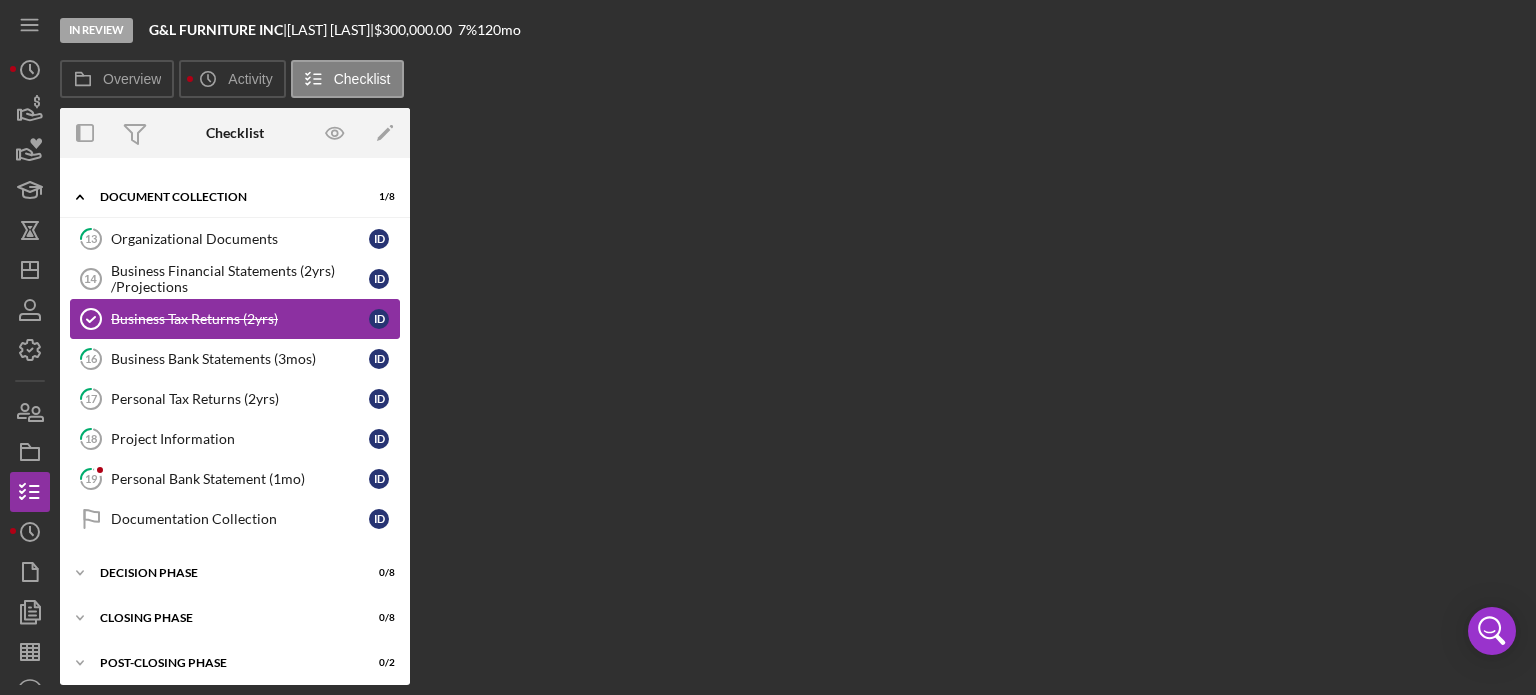 scroll, scrollTop: 686, scrollLeft: 0, axis: vertical 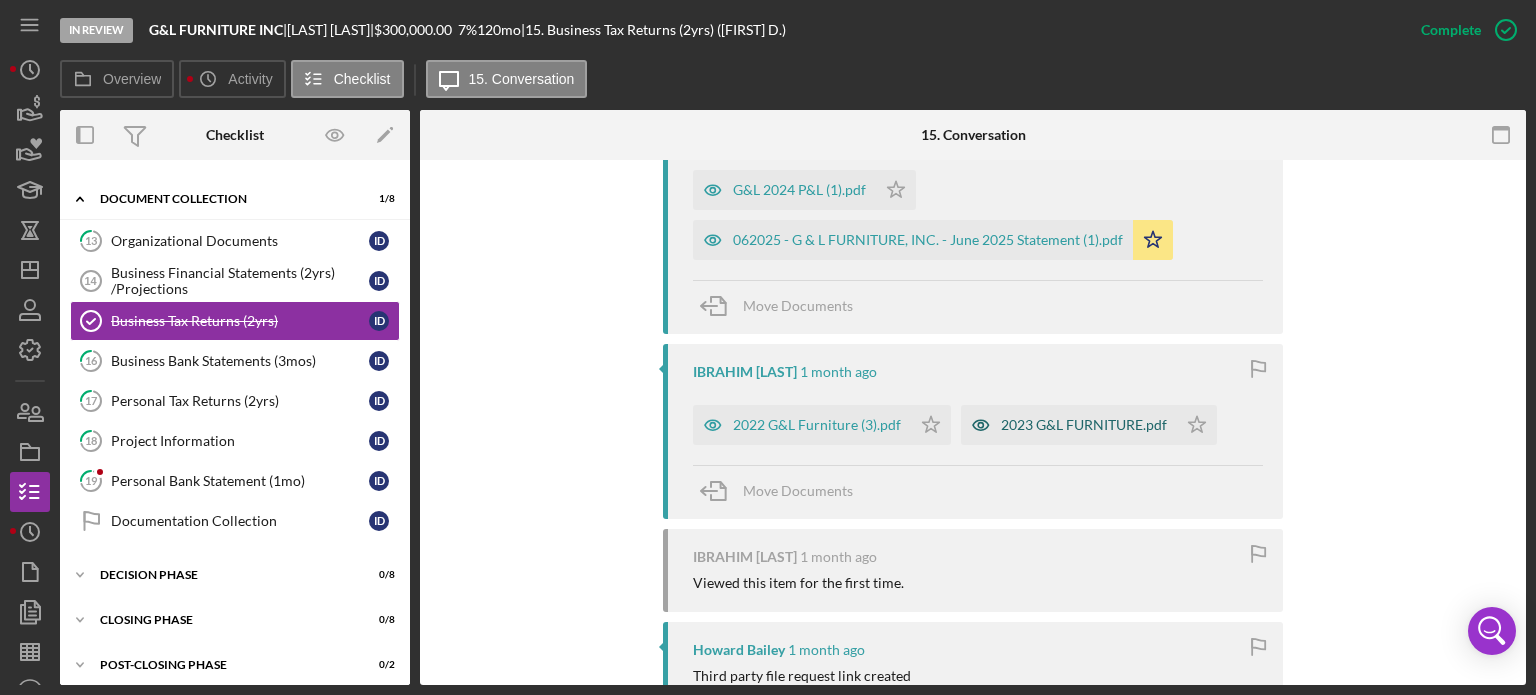 click on "2023 G&L FURNITURE.pdf" at bounding box center (1084, 425) 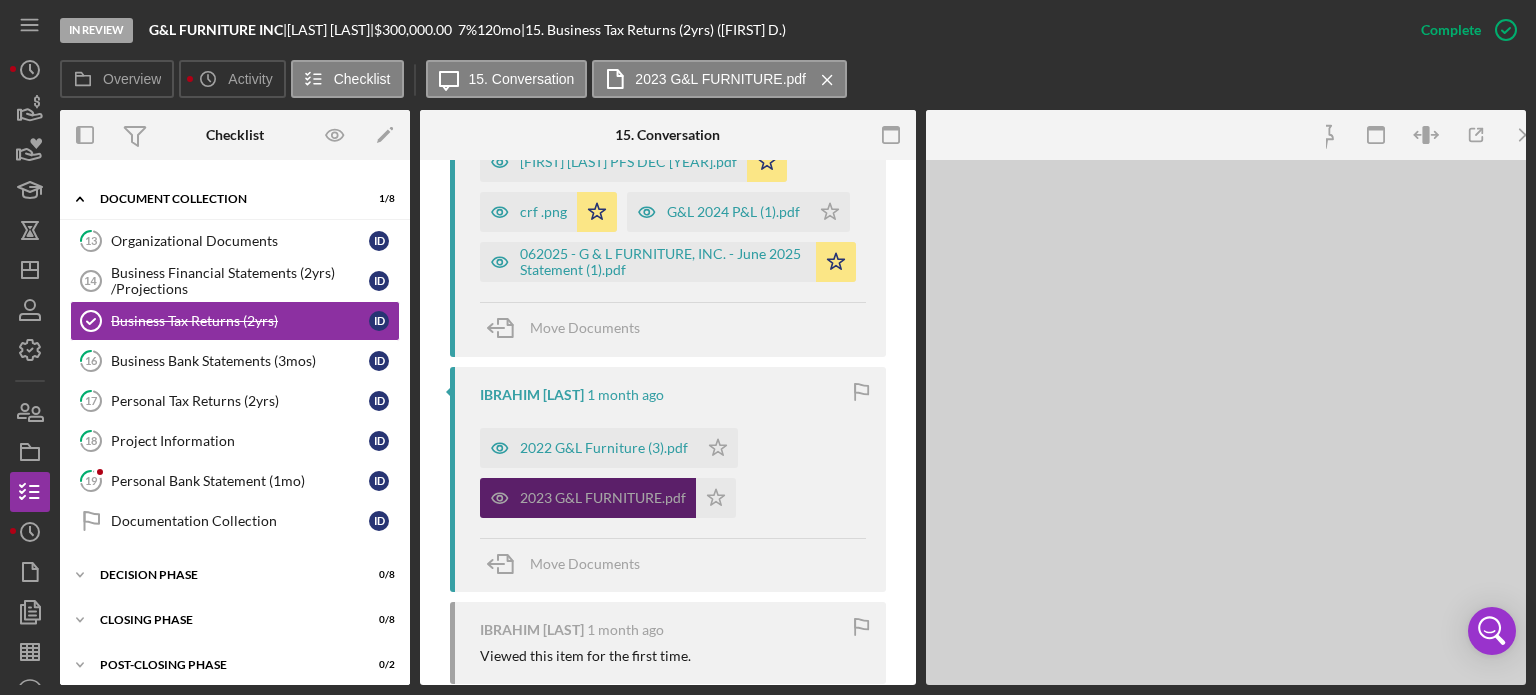 scroll, scrollTop: 922, scrollLeft: 0, axis: vertical 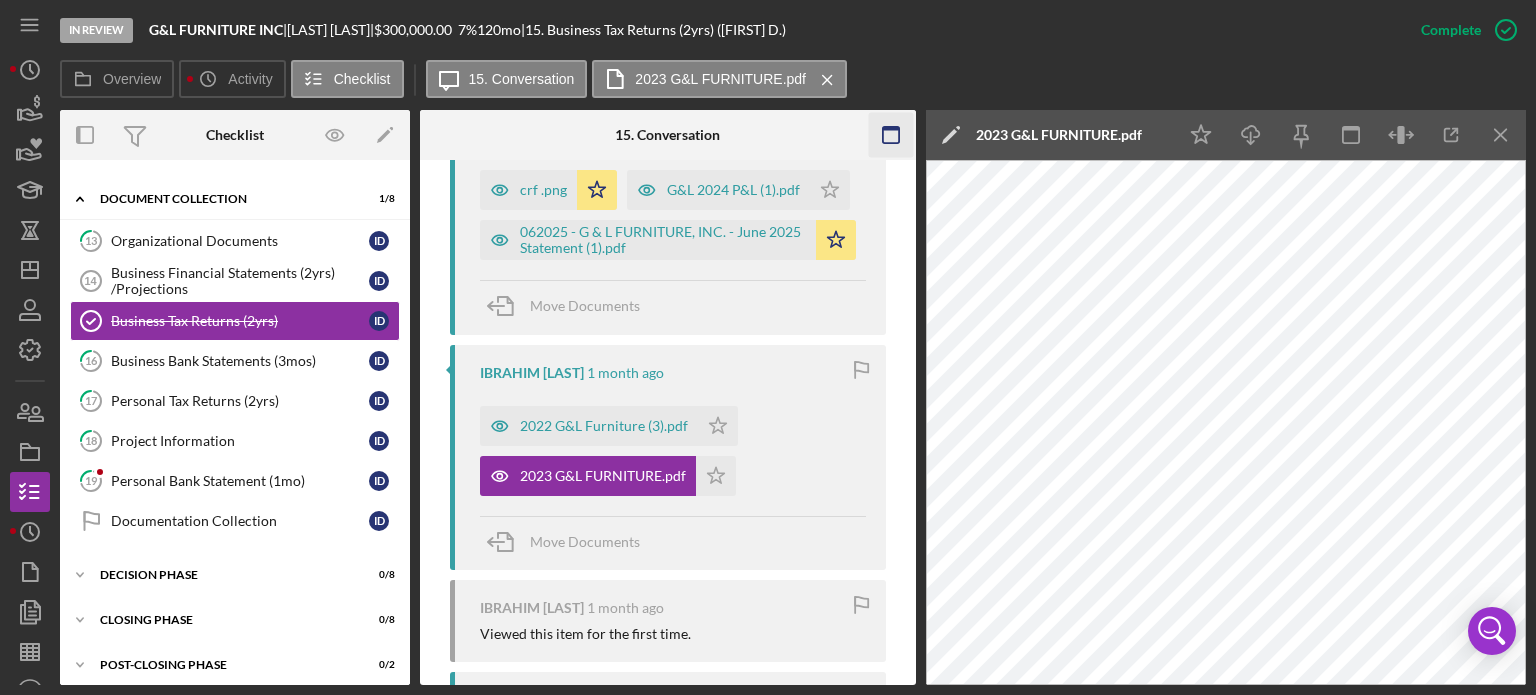 click 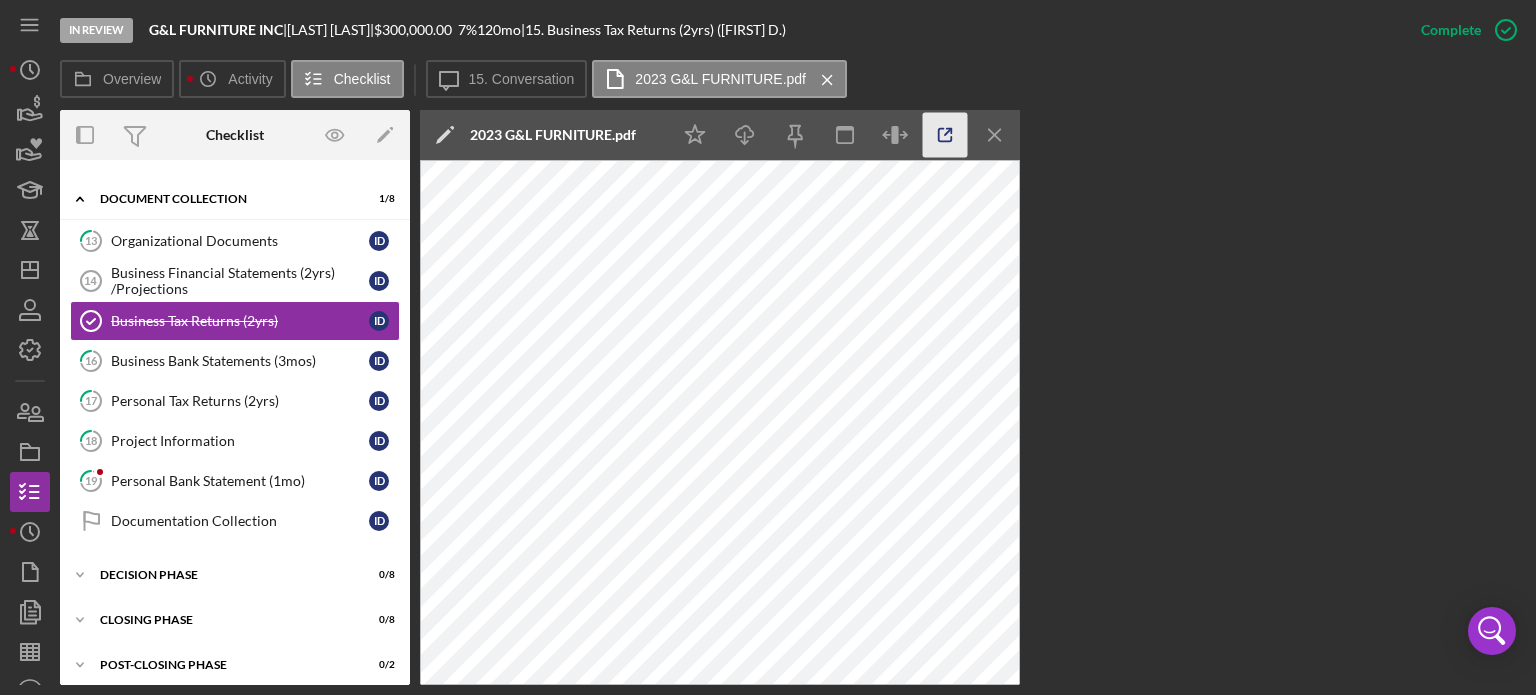 click 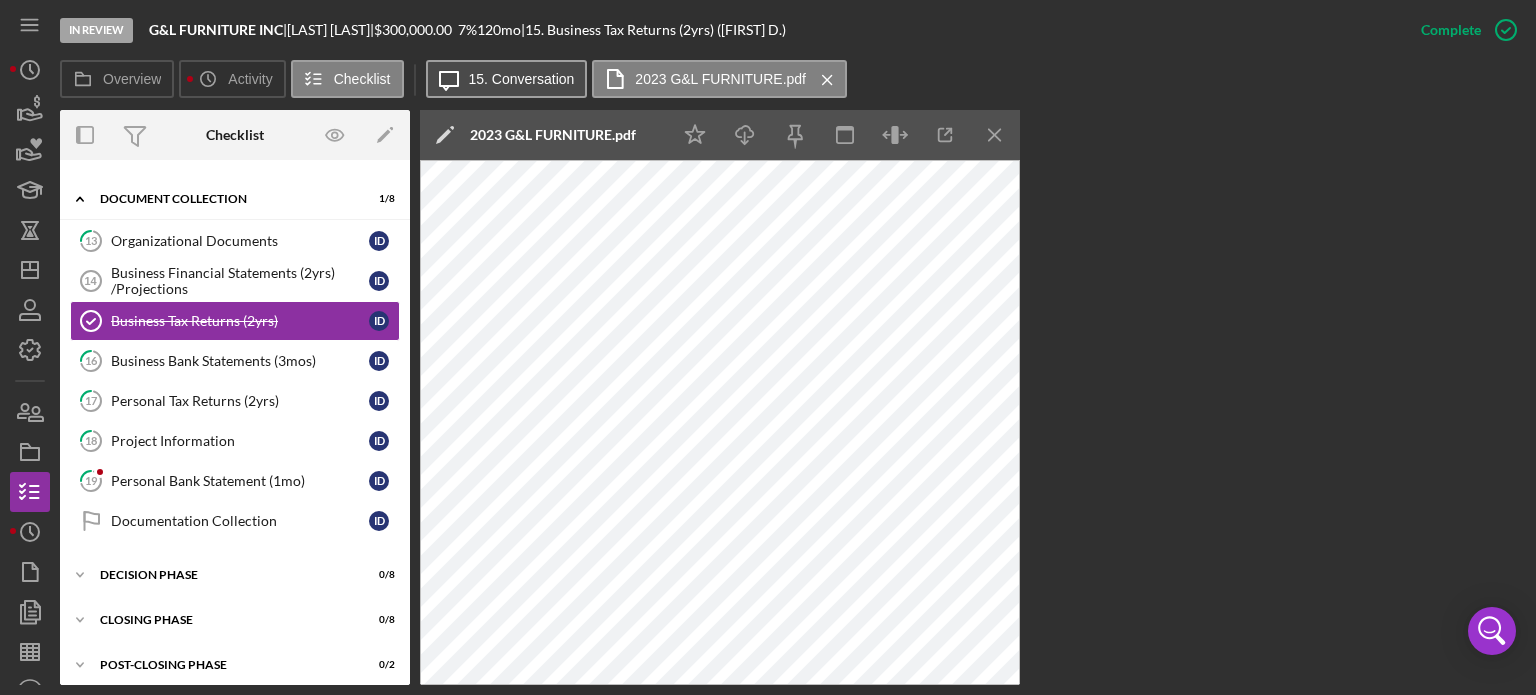 click on "15. Conversation" at bounding box center (522, 79) 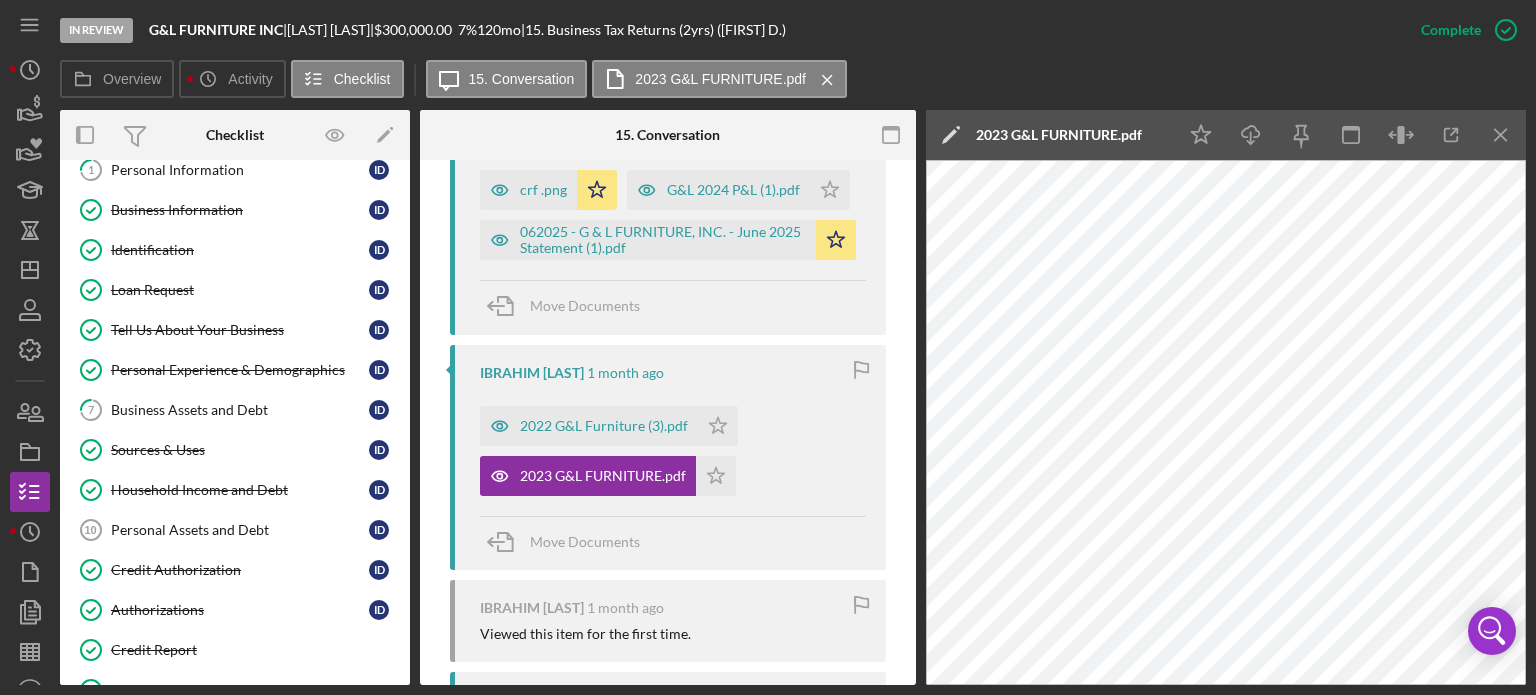 scroll, scrollTop: 86, scrollLeft: 0, axis: vertical 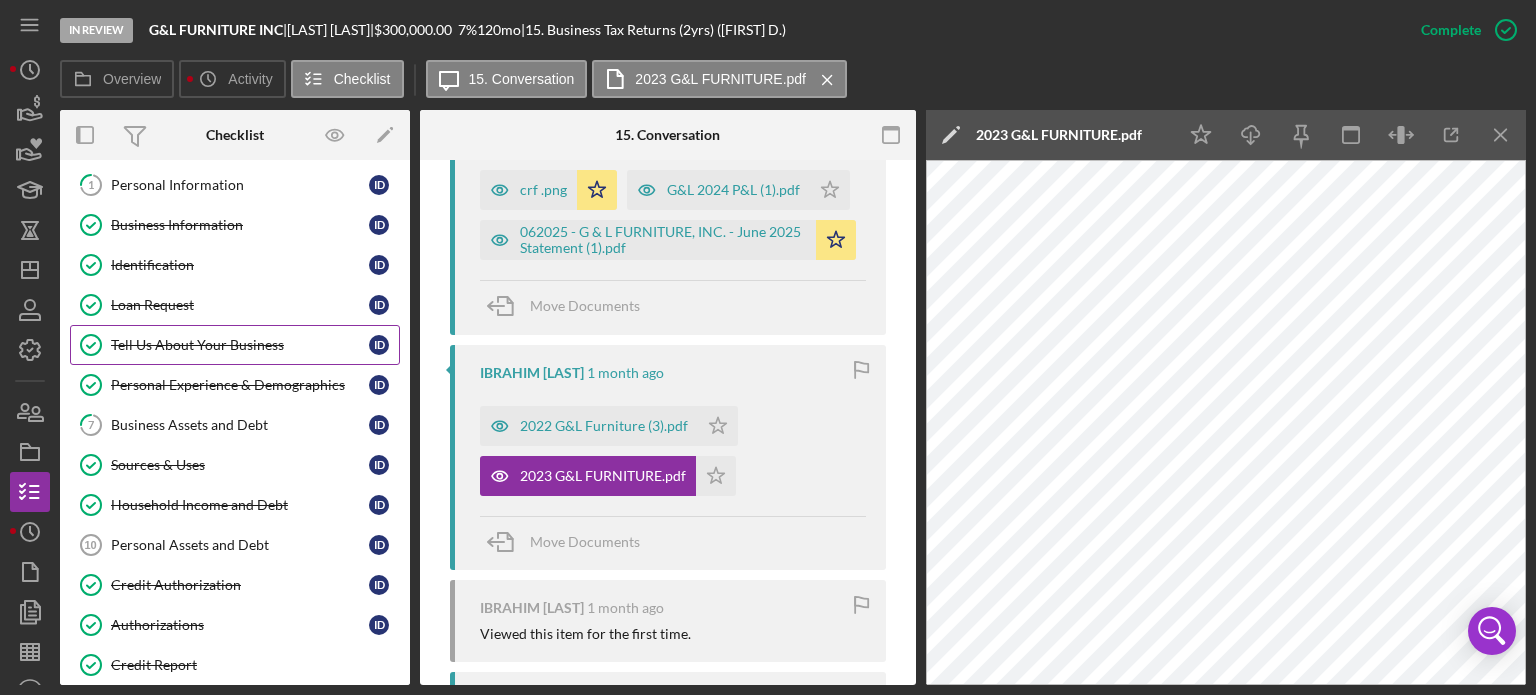 click on "Tell Us About Your Business" at bounding box center [240, 345] 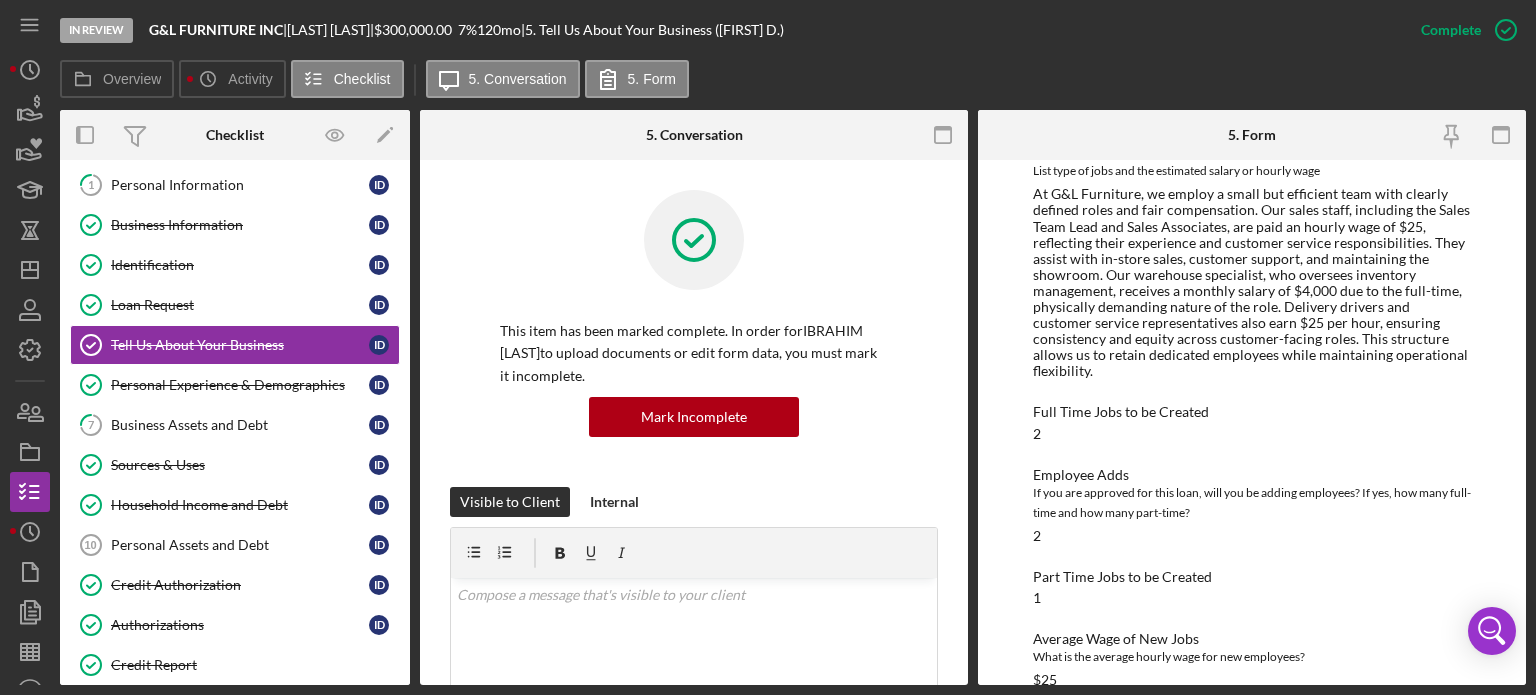 scroll, scrollTop: 3078, scrollLeft: 0, axis: vertical 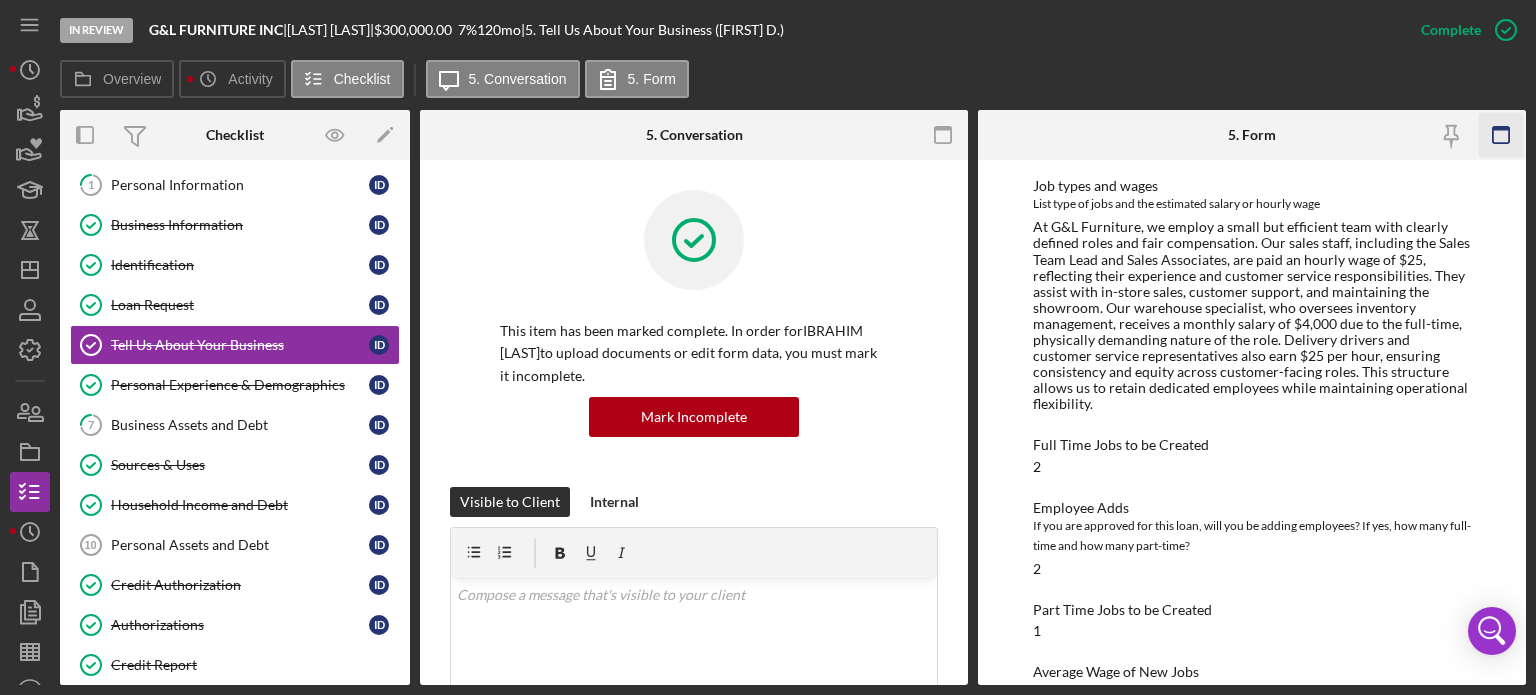 click 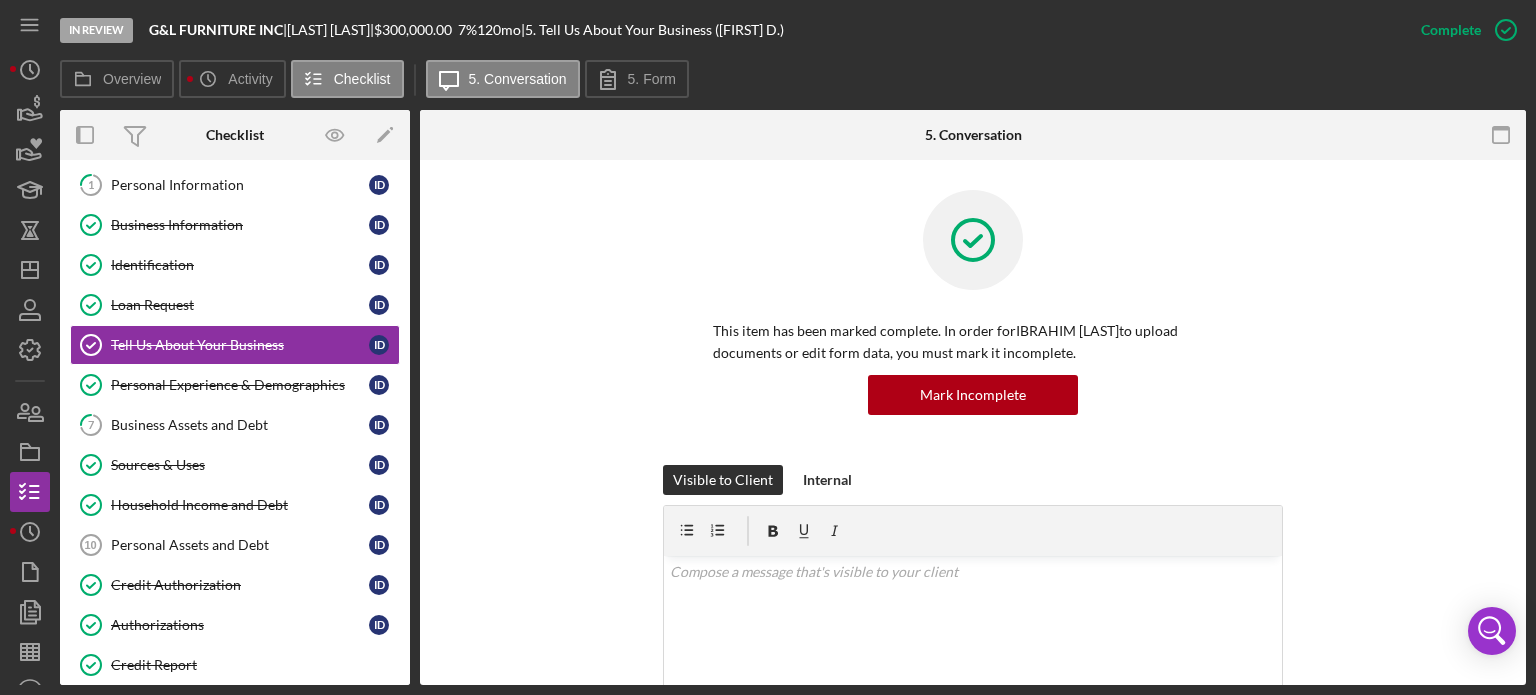 click 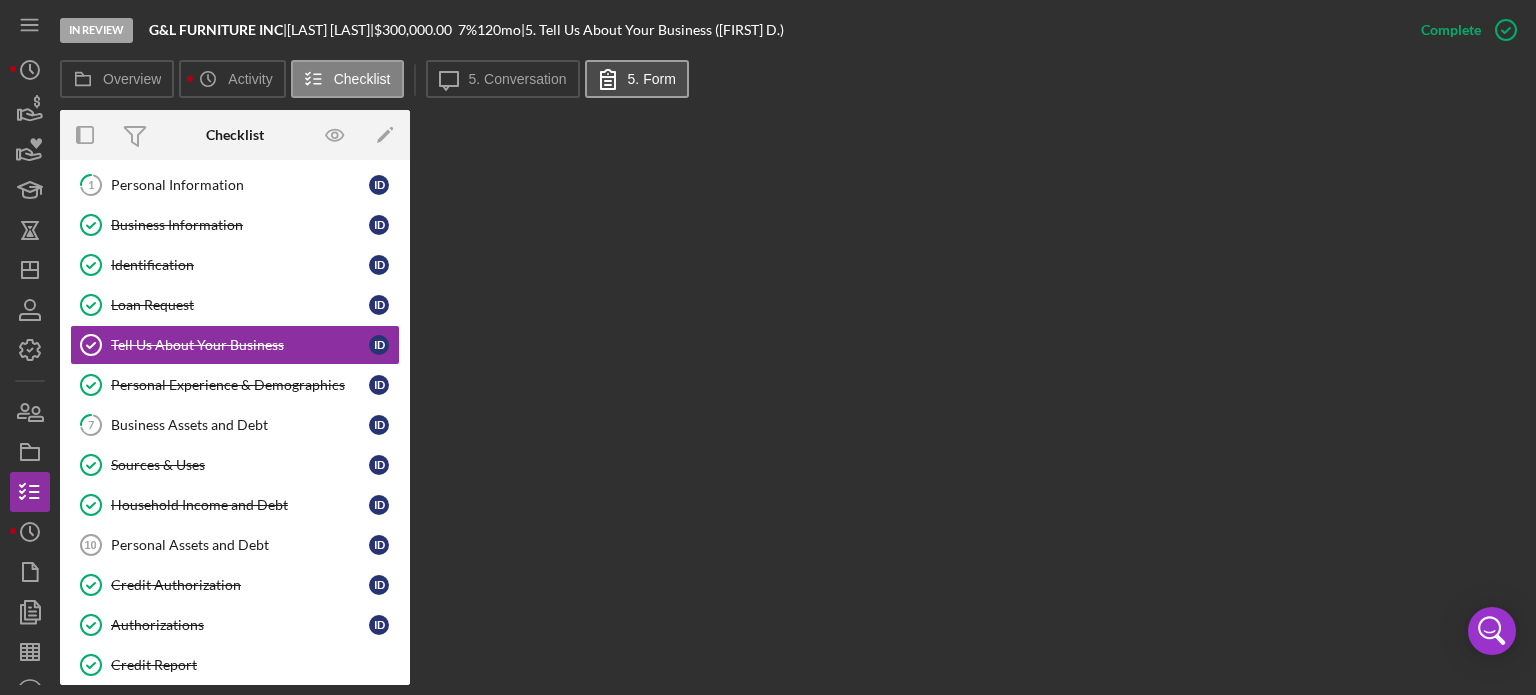 click on "5. Form" at bounding box center (637, 79) 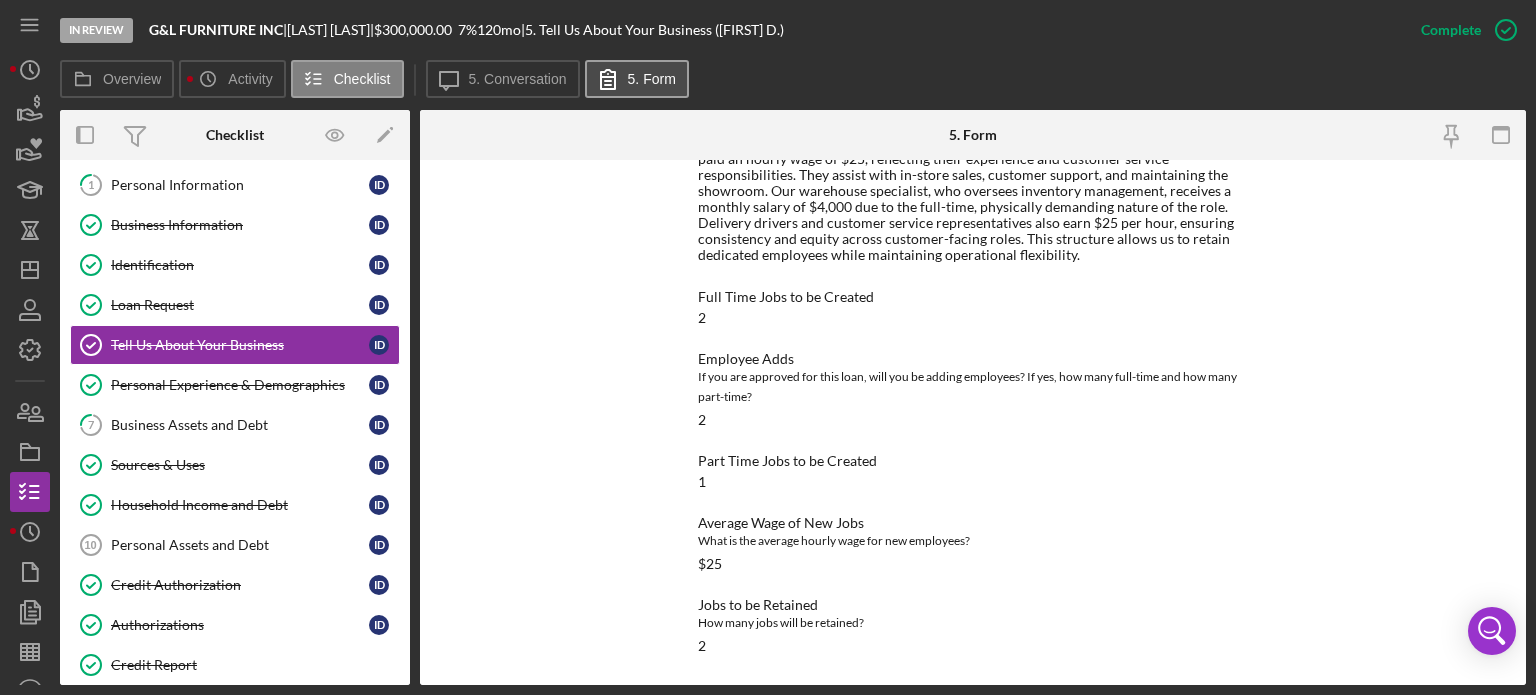 scroll, scrollTop: 2663, scrollLeft: 0, axis: vertical 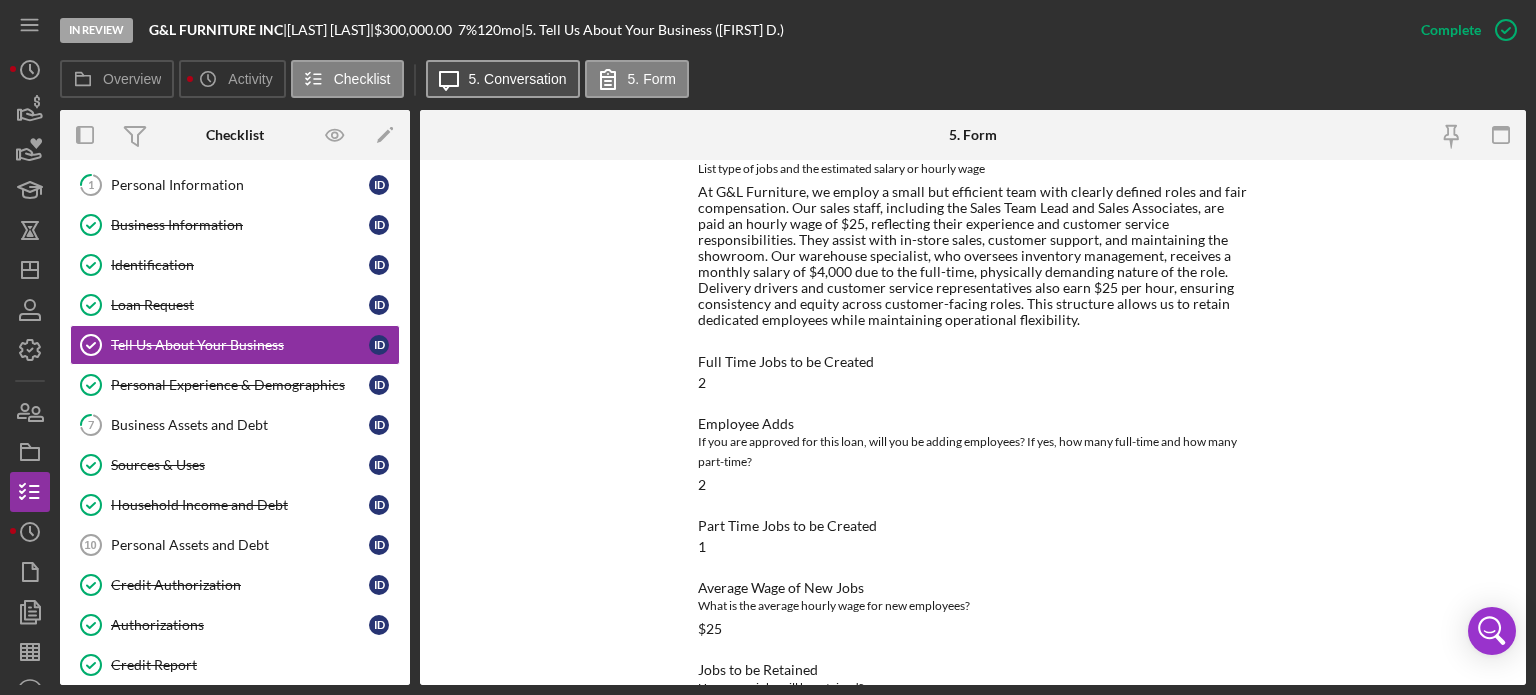 click on "5. Conversation" at bounding box center [518, 79] 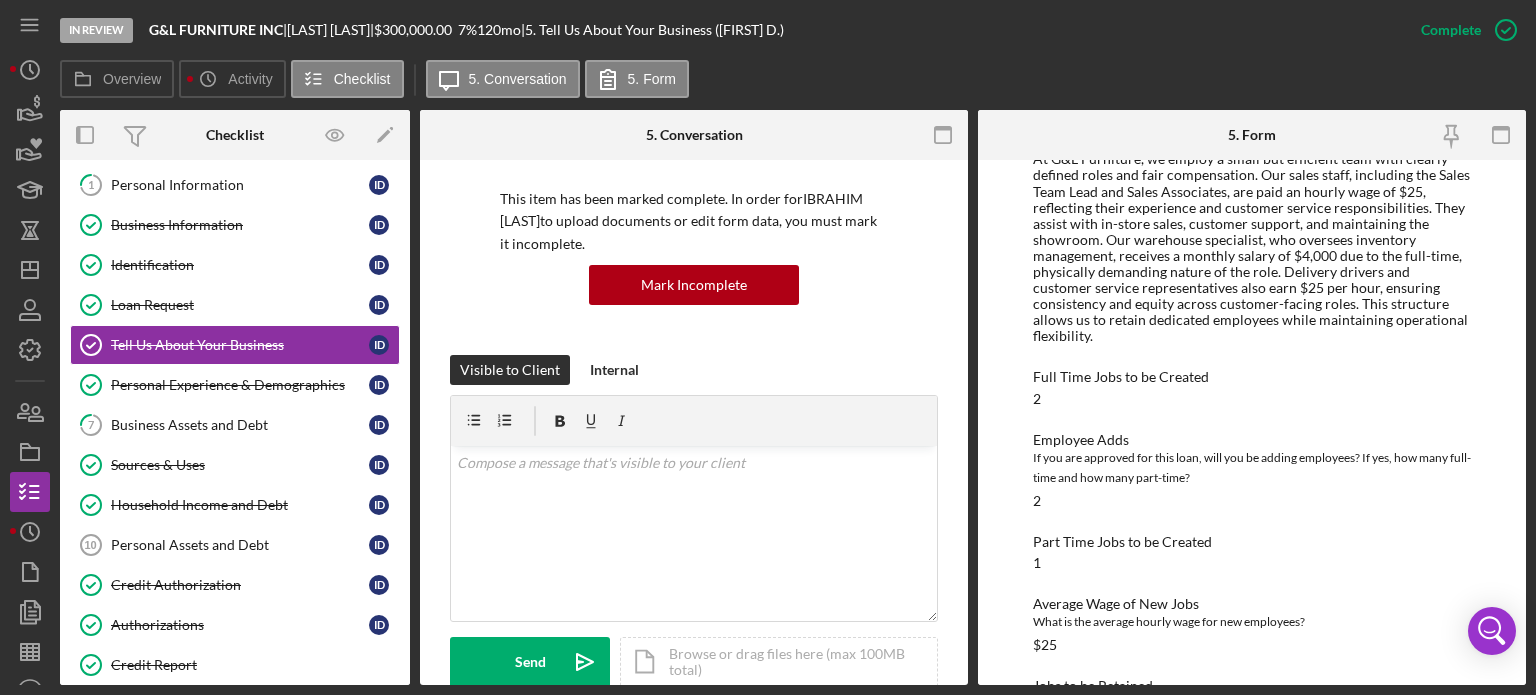 scroll, scrollTop: 0, scrollLeft: 0, axis: both 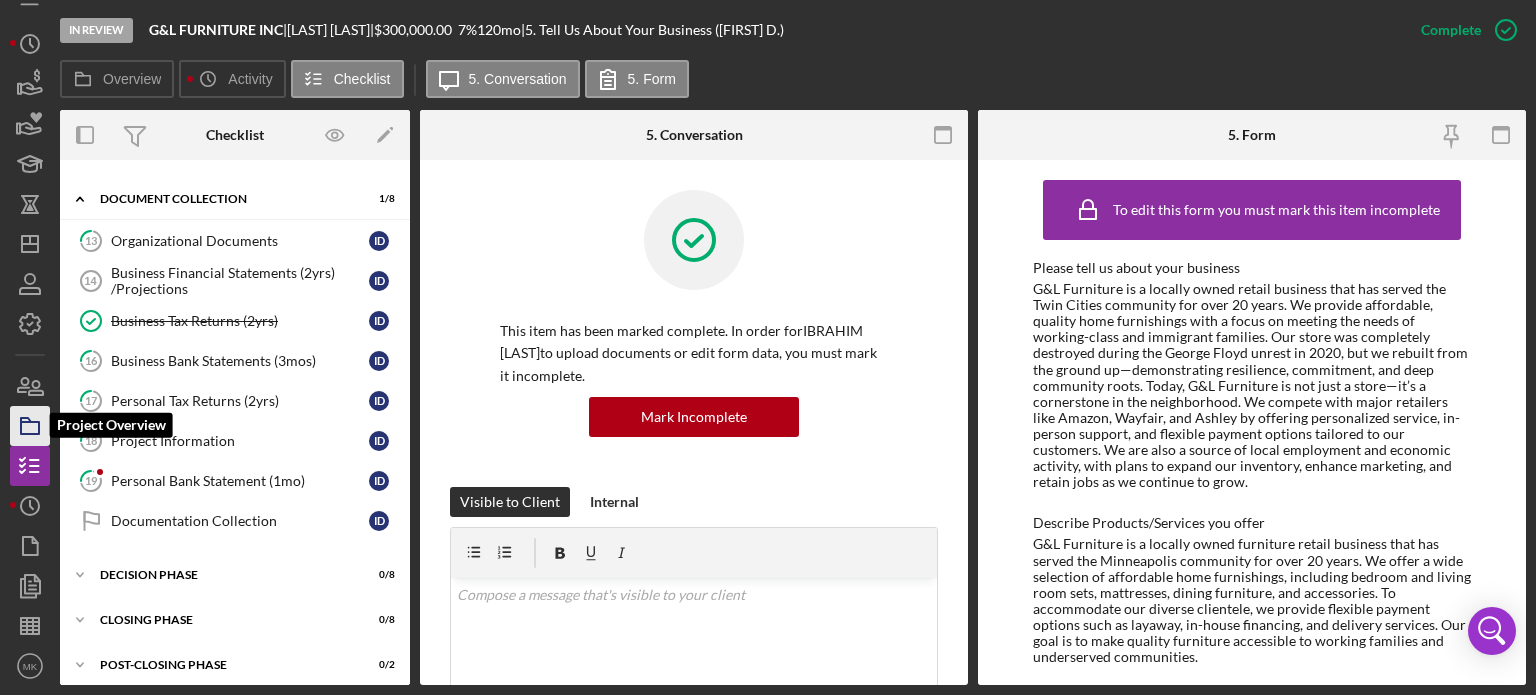 click 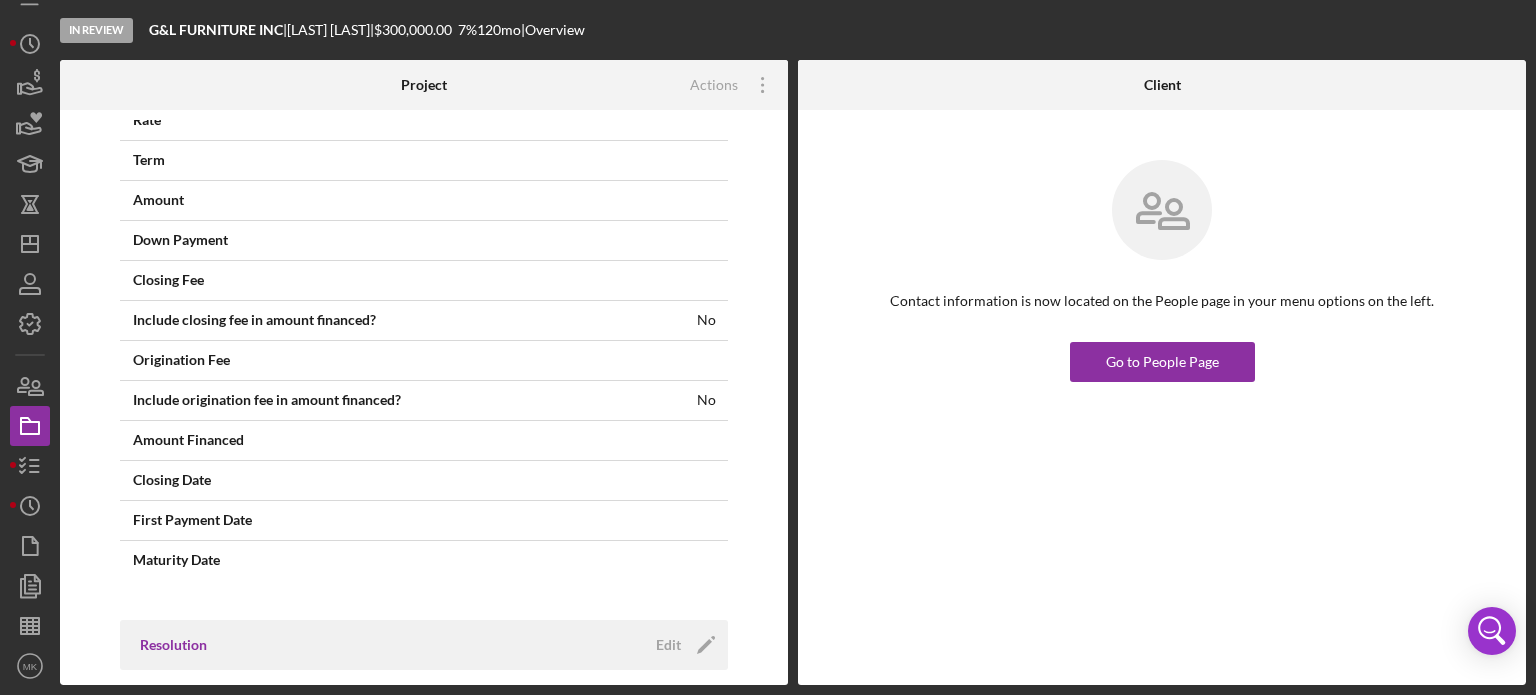 scroll, scrollTop: 1401, scrollLeft: 0, axis: vertical 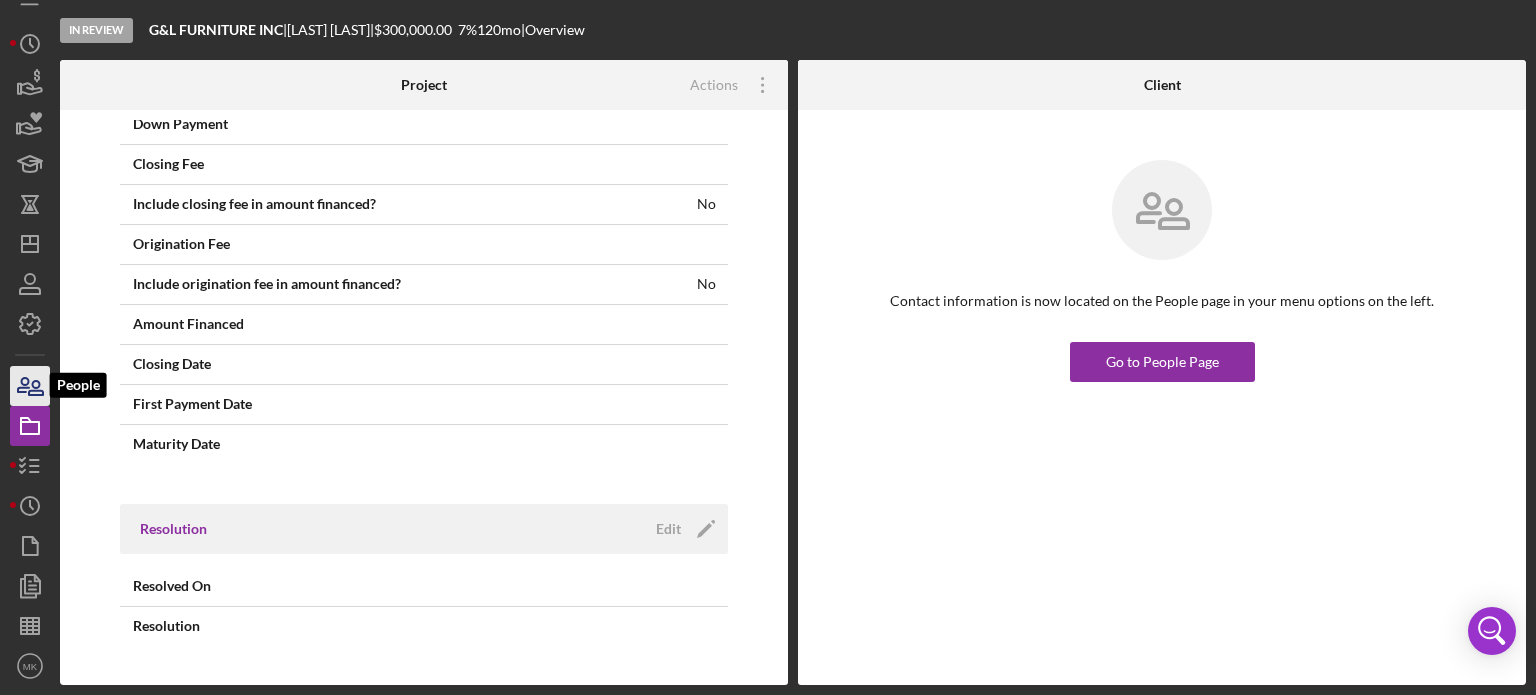 click 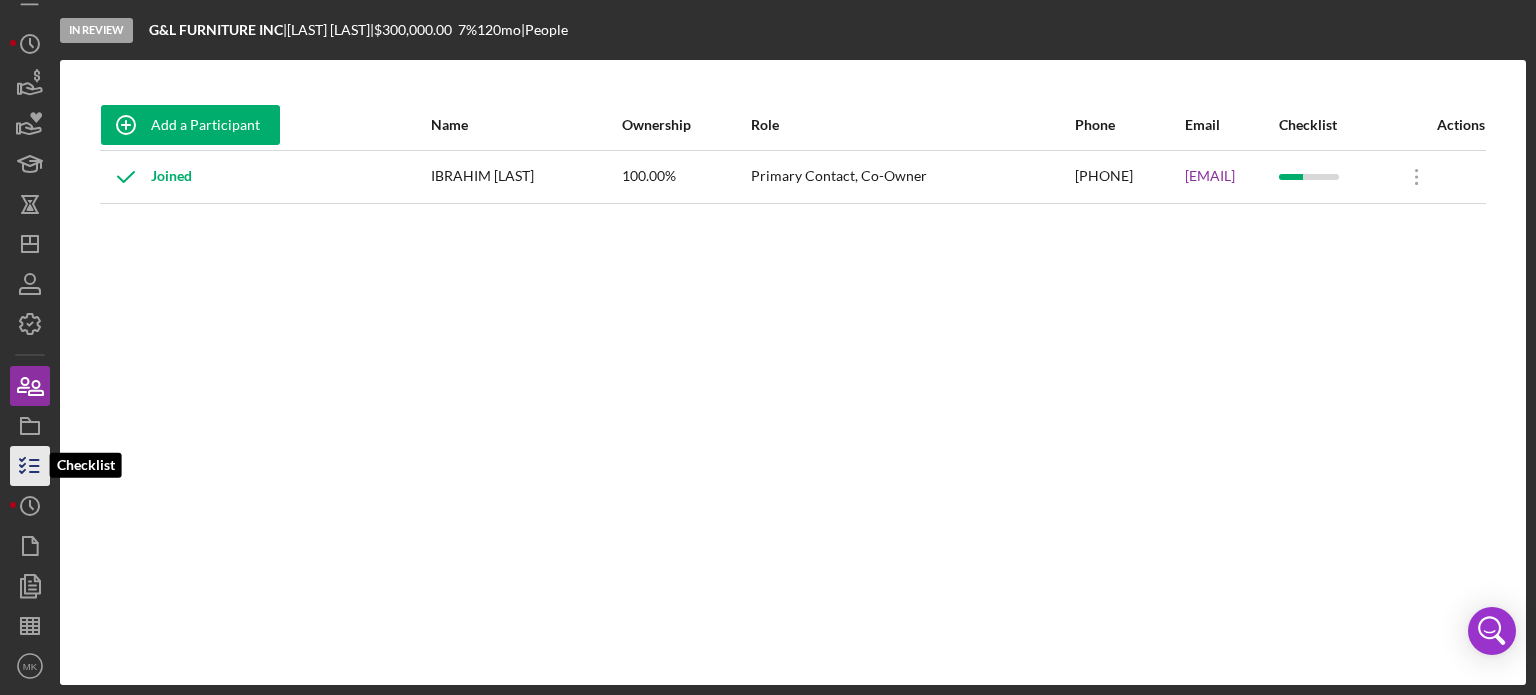 click 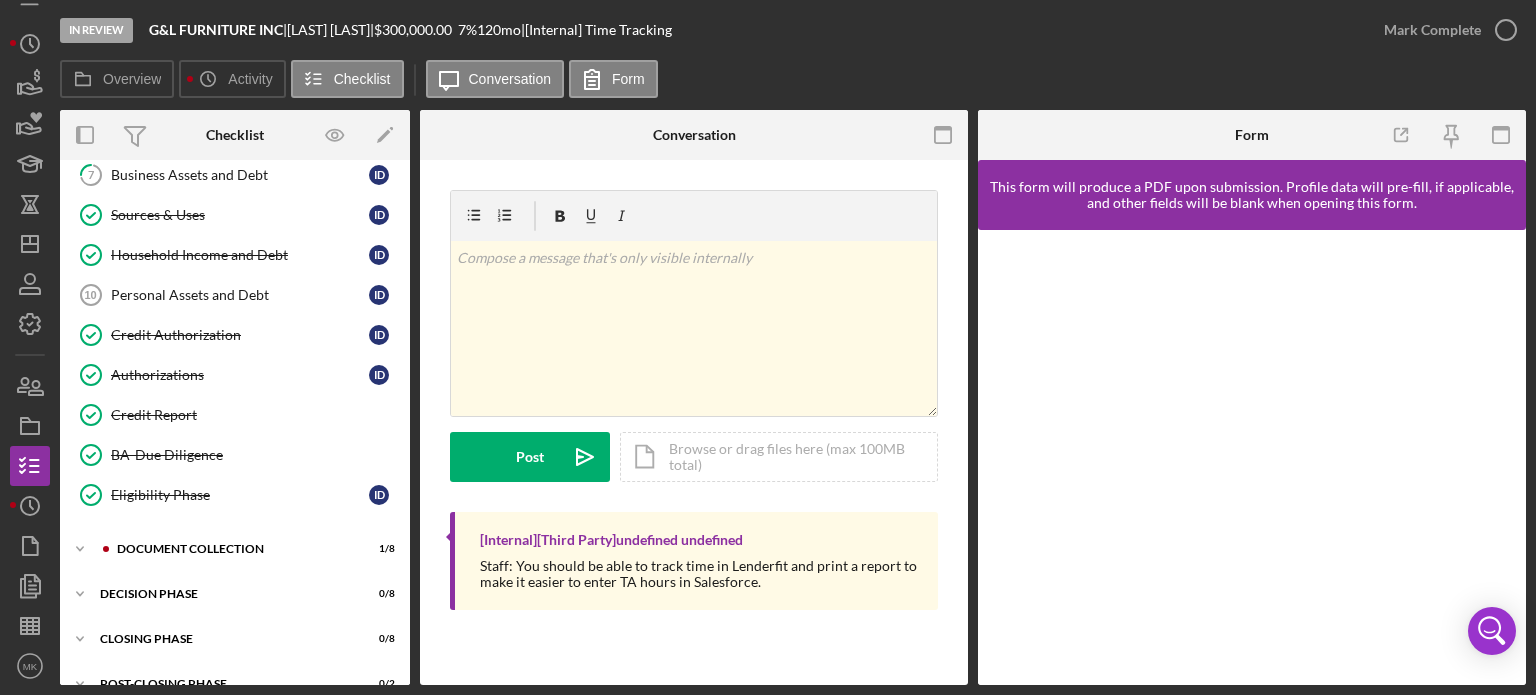 scroll, scrollTop: 359, scrollLeft: 0, axis: vertical 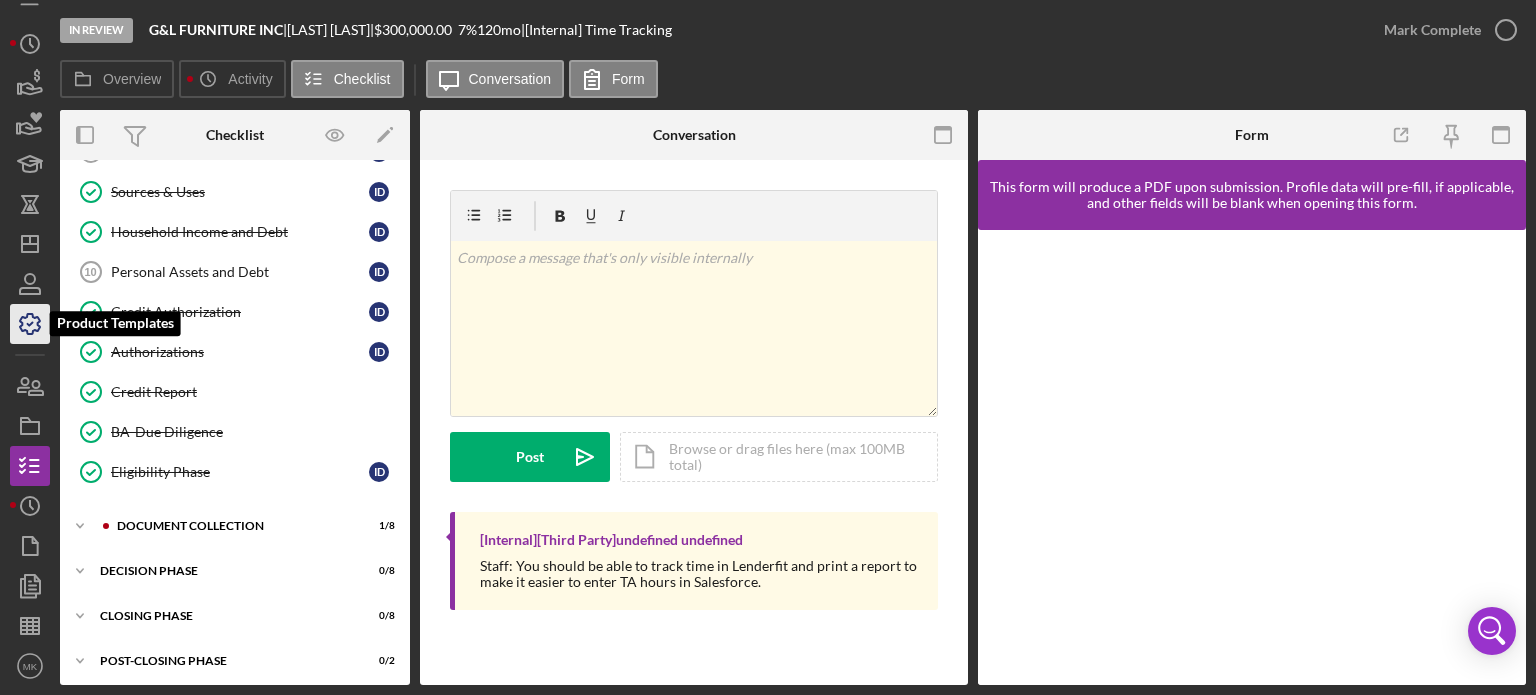 click 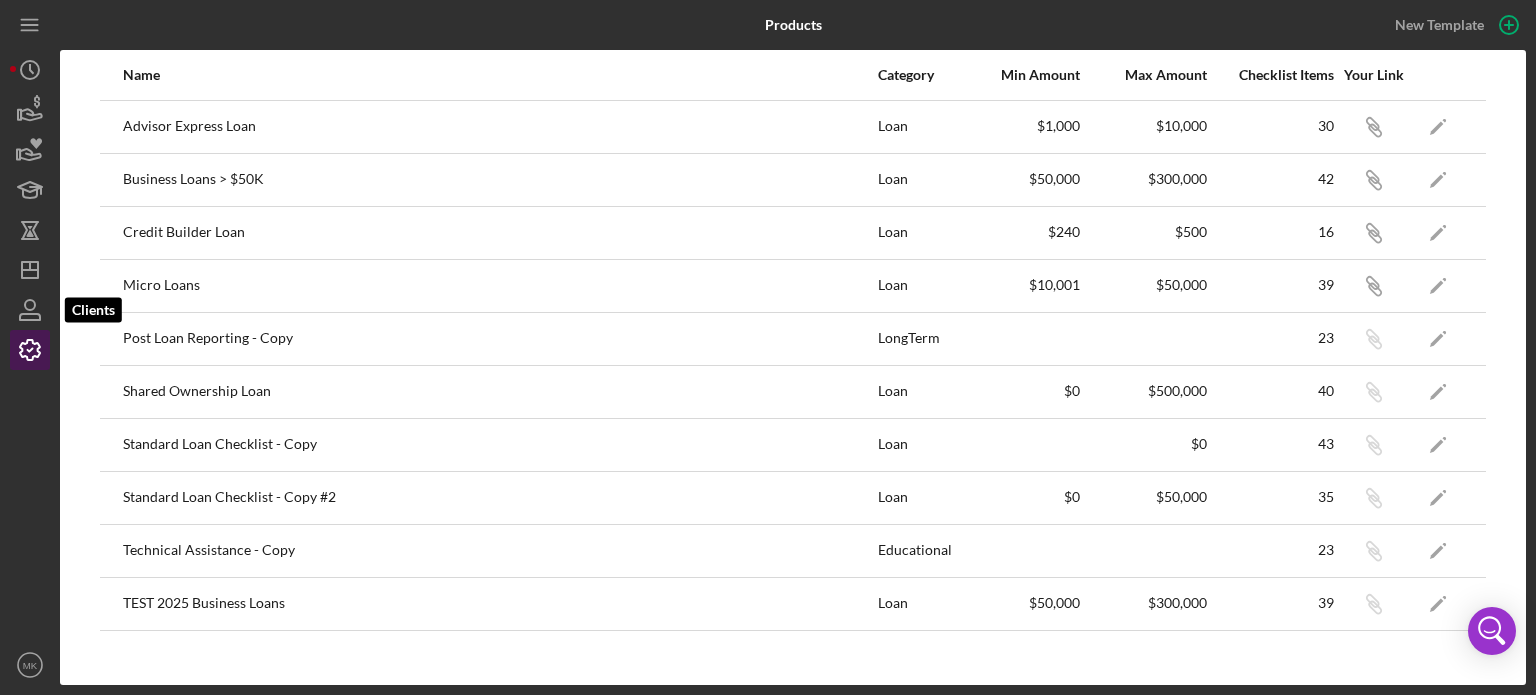 scroll, scrollTop: 0, scrollLeft: 0, axis: both 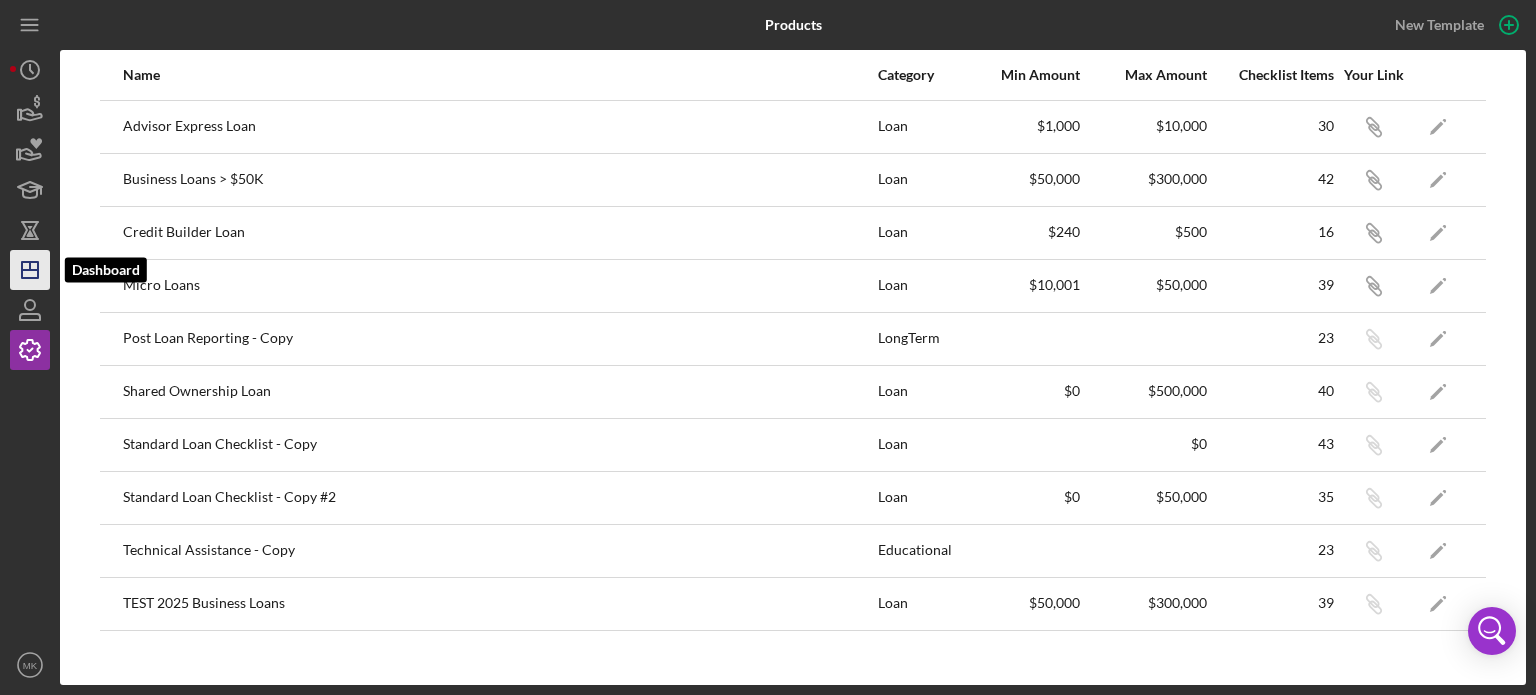 click on "Icon/Dashboard" 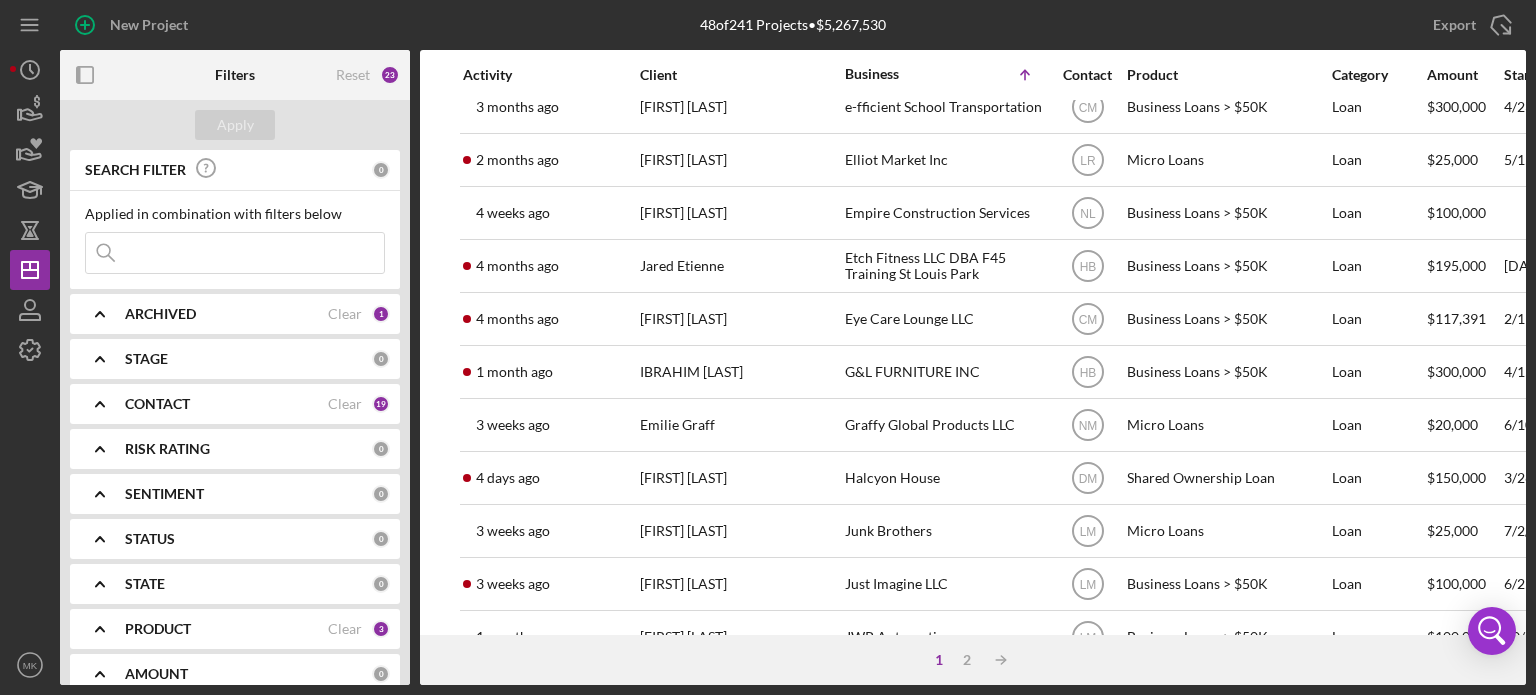scroll, scrollTop: 500, scrollLeft: 0, axis: vertical 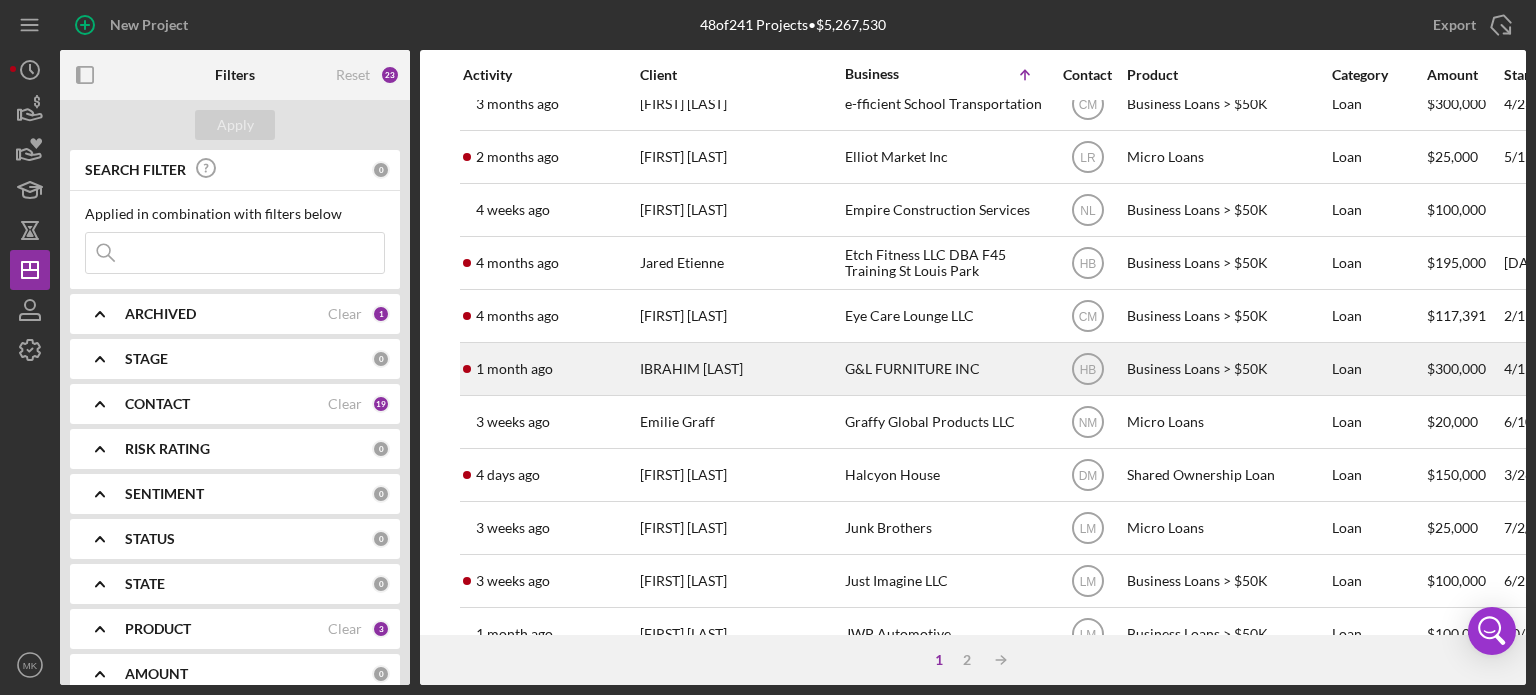 click on "G&L FURNITURE INC" at bounding box center [945, 369] 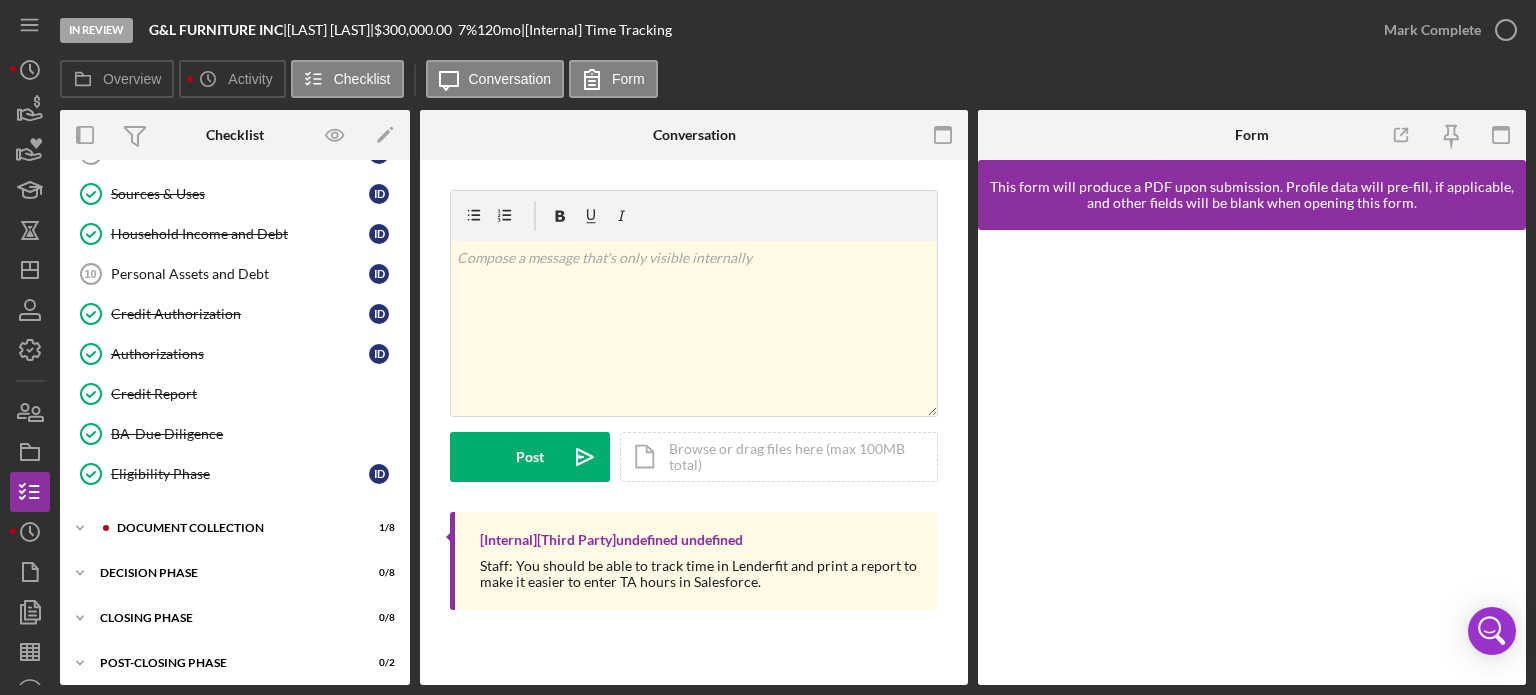 scroll, scrollTop: 359, scrollLeft: 0, axis: vertical 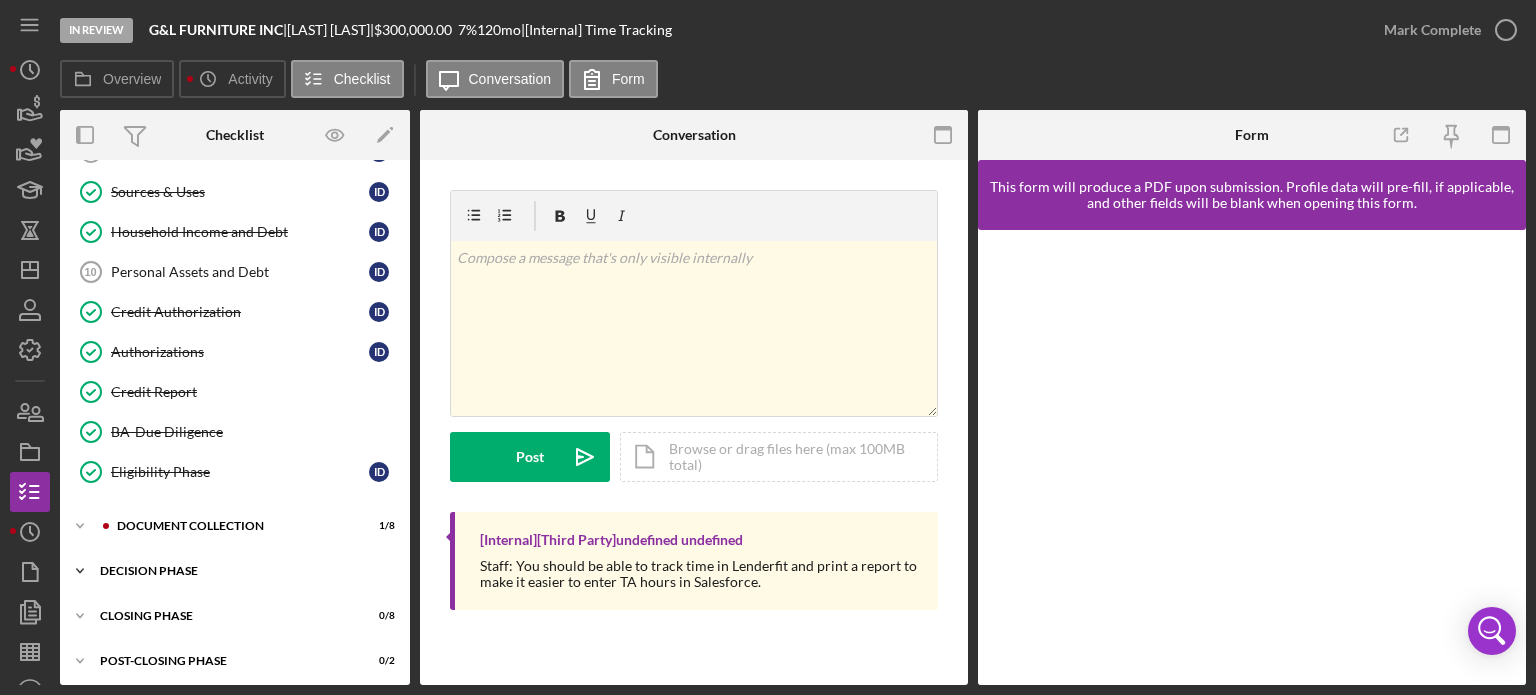 click on "Icon/Expander" 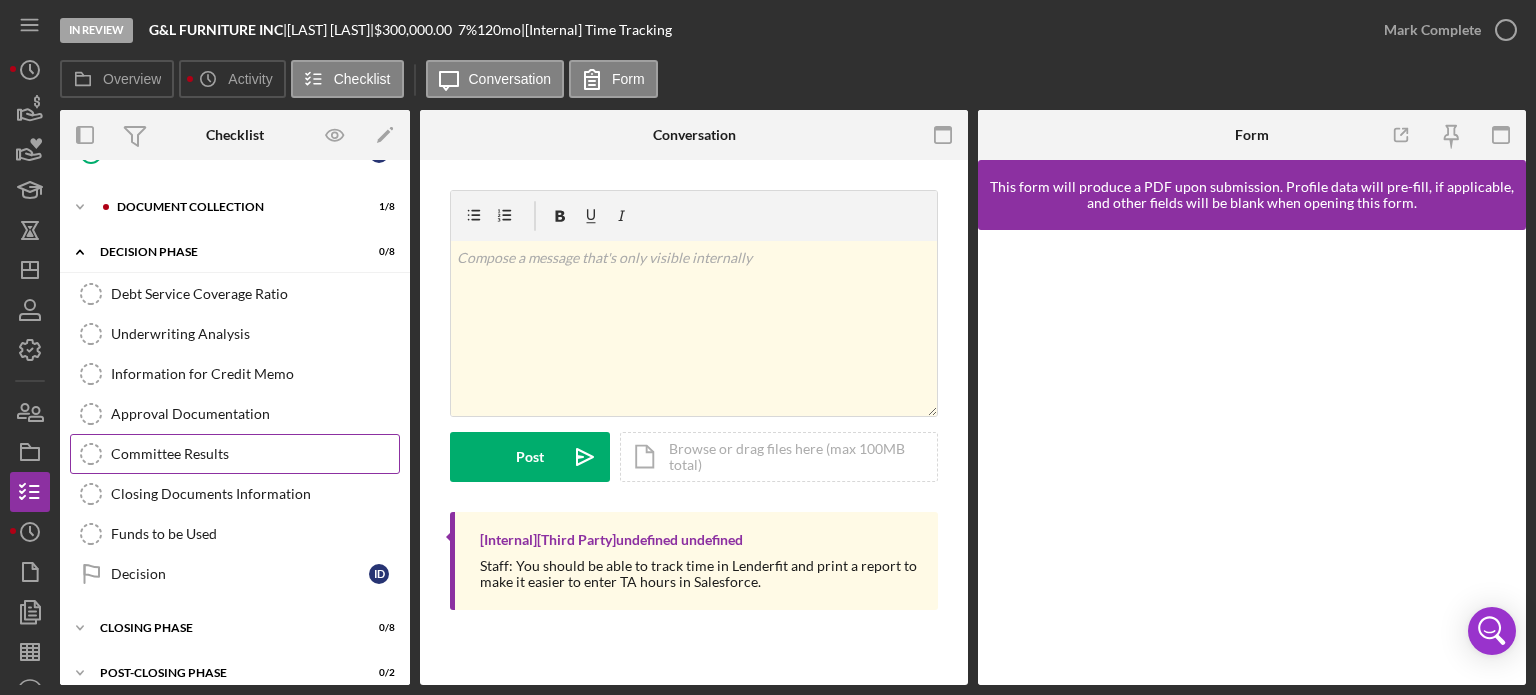 scroll, scrollTop: 686, scrollLeft: 0, axis: vertical 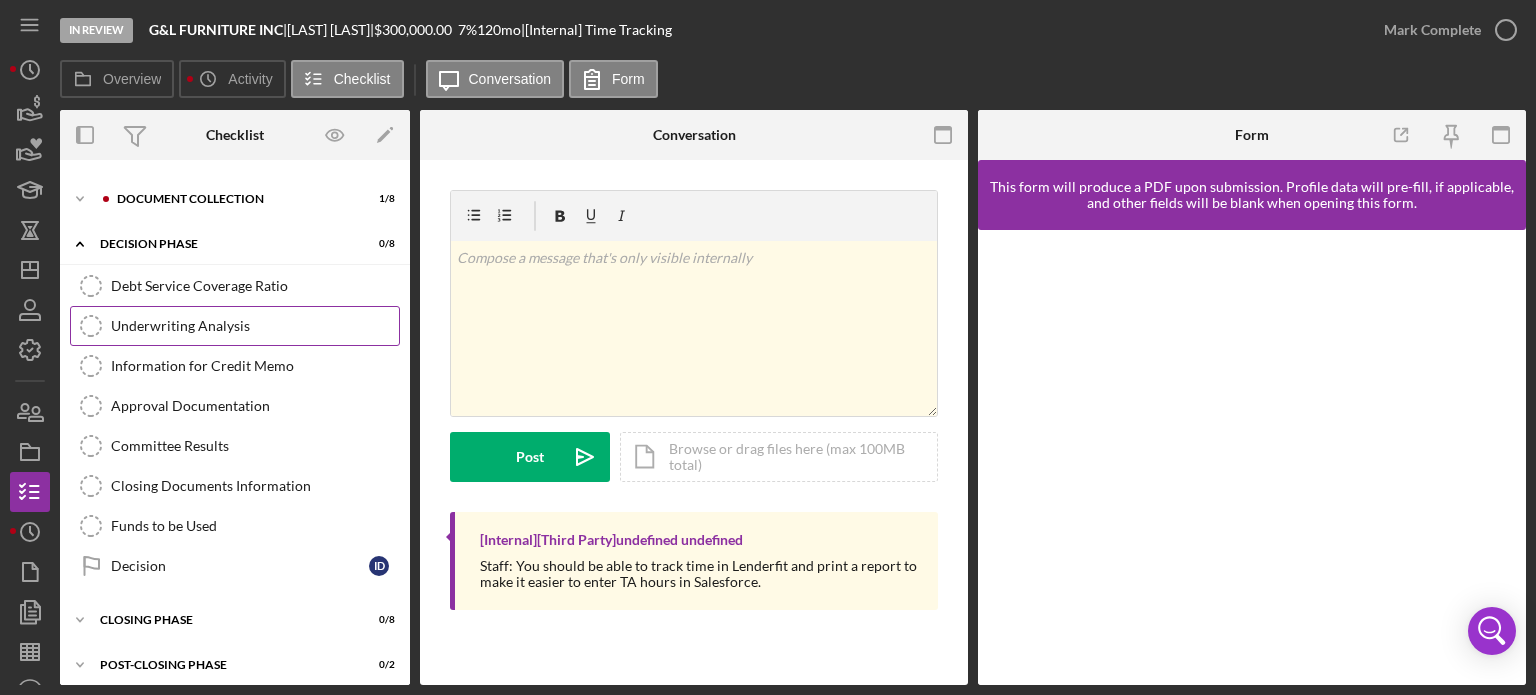 click on "Underwriting Analysis" at bounding box center (255, 326) 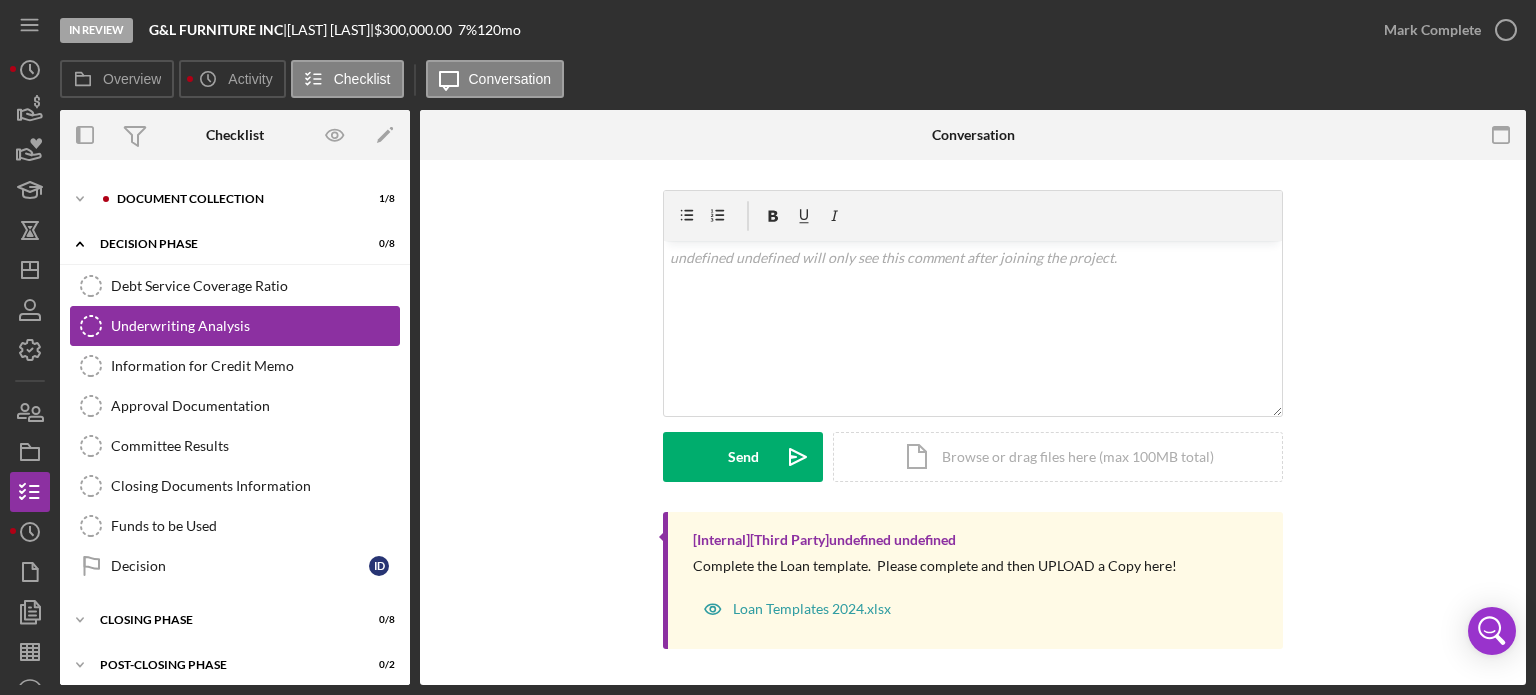scroll, scrollTop: 686, scrollLeft: 0, axis: vertical 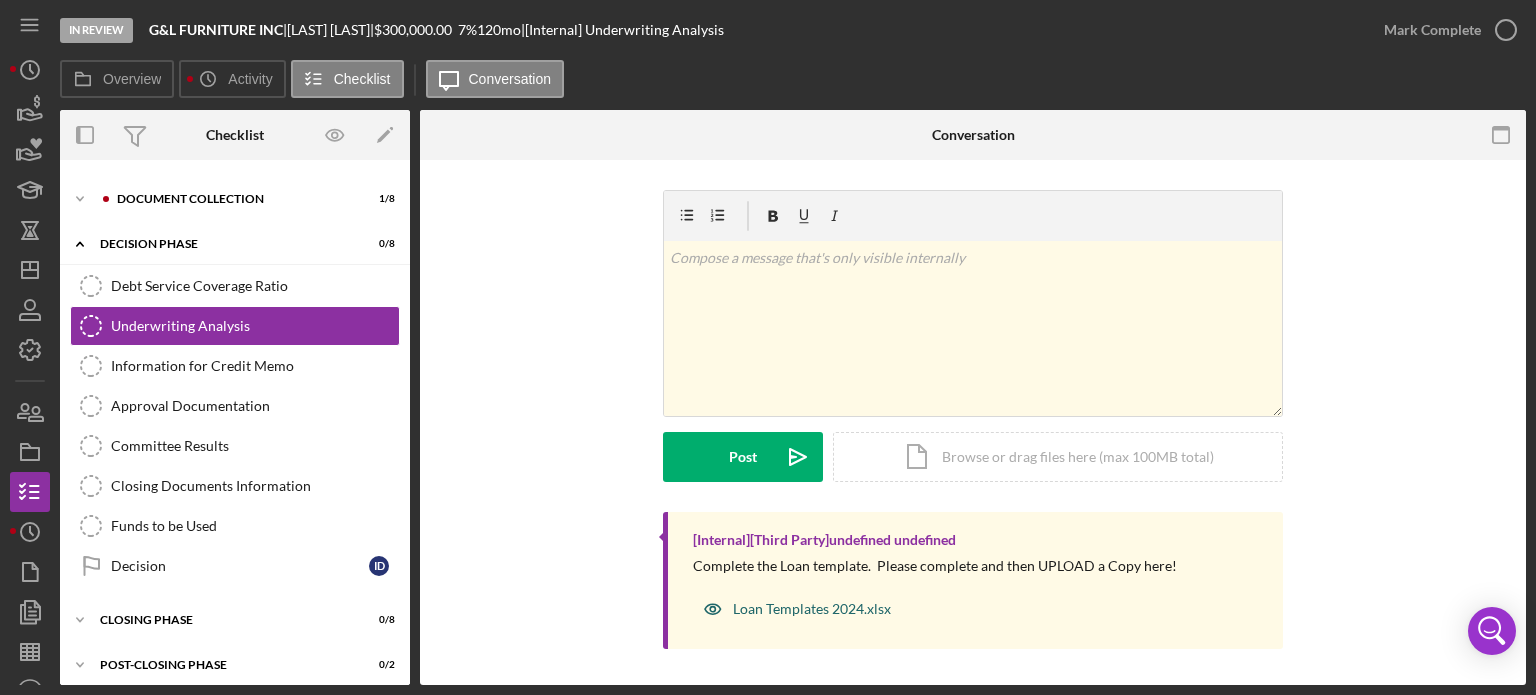 click on "Loan Templates 2024.xlsx" at bounding box center (812, 609) 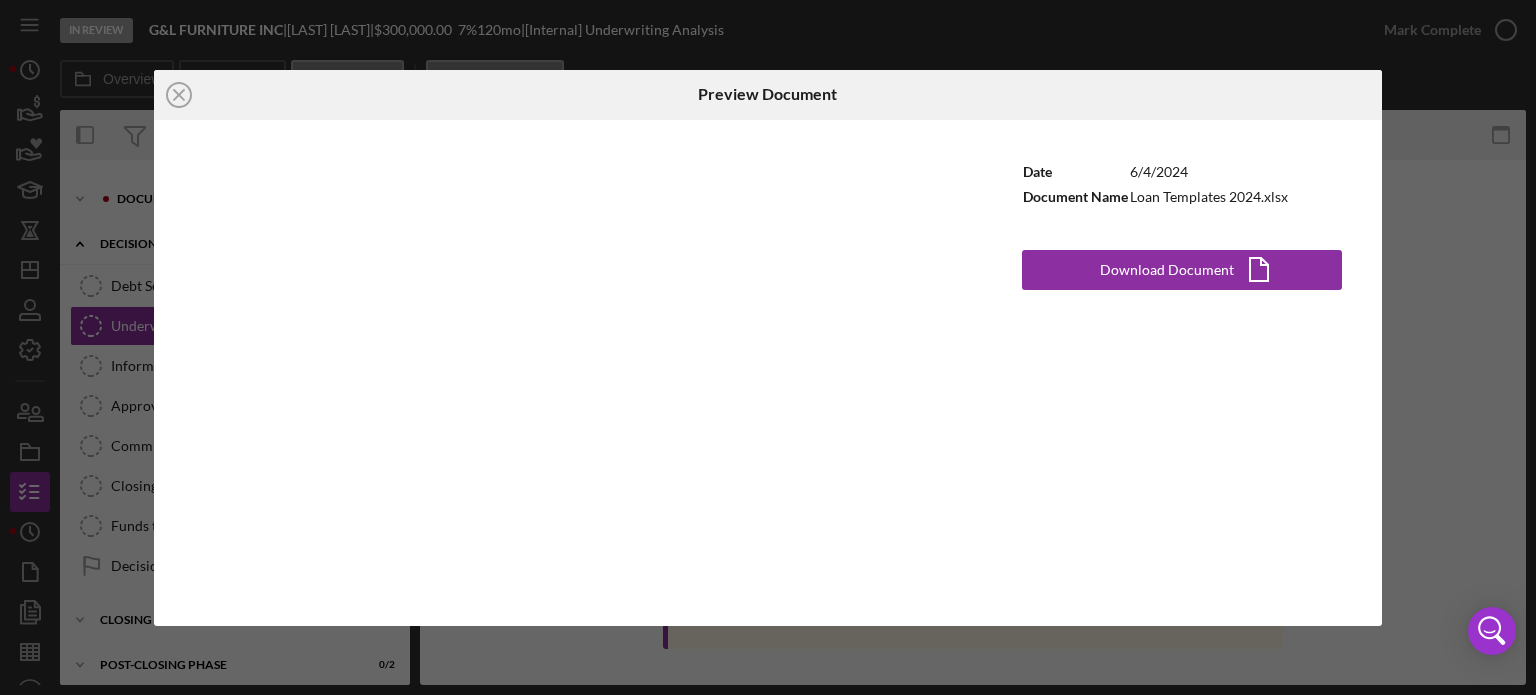 click on "Icon/Close Preview Document Date [DATE] Document Name Loan Templates [YEAR].xlsx    Download Document Icon/Document" at bounding box center [768, 347] 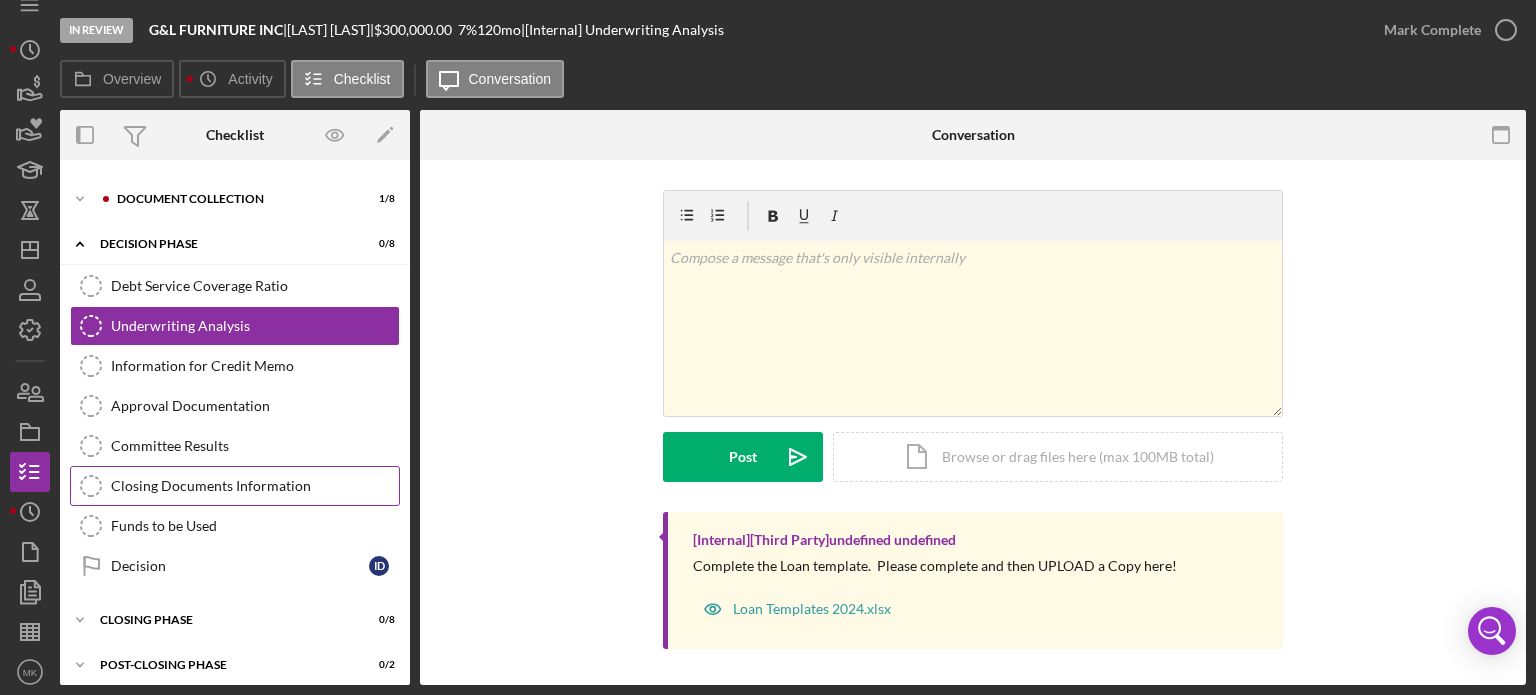 scroll, scrollTop: 26, scrollLeft: 0, axis: vertical 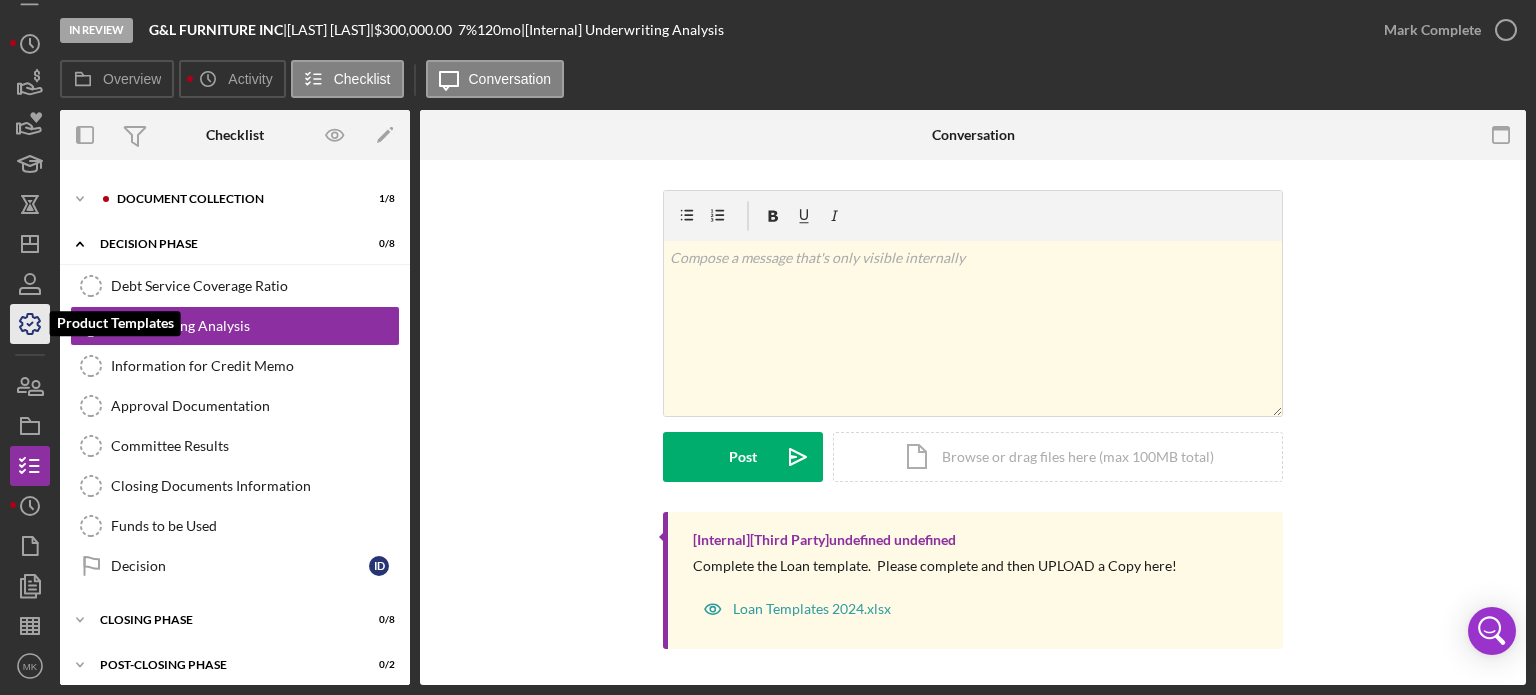 click 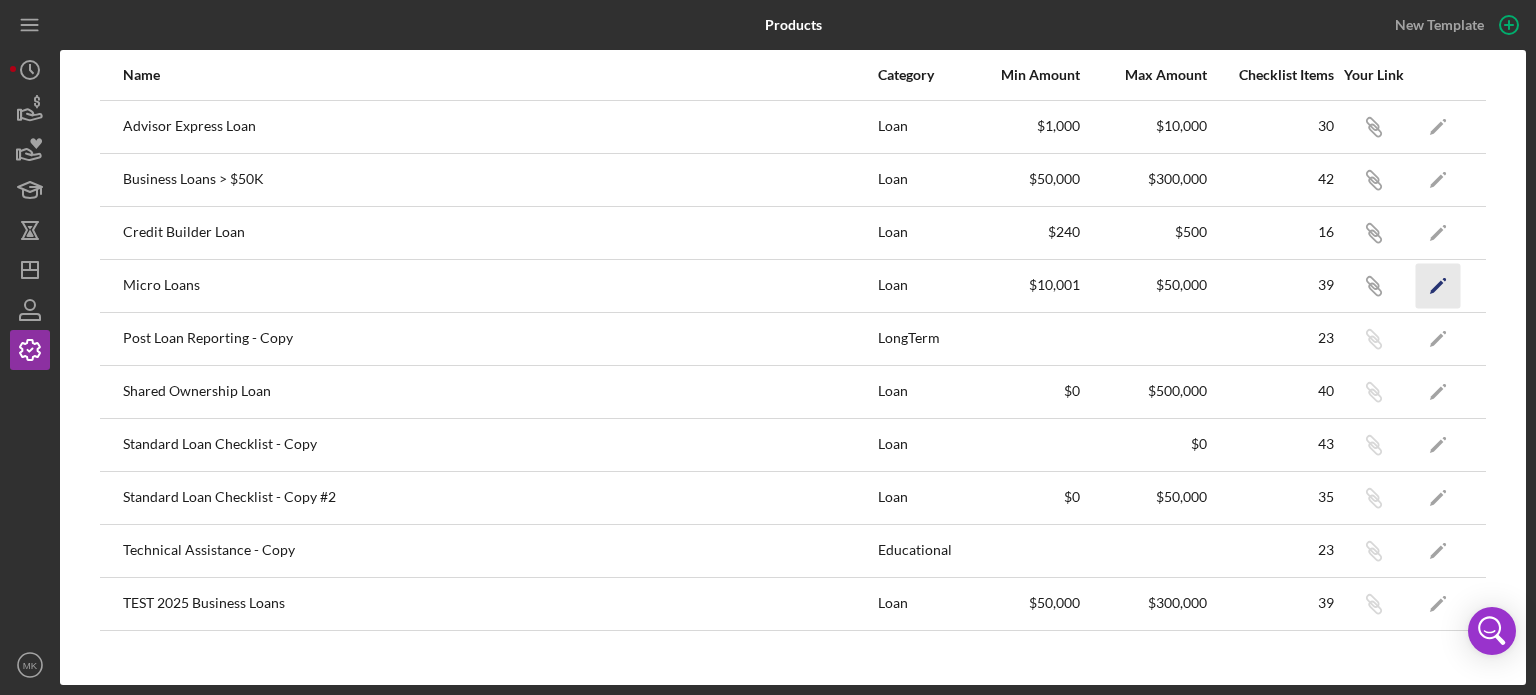 click on "Icon/Edit" 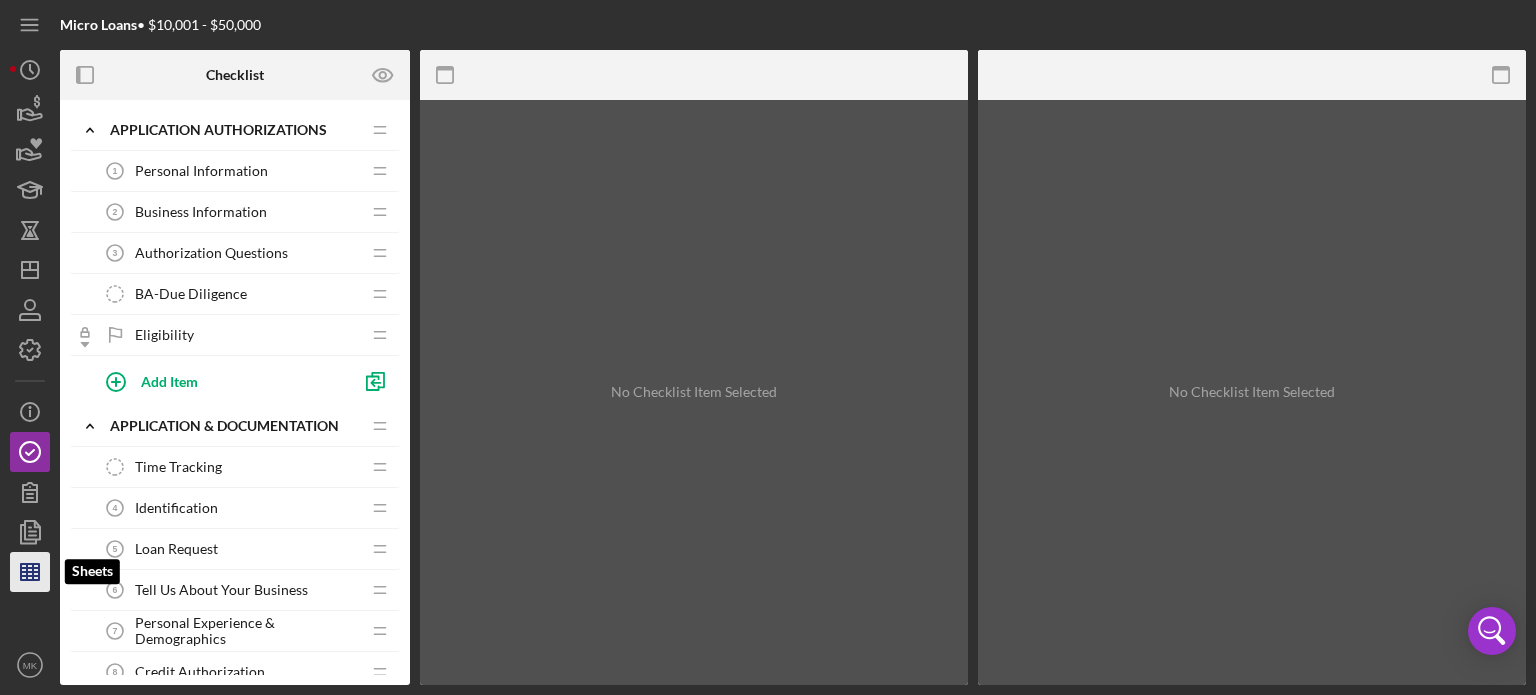 click 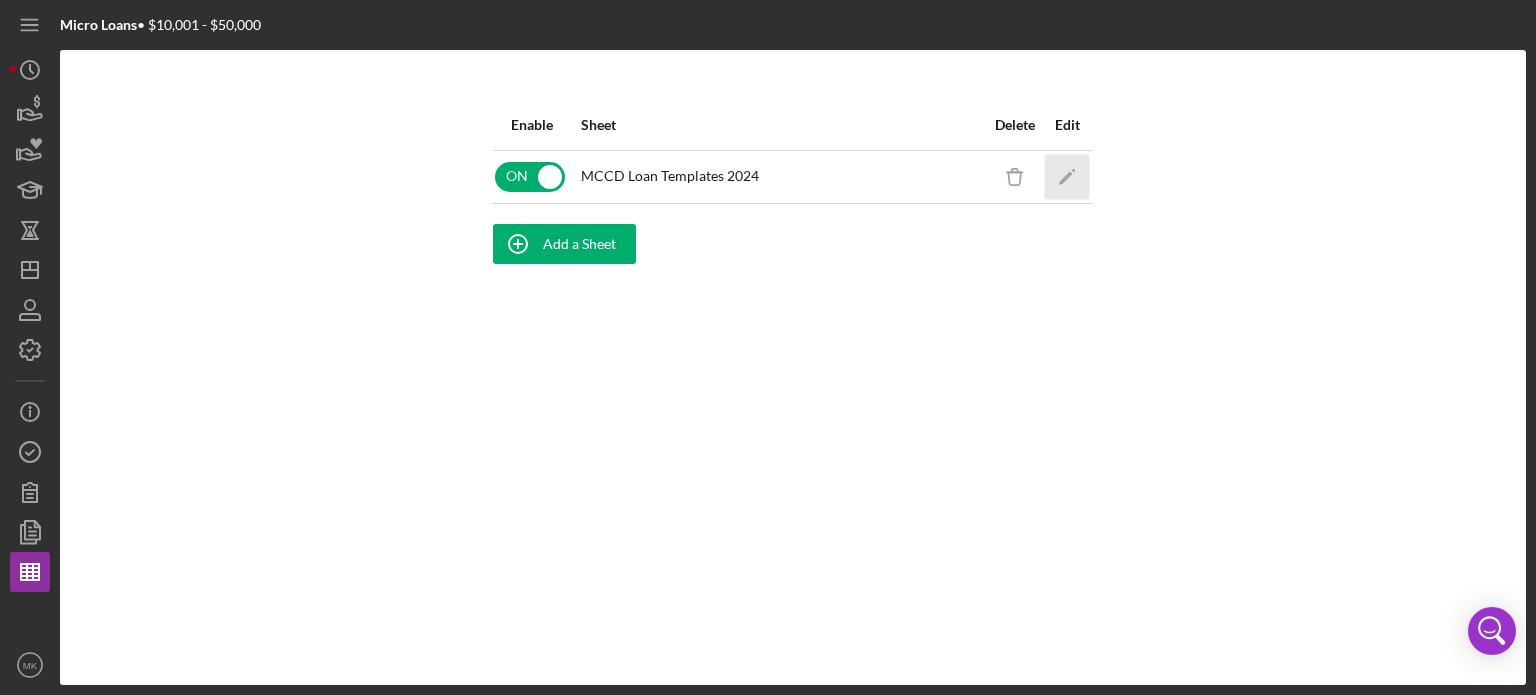 click 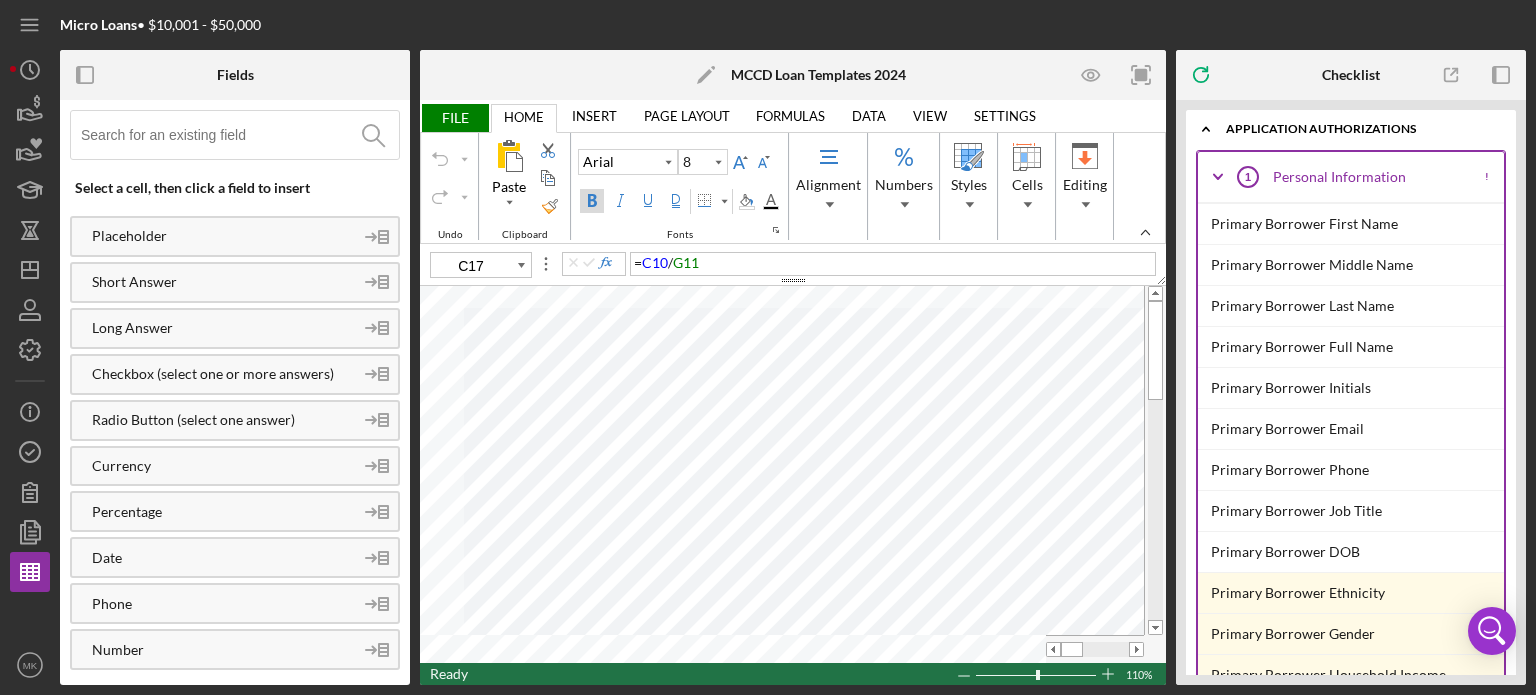type on "11" 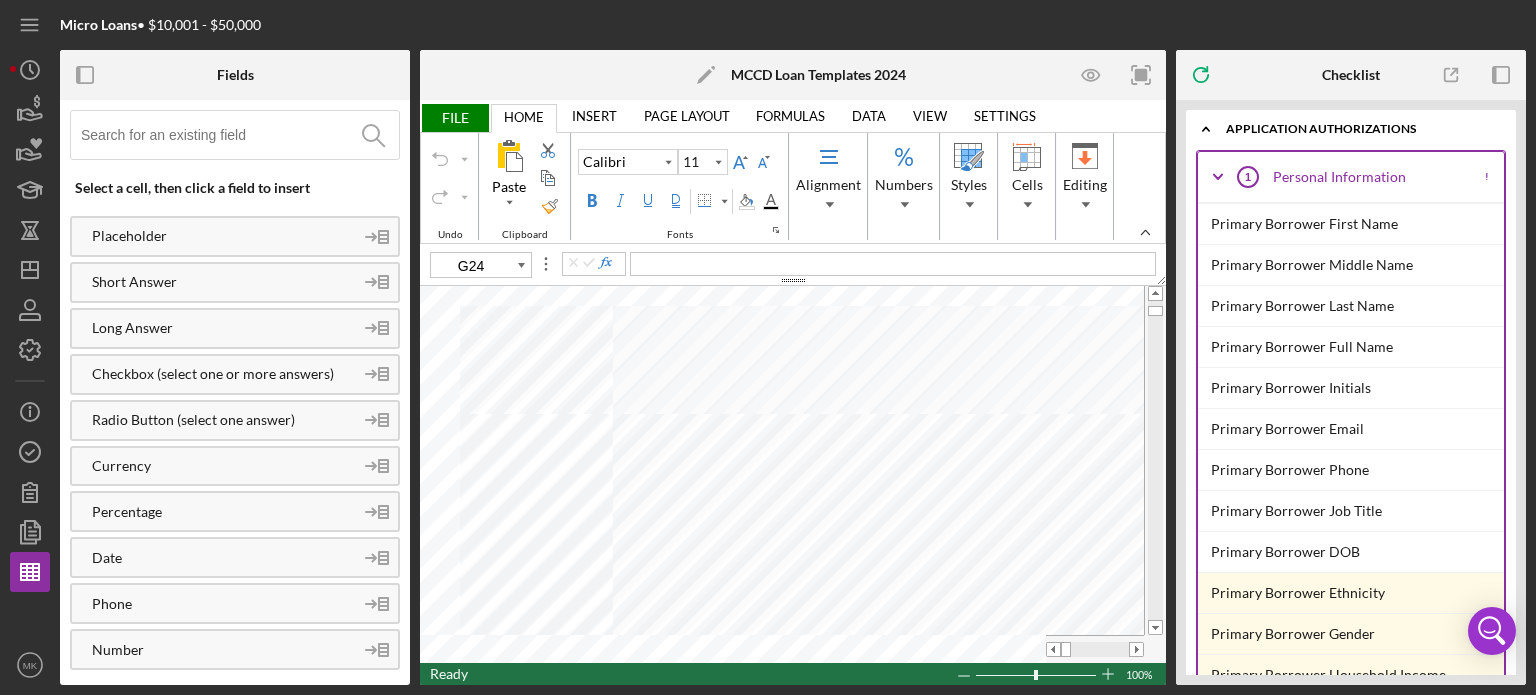 click at bounding box center (1155, 460) 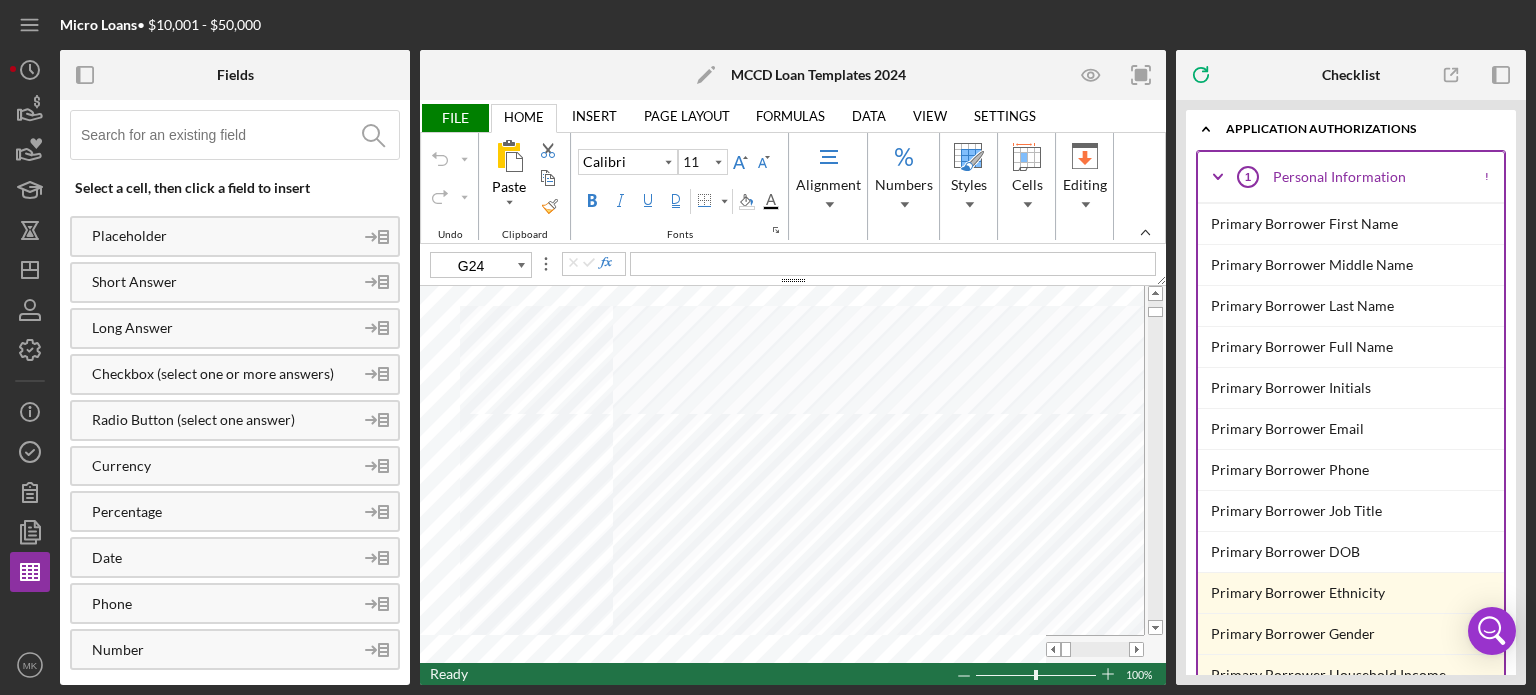 click at bounding box center [1155, 460] 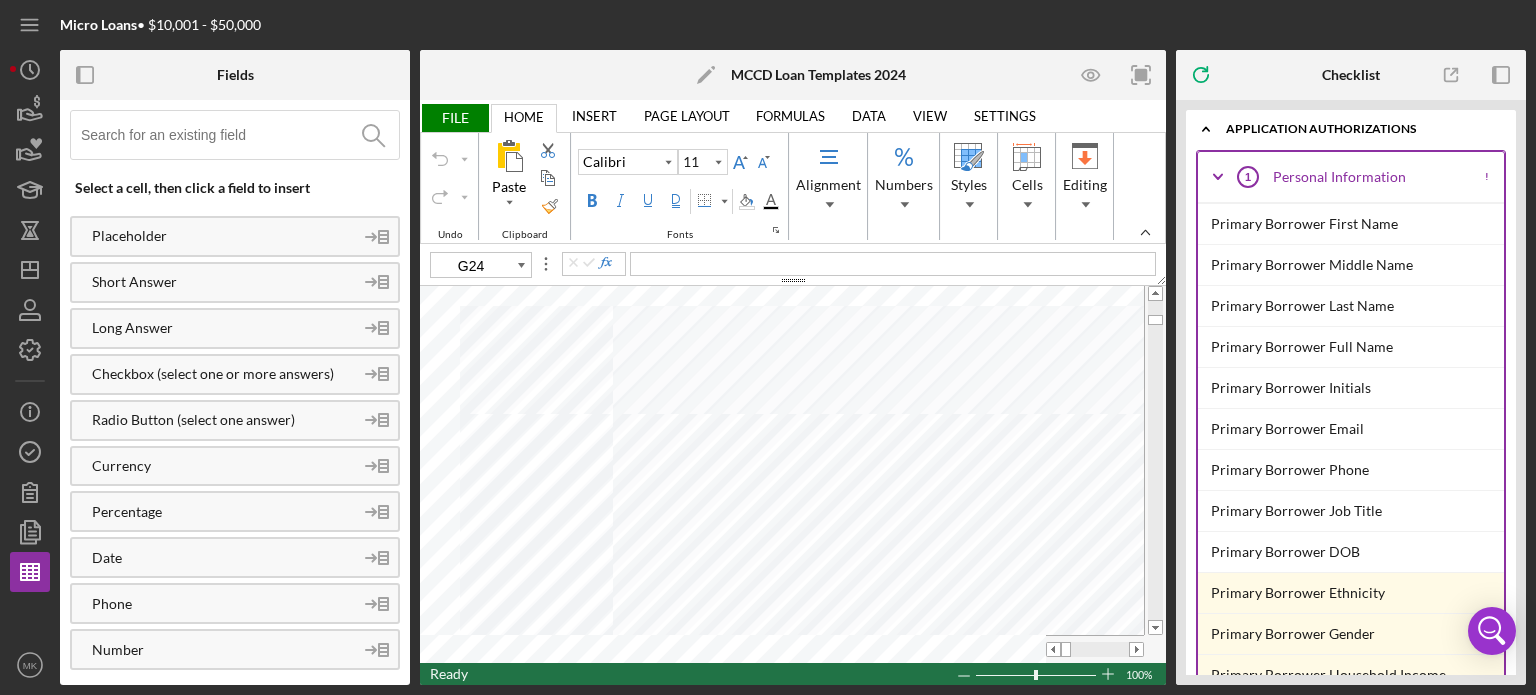 click at bounding box center [1155, 460] 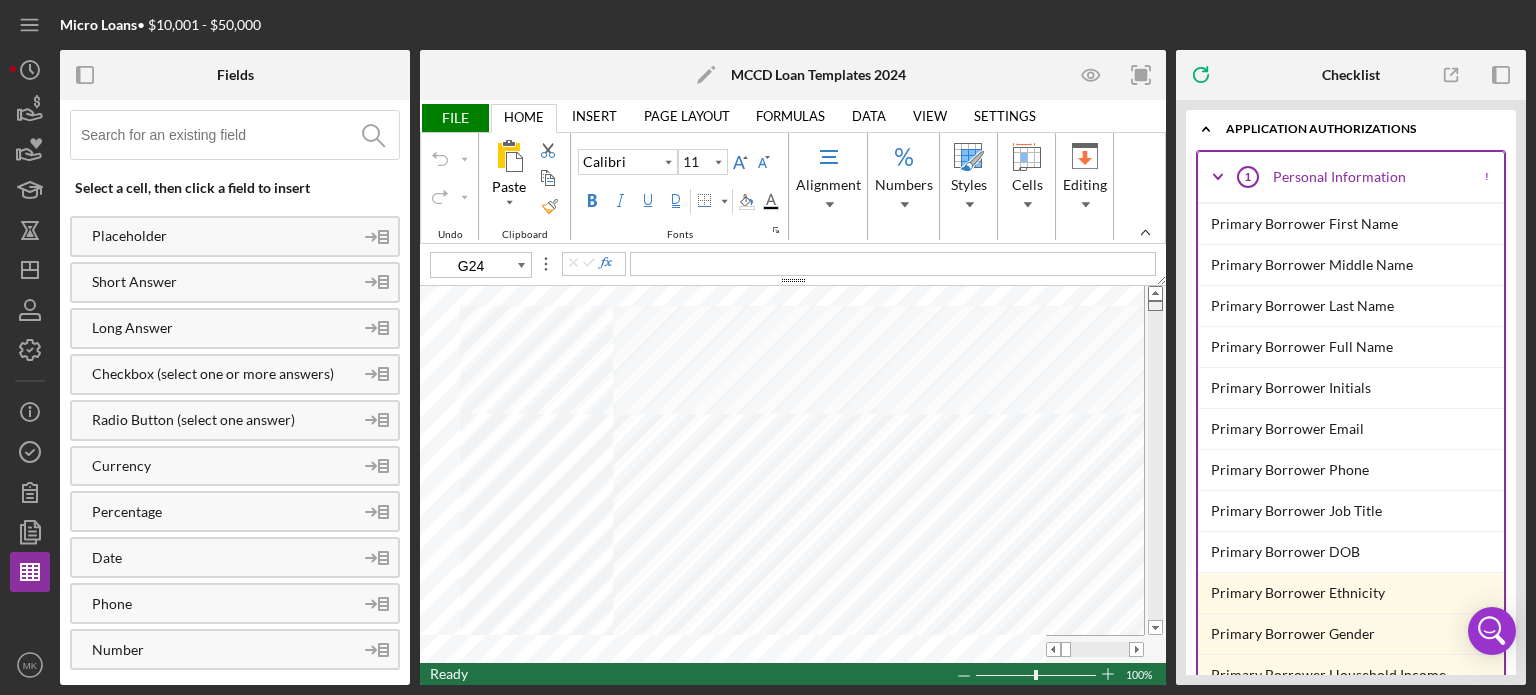drag, startPoint x: 1148, startPoint y: 331, endPoint x: 1145, endPoint y: 286, distance: 45.099888 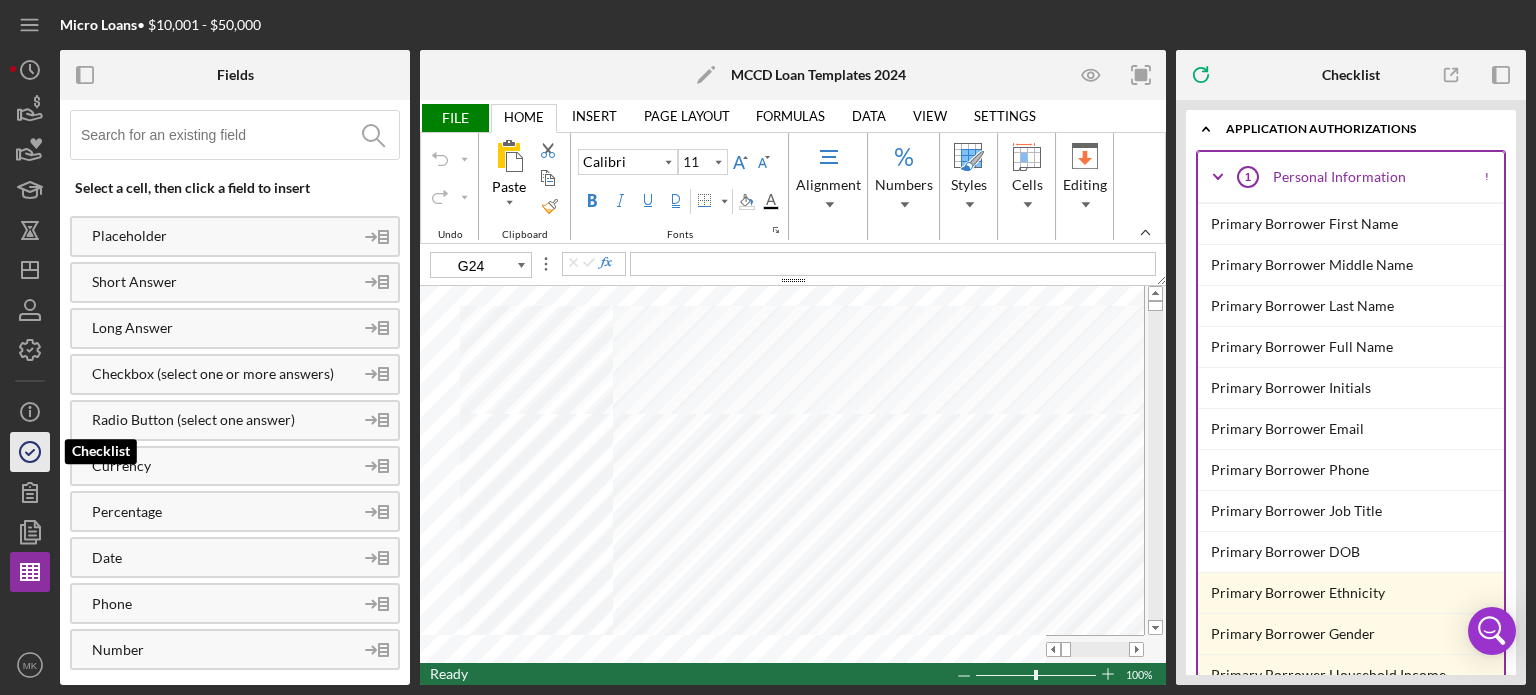 click 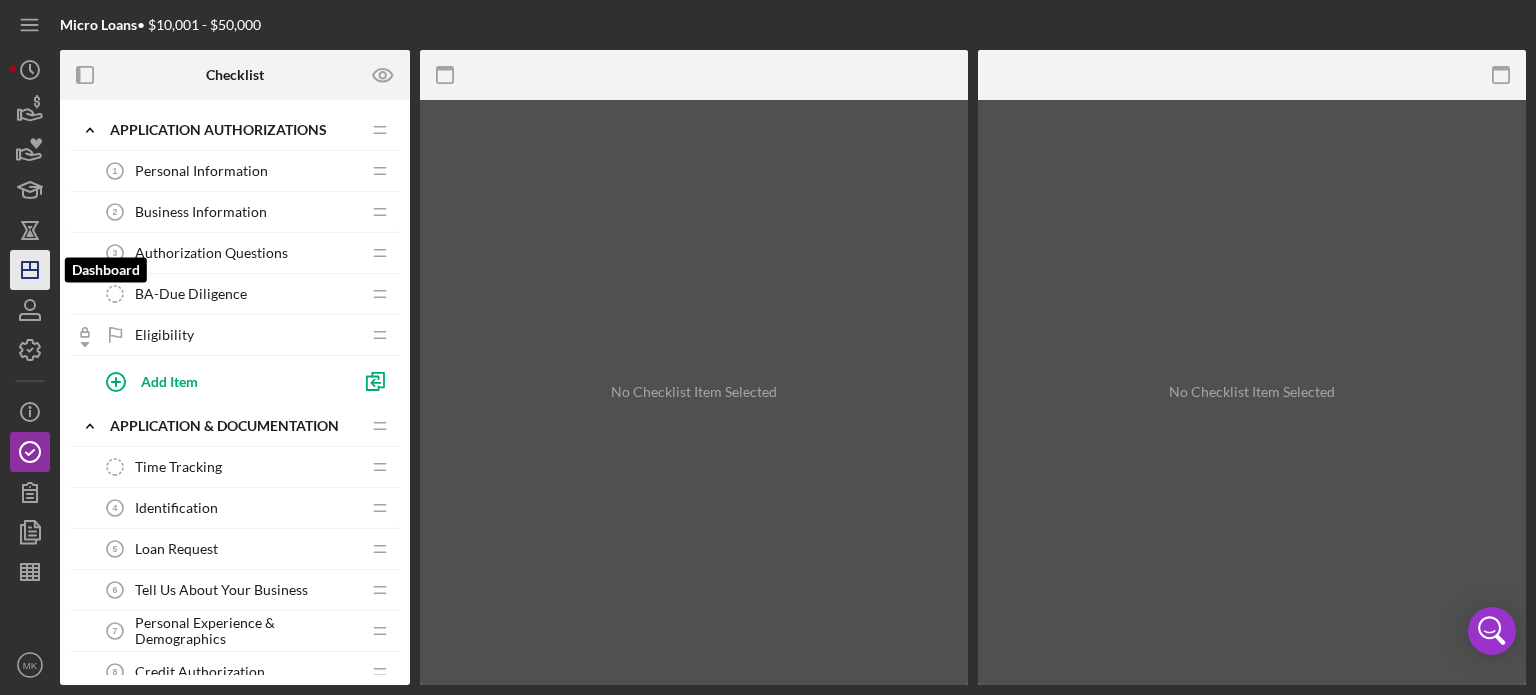 click on "Icon/Dashboard" 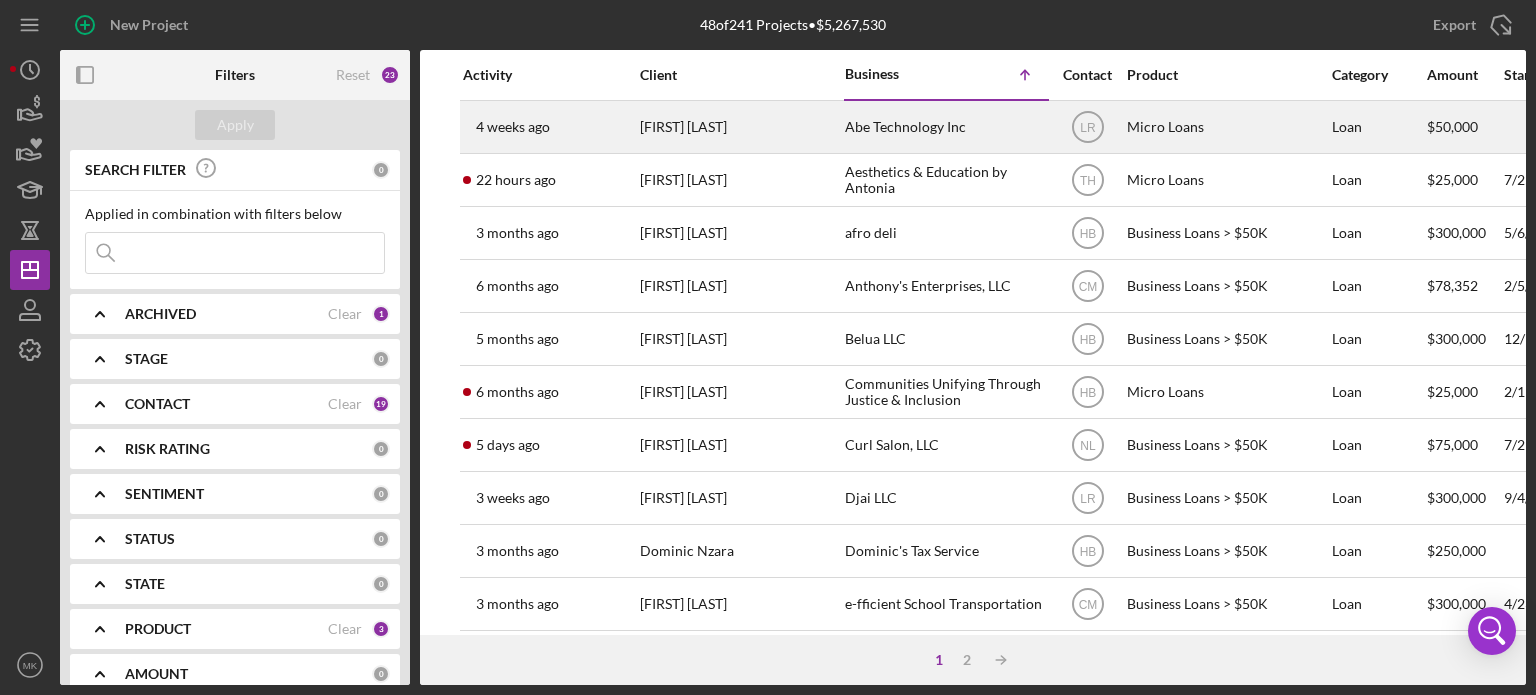 click on "Abe Technology Inc" at bounding box center [945, 127] 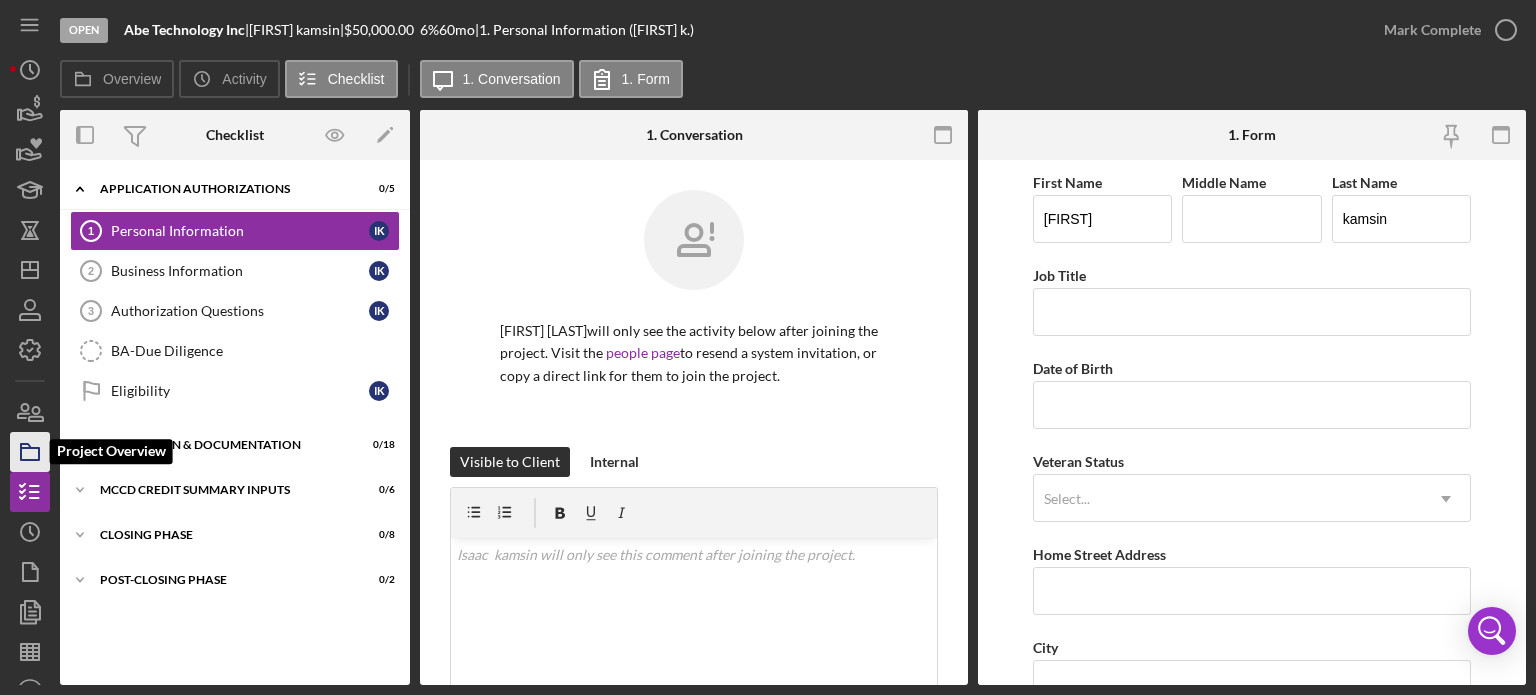click 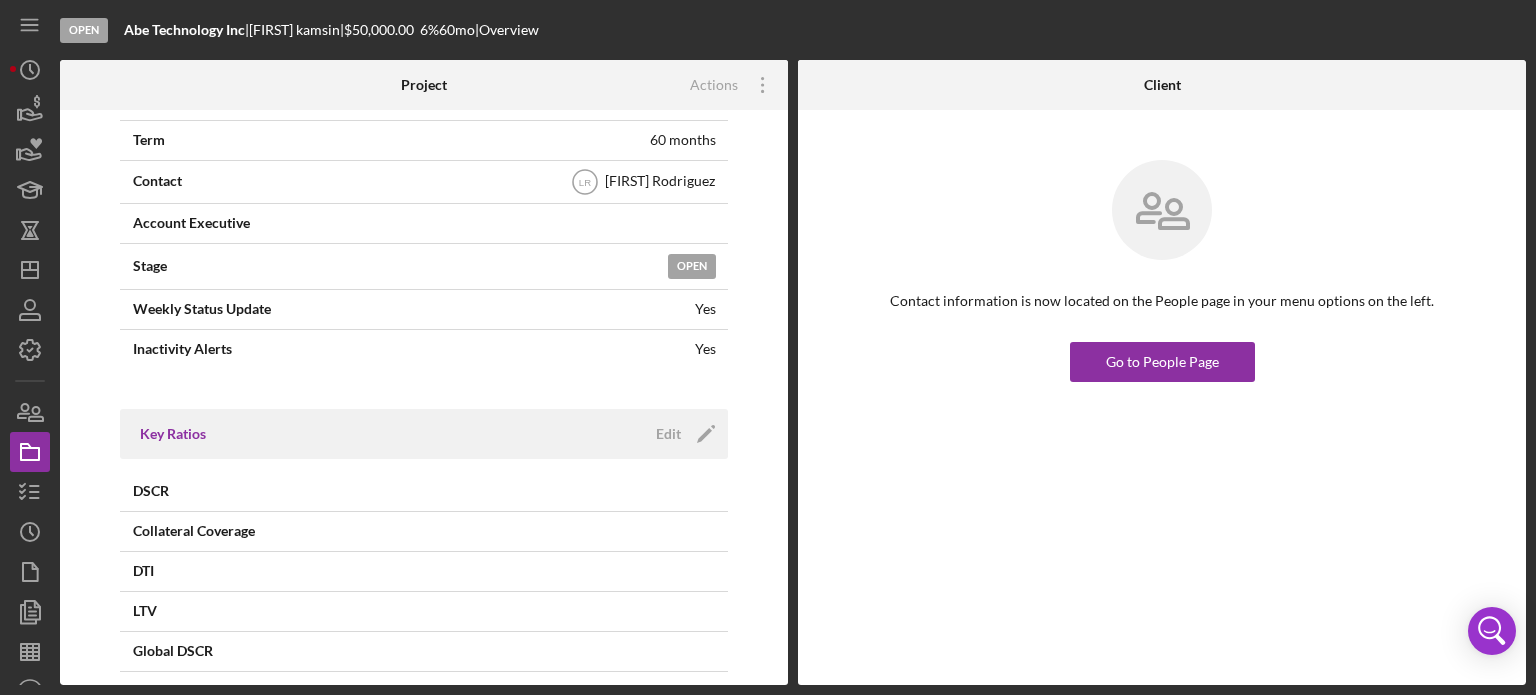 scroll, scrollTop: 500, scrollLeft: 0, axis: vertical 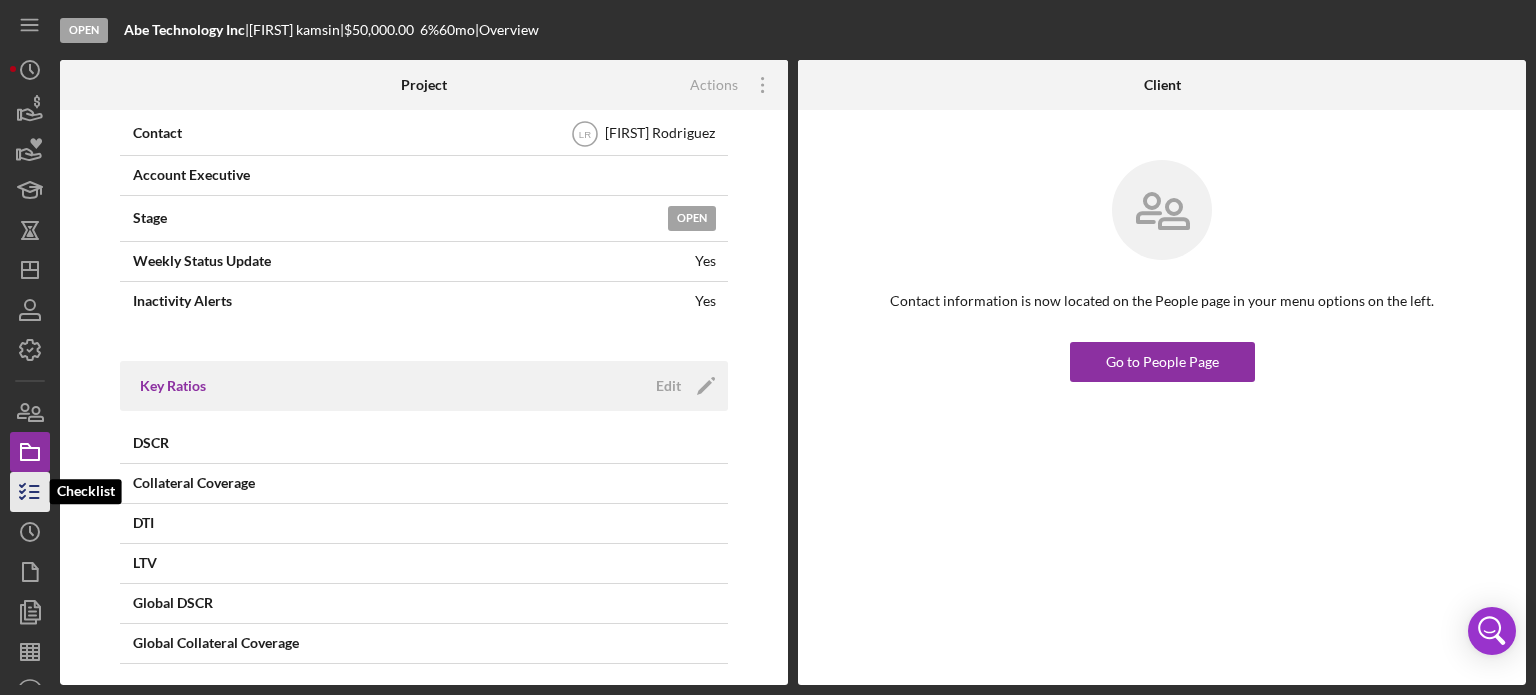 click 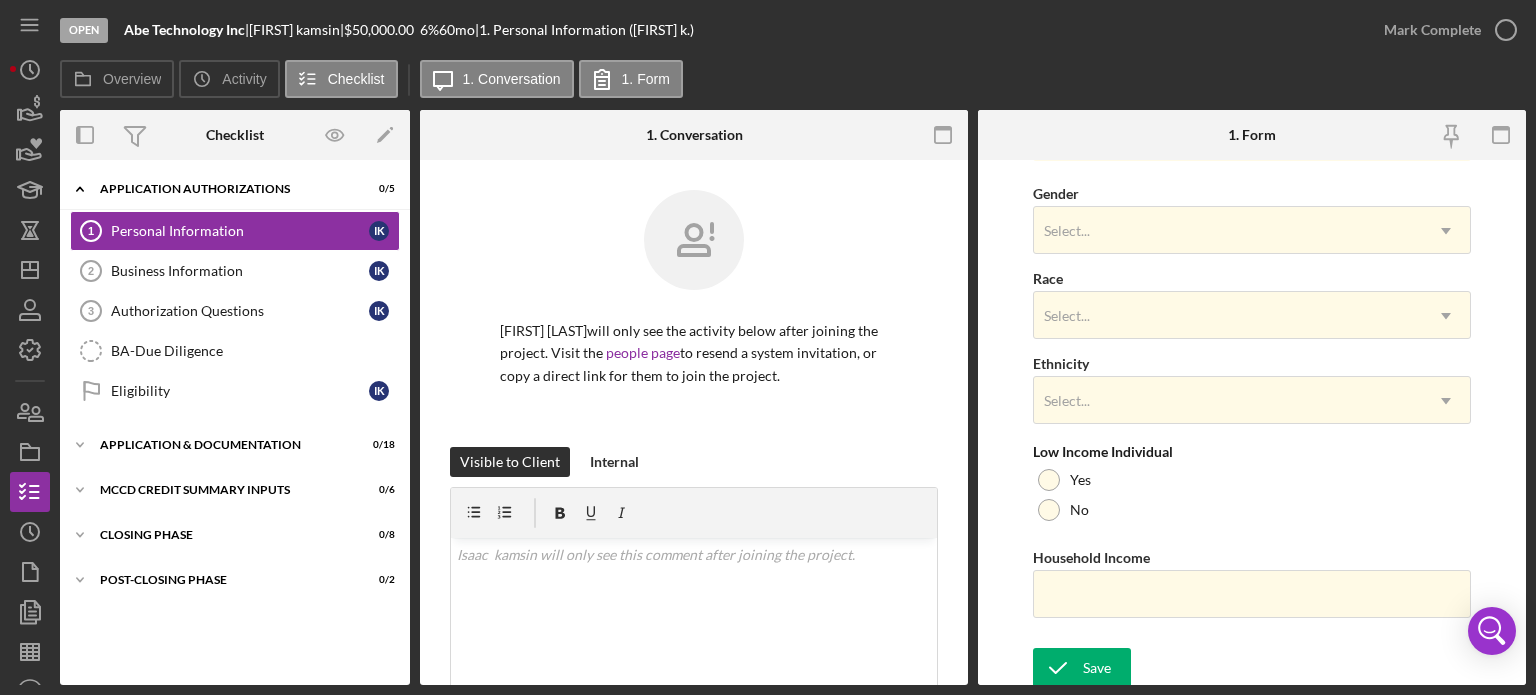 scroll, scrollTop: 806, scrollLeft: 0, axis: vertical 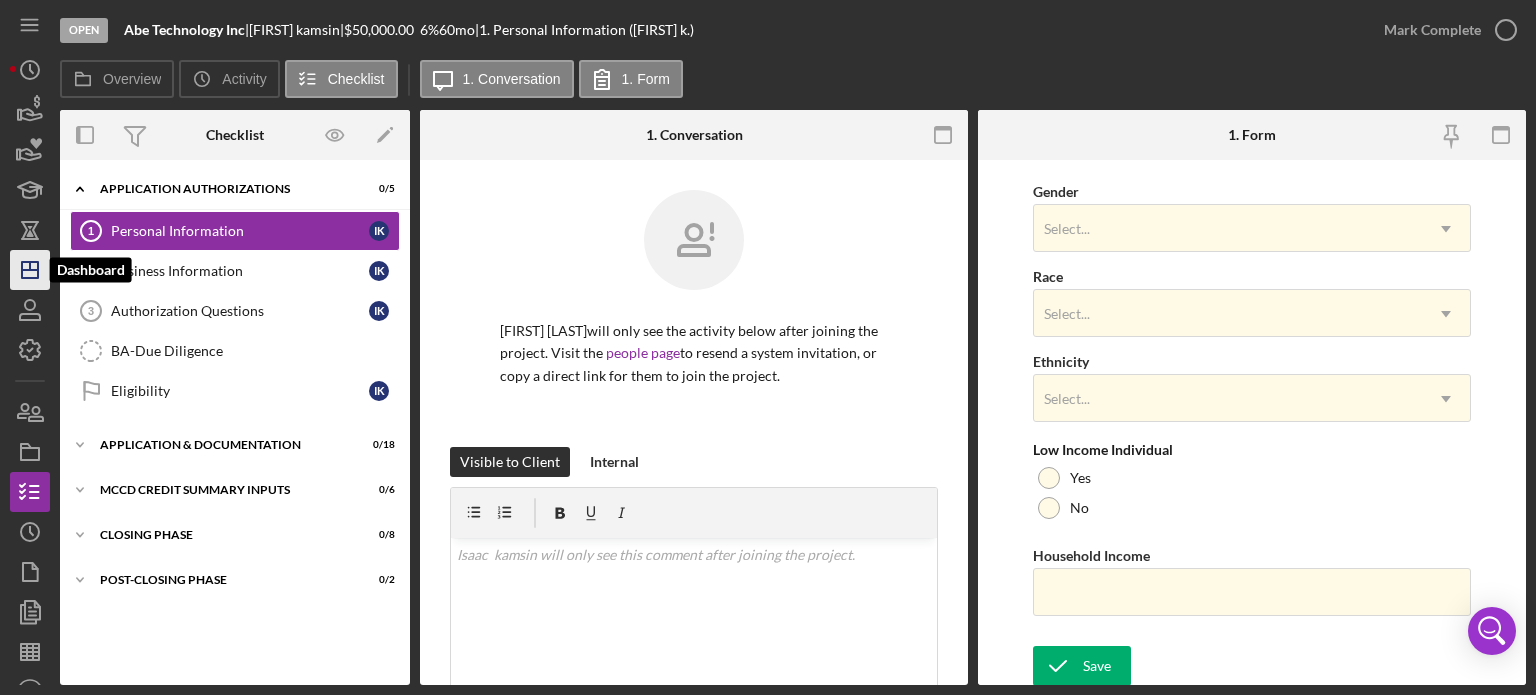 click on "Icon/Dashboard" 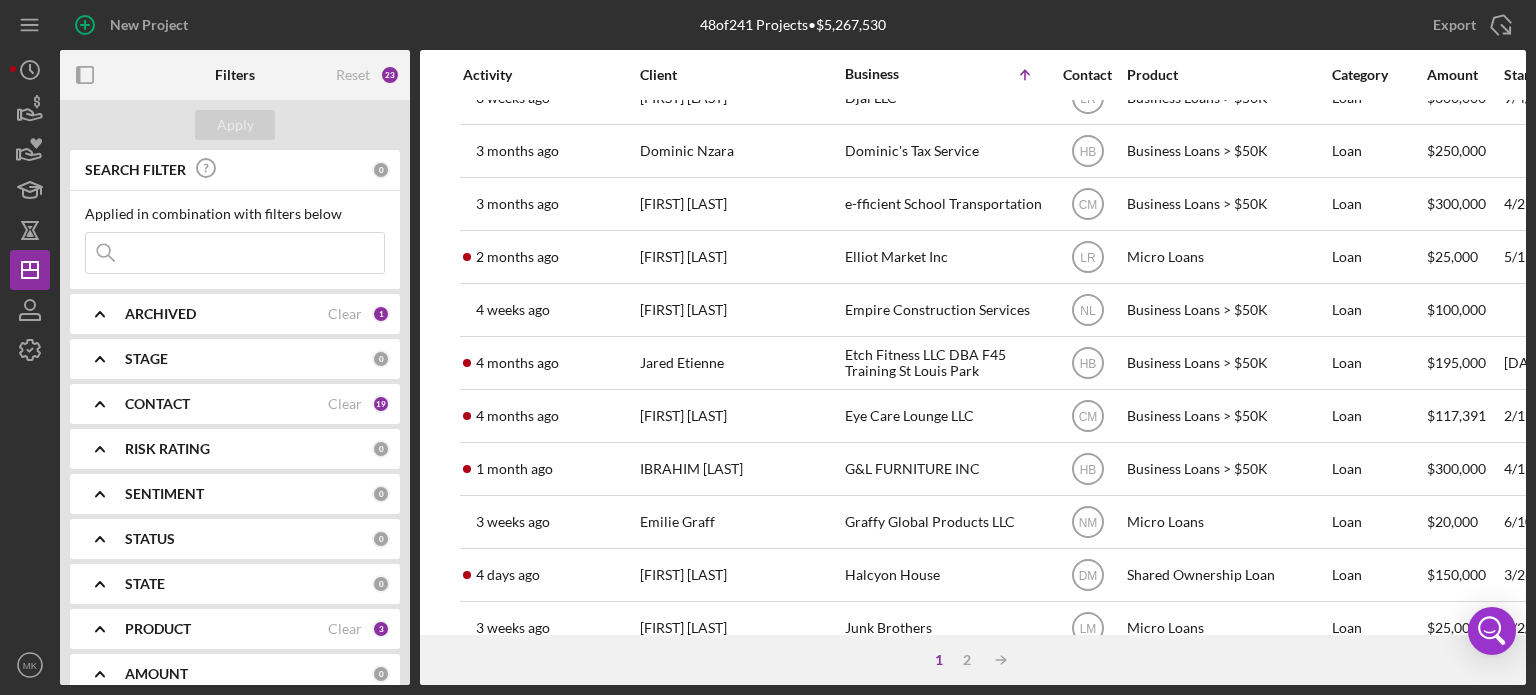 scroll, scrollTop: 400, scrollLeft: 0, axis: vertical 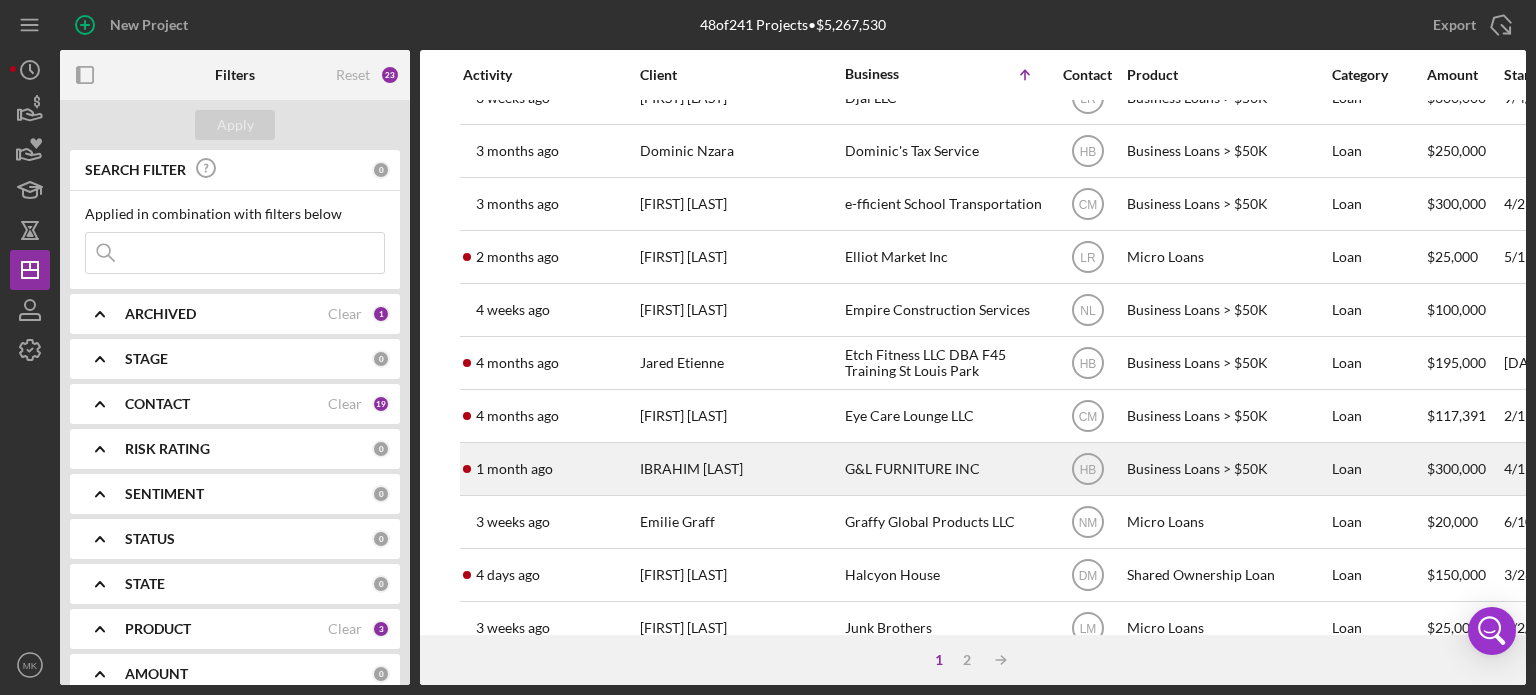 click on "G&L FURNITURE INC" at bounding box center (945, 469) 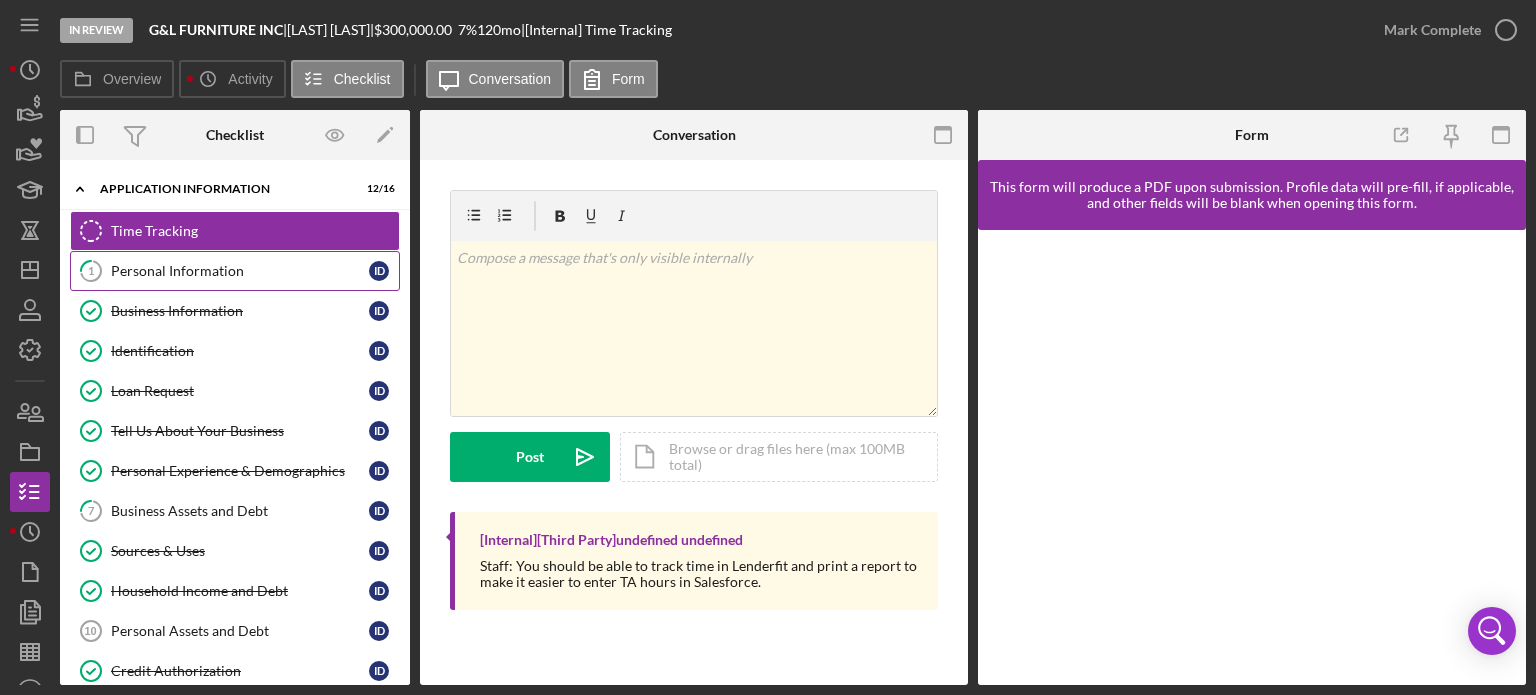 click on "Personal Information" at bounding box center (240, 271) 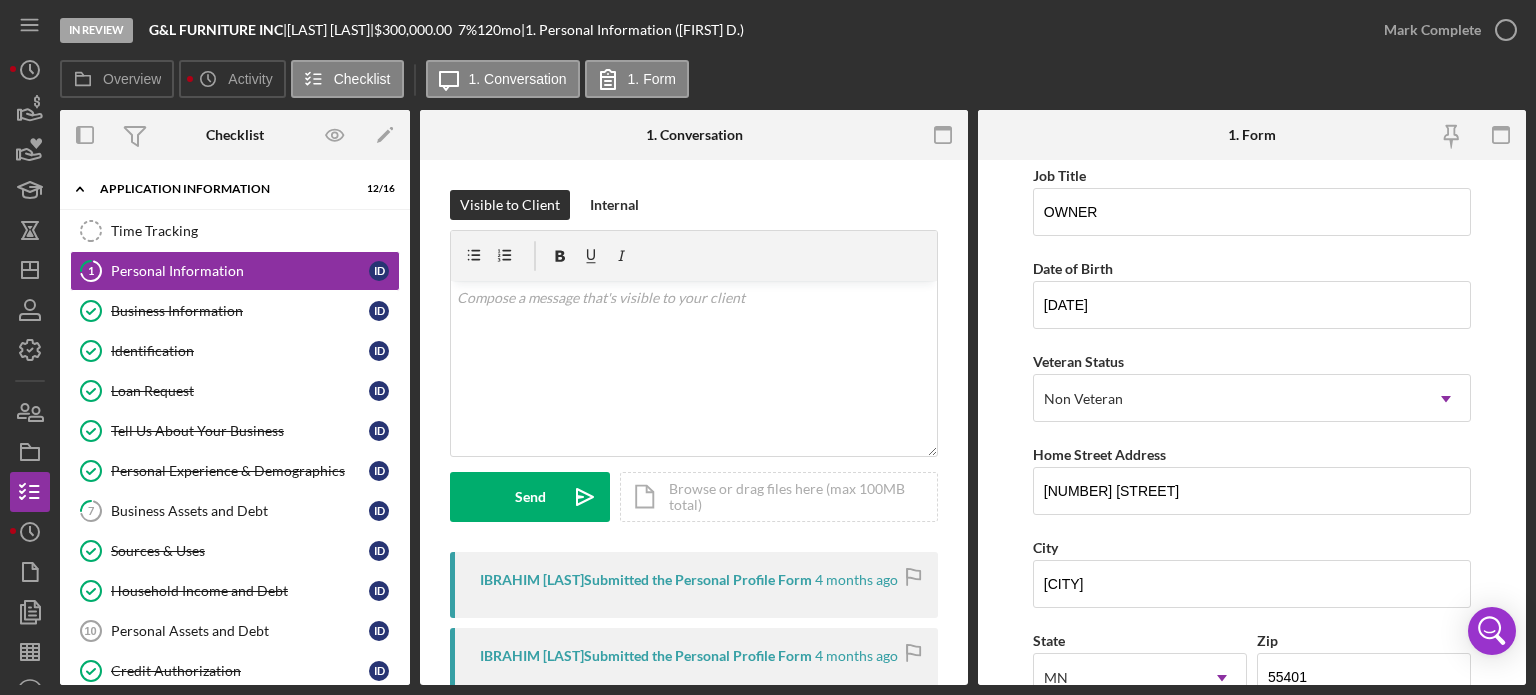 scroll, scrollTop: 0, scrollLeft: 0, axis: both 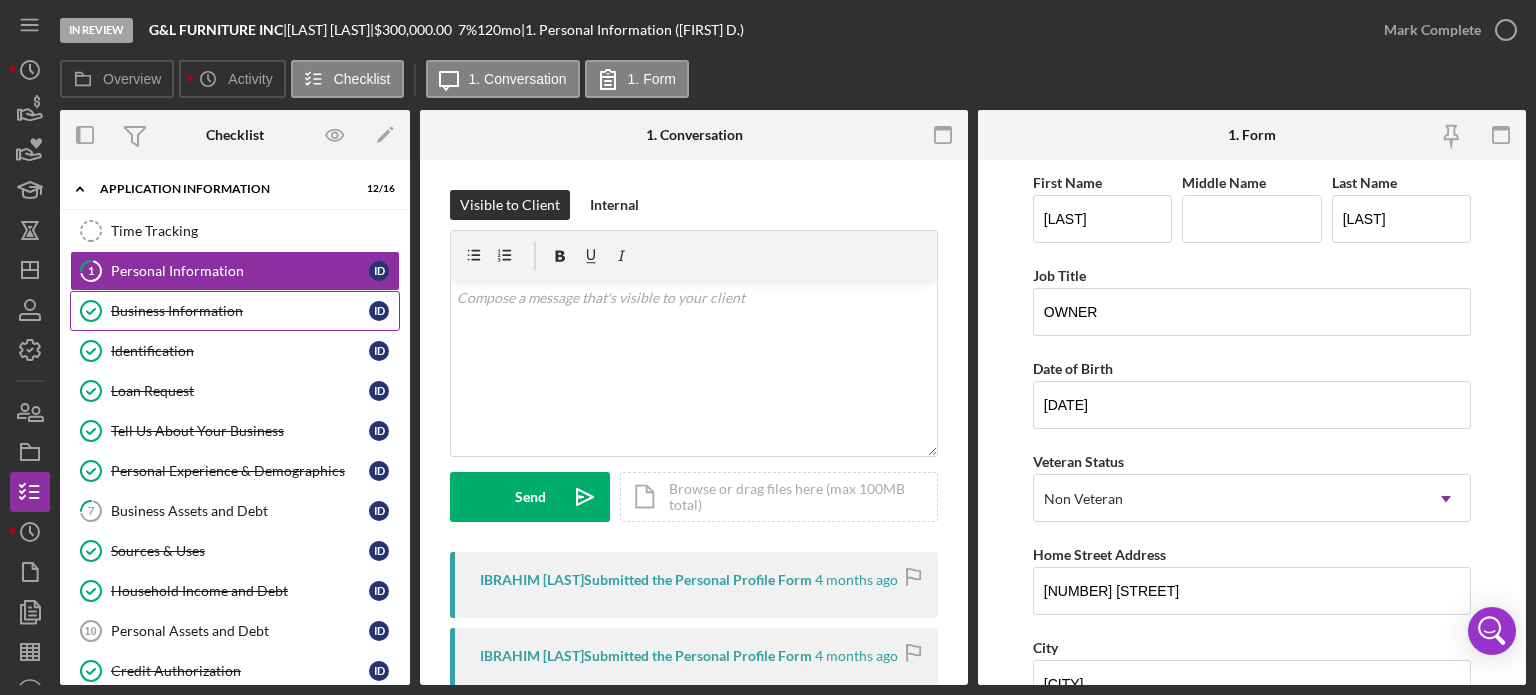 click on "Business Information" at bounding box center [240, 311] 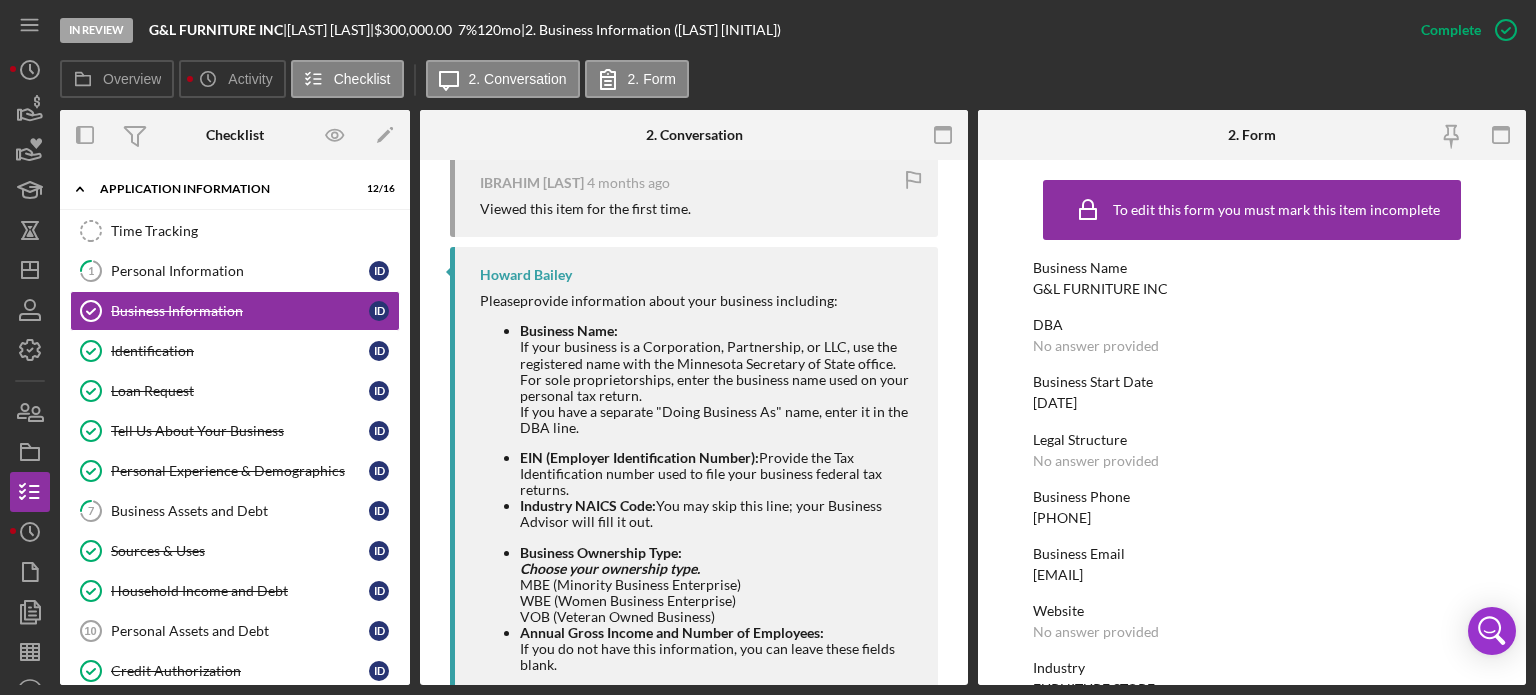 scroll, scrollTop: 1300, scrollLeft: 0, axis: vertical 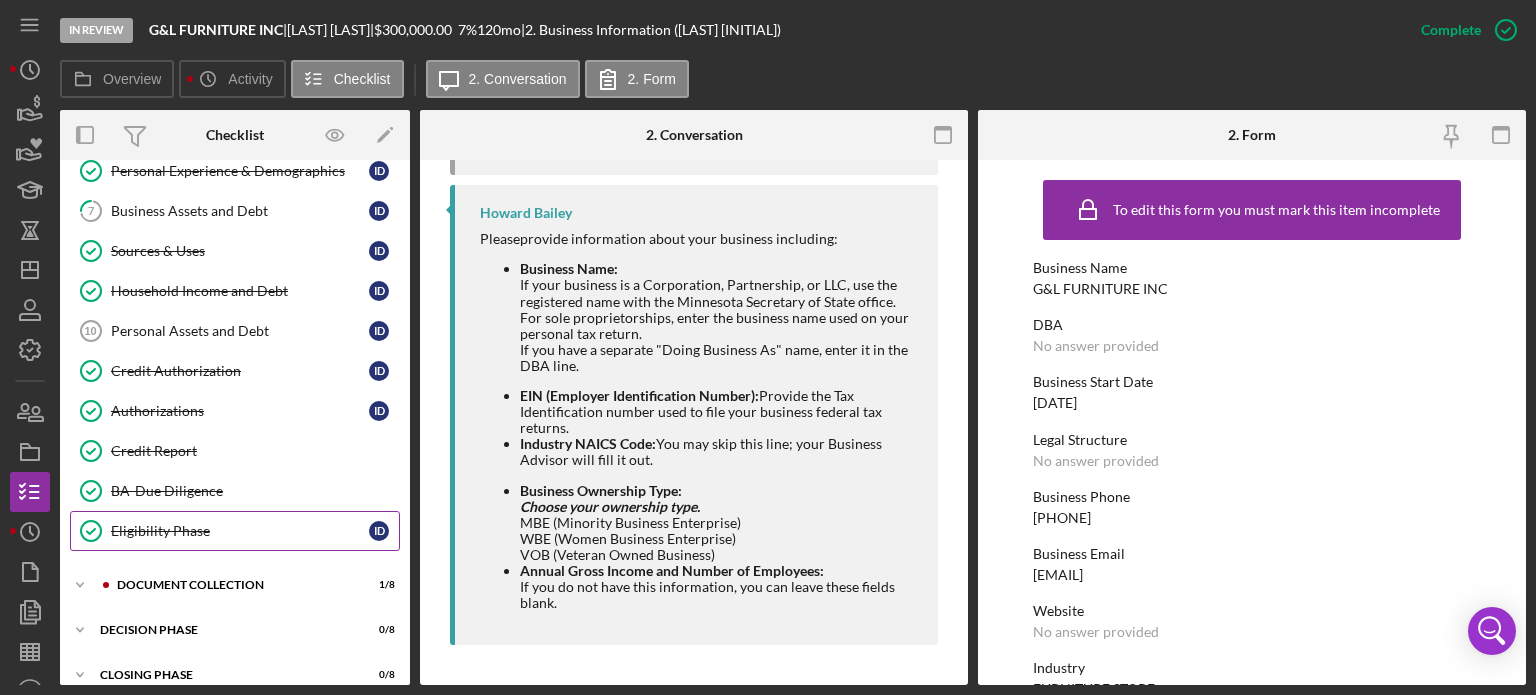 click on "Eligibility Phase" at bounding box center [240, 531] 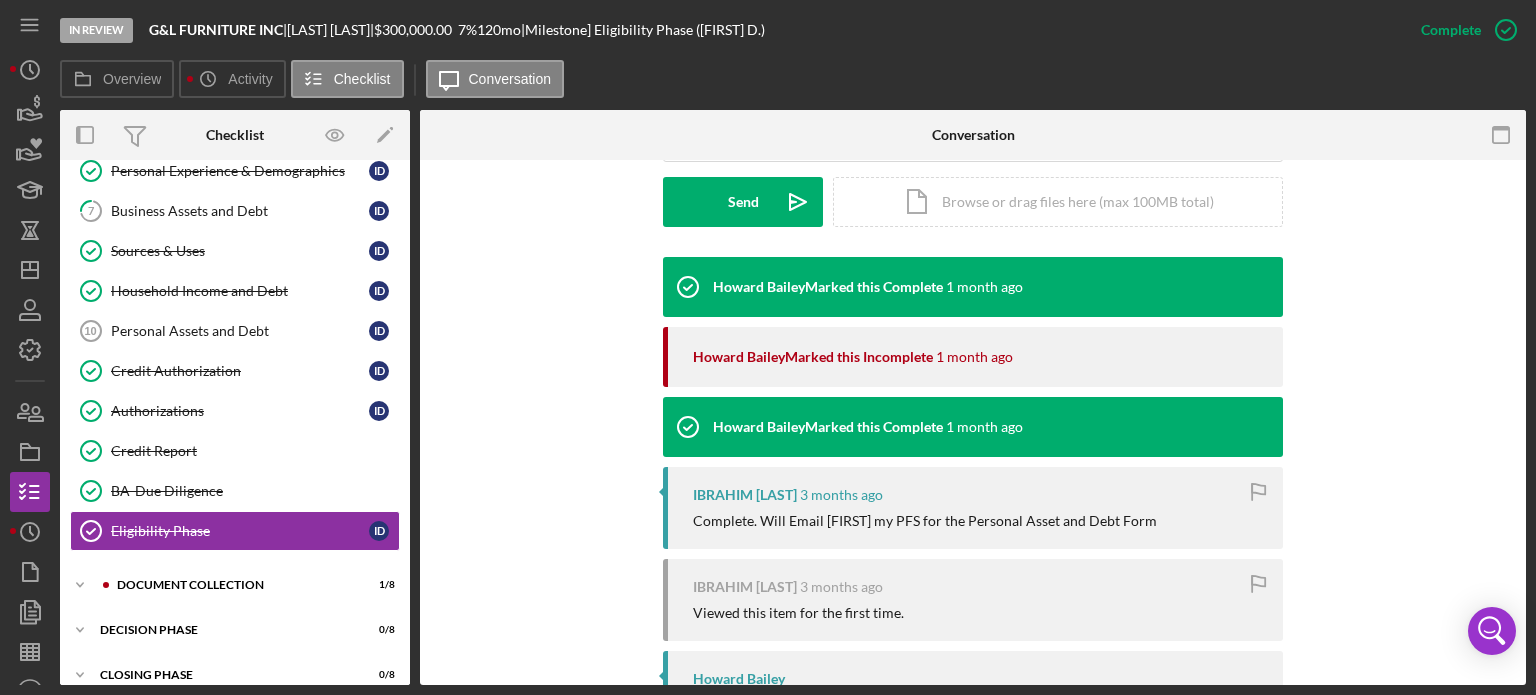 scroll, scrollTop: 600, scrollLeft: 0, axis: vertical 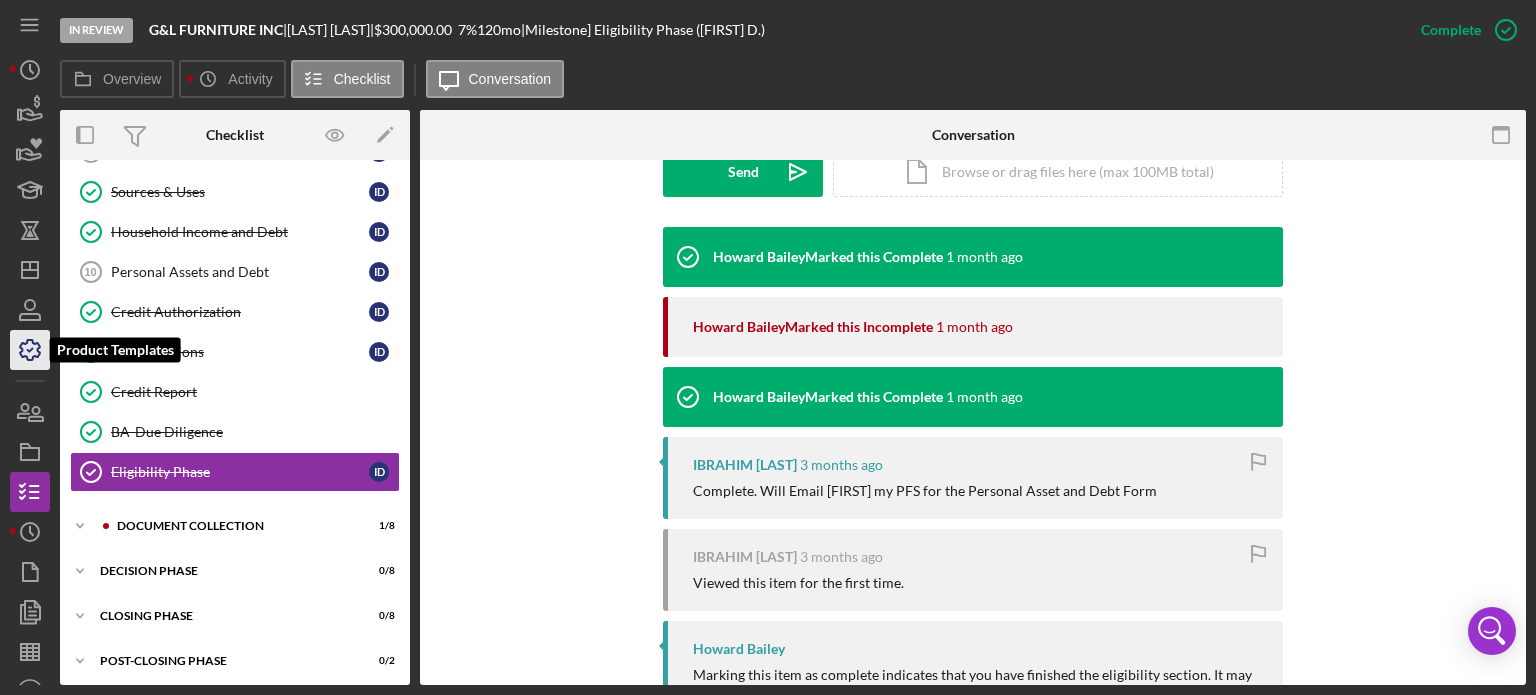 click 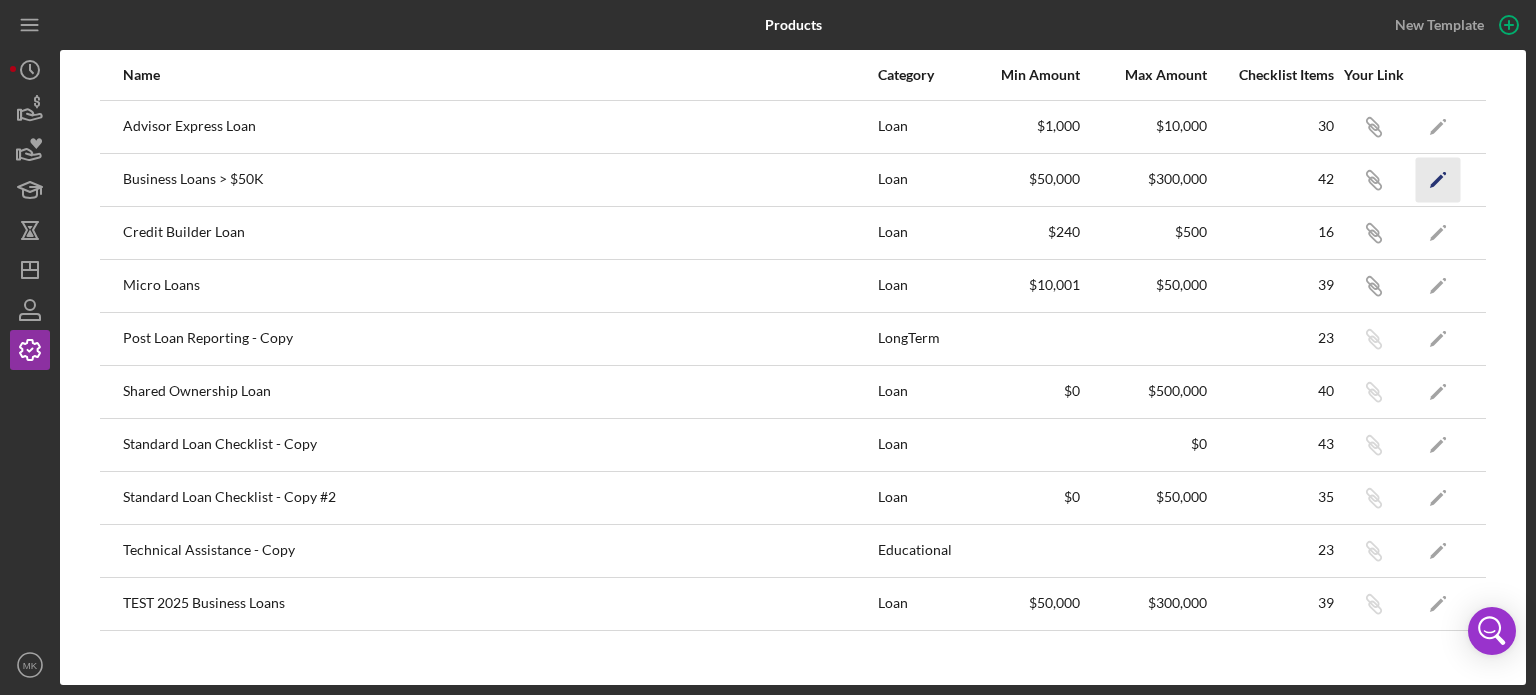 click on "Icon/Edit" 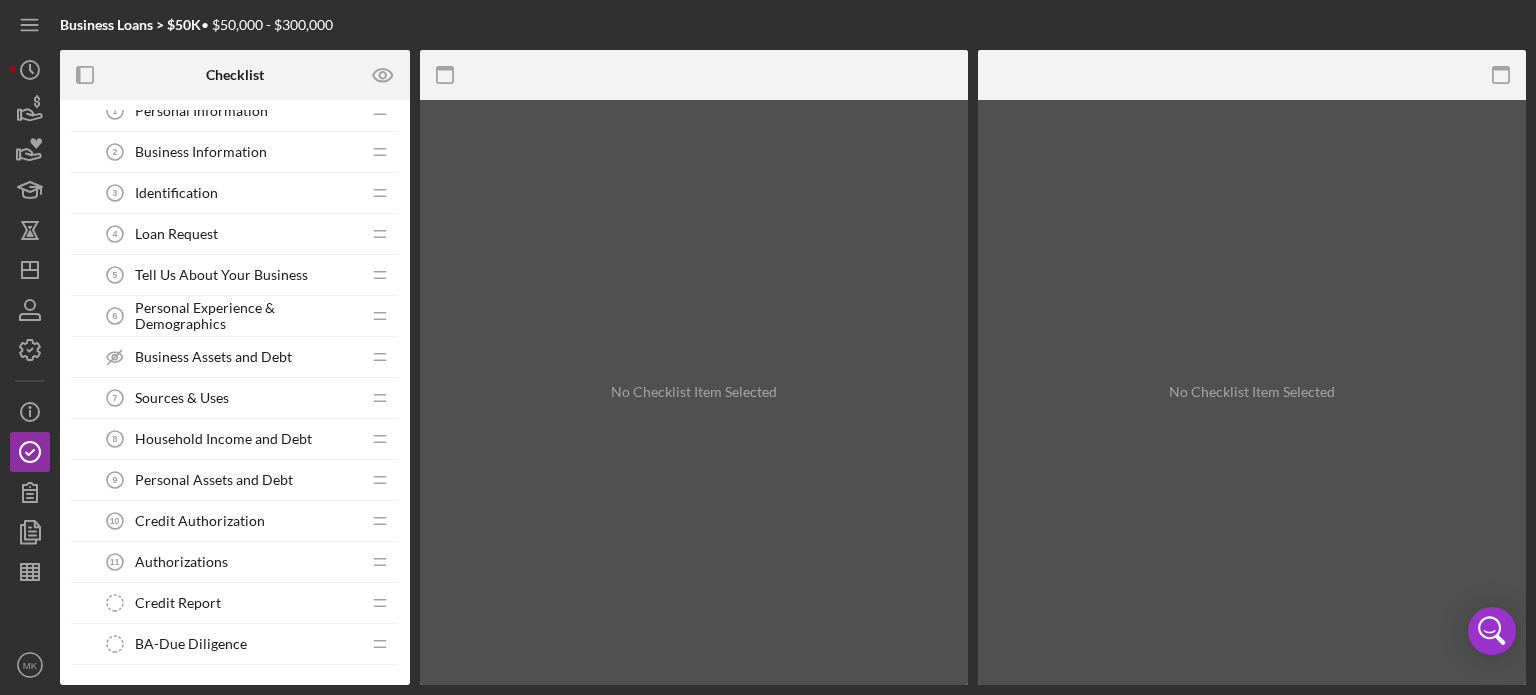 scroll, scrollTop: 200, scrollLeft: 0, axis: vertical 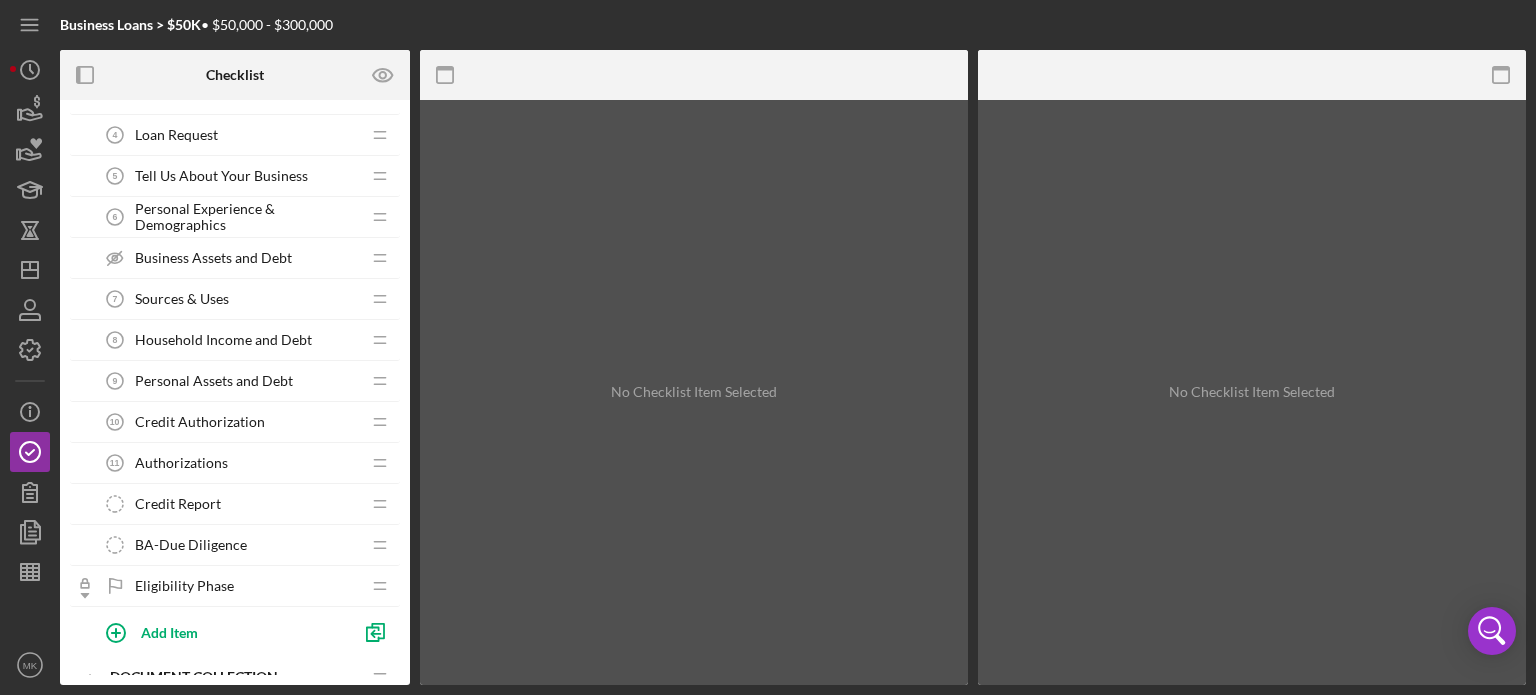 click on "Eligibility Phase" at bounding box center (184, 586) 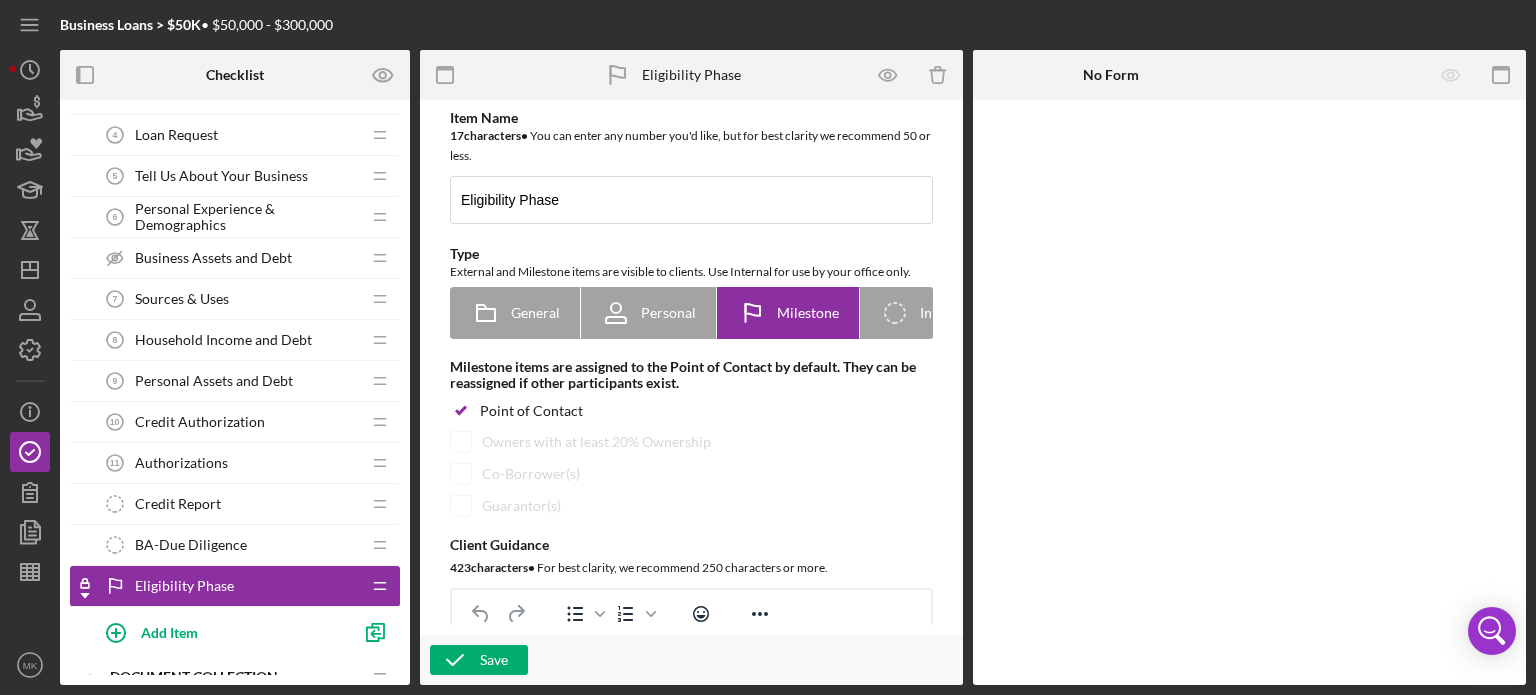 scroll, scrollTop: 0, scrollLeft: 0, axis: both 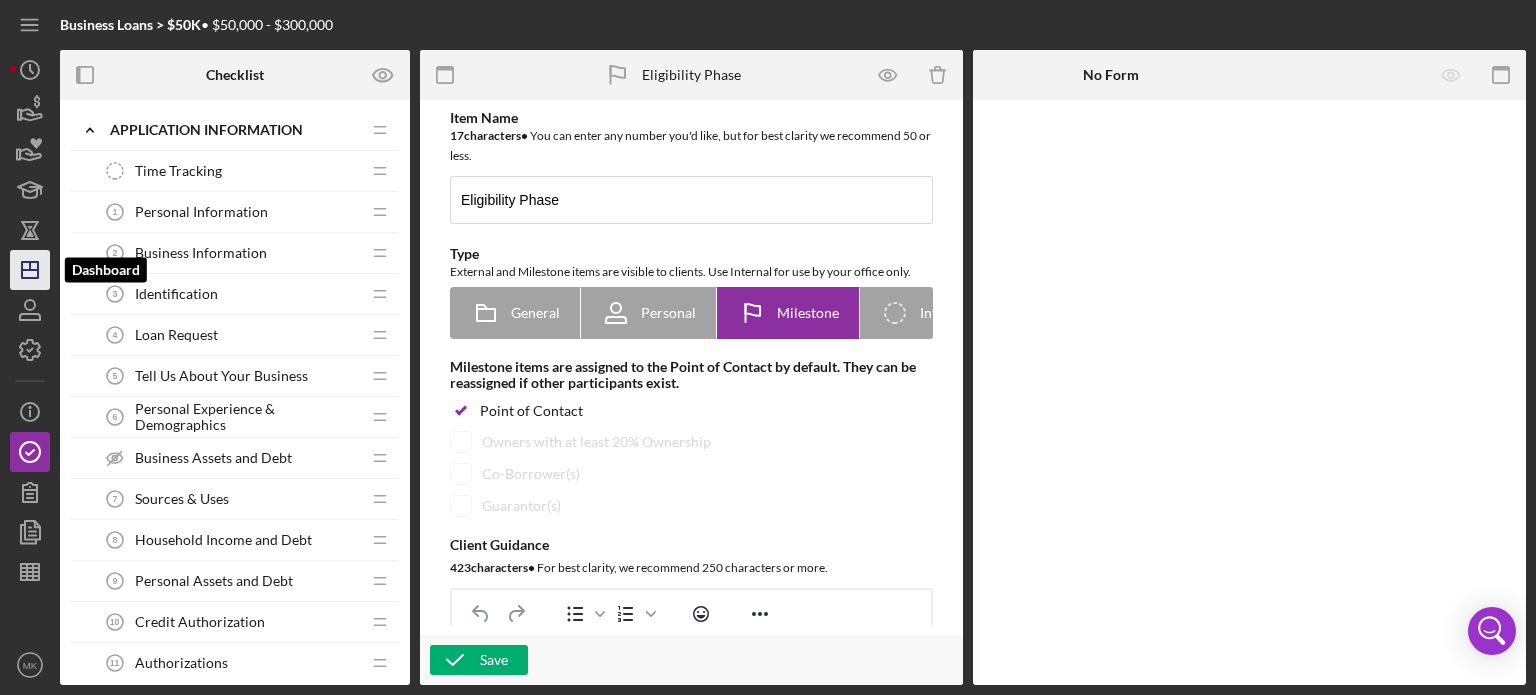 click 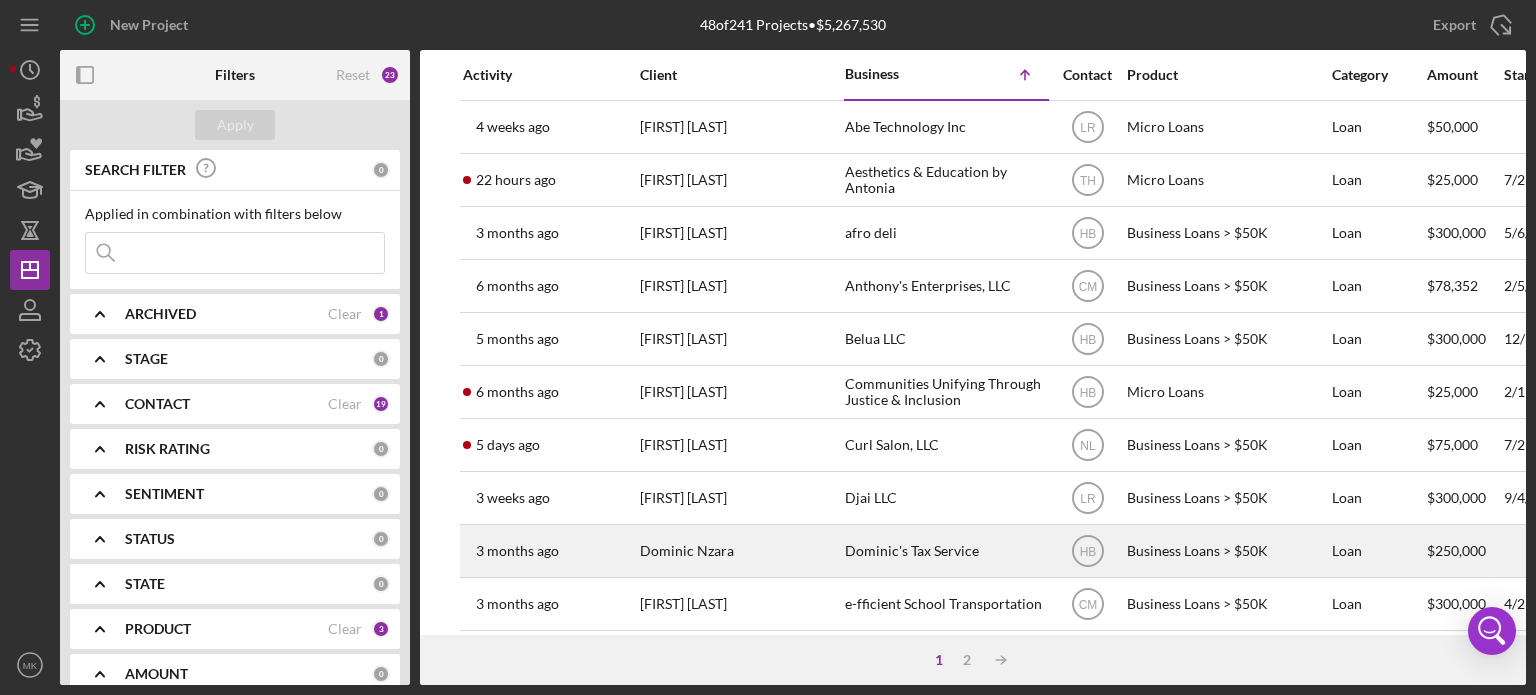 click on "Dominic's Tax Service" at bounding box center [945, 551] 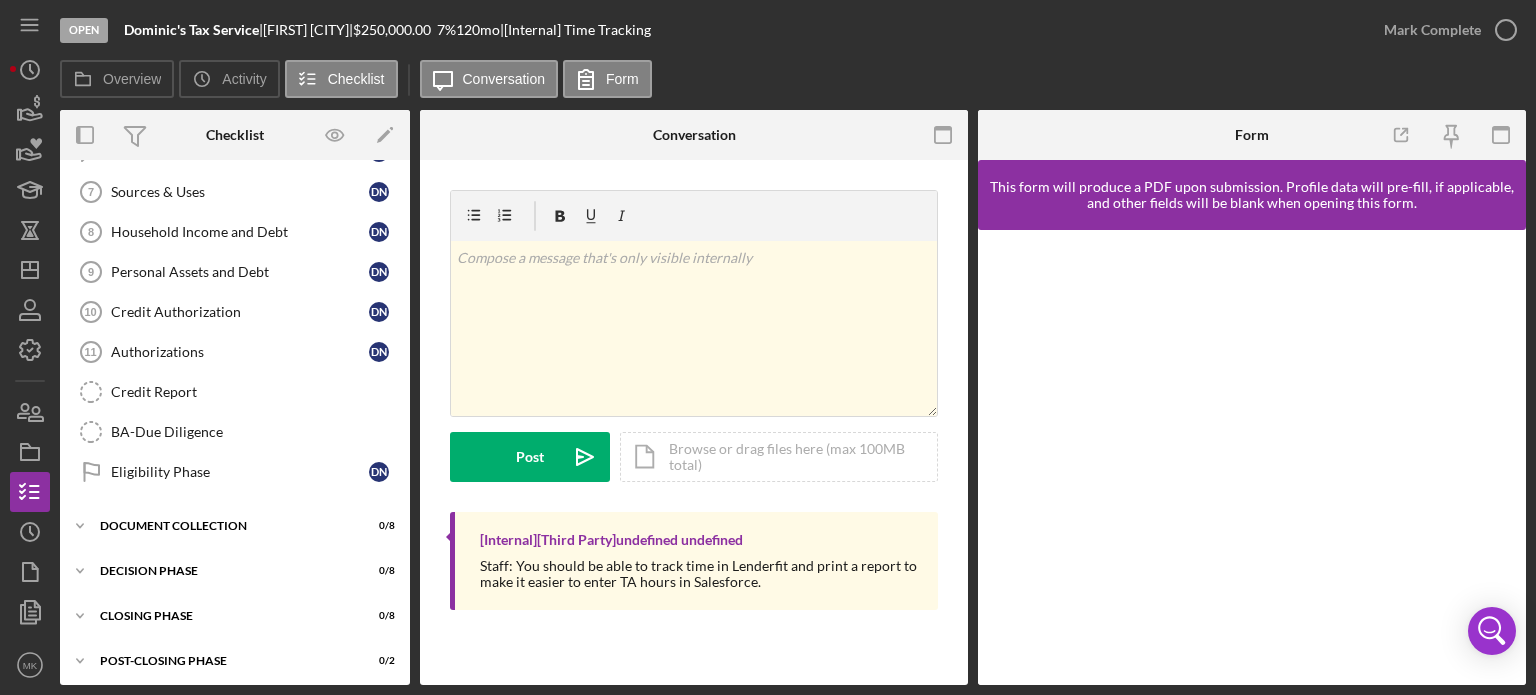 scroll, scrollTop: 0, scrollLeft: 0, axis: both 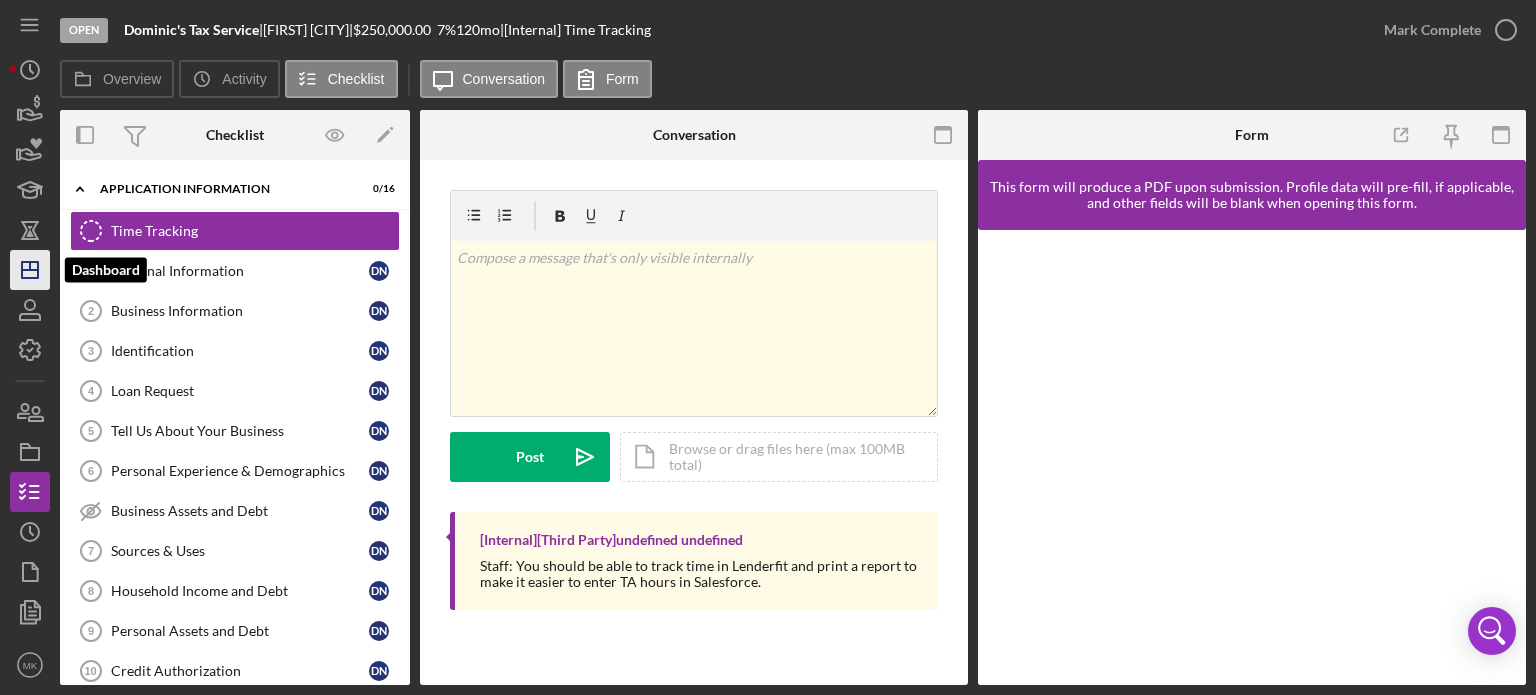 click on "Icon/Dashboard" 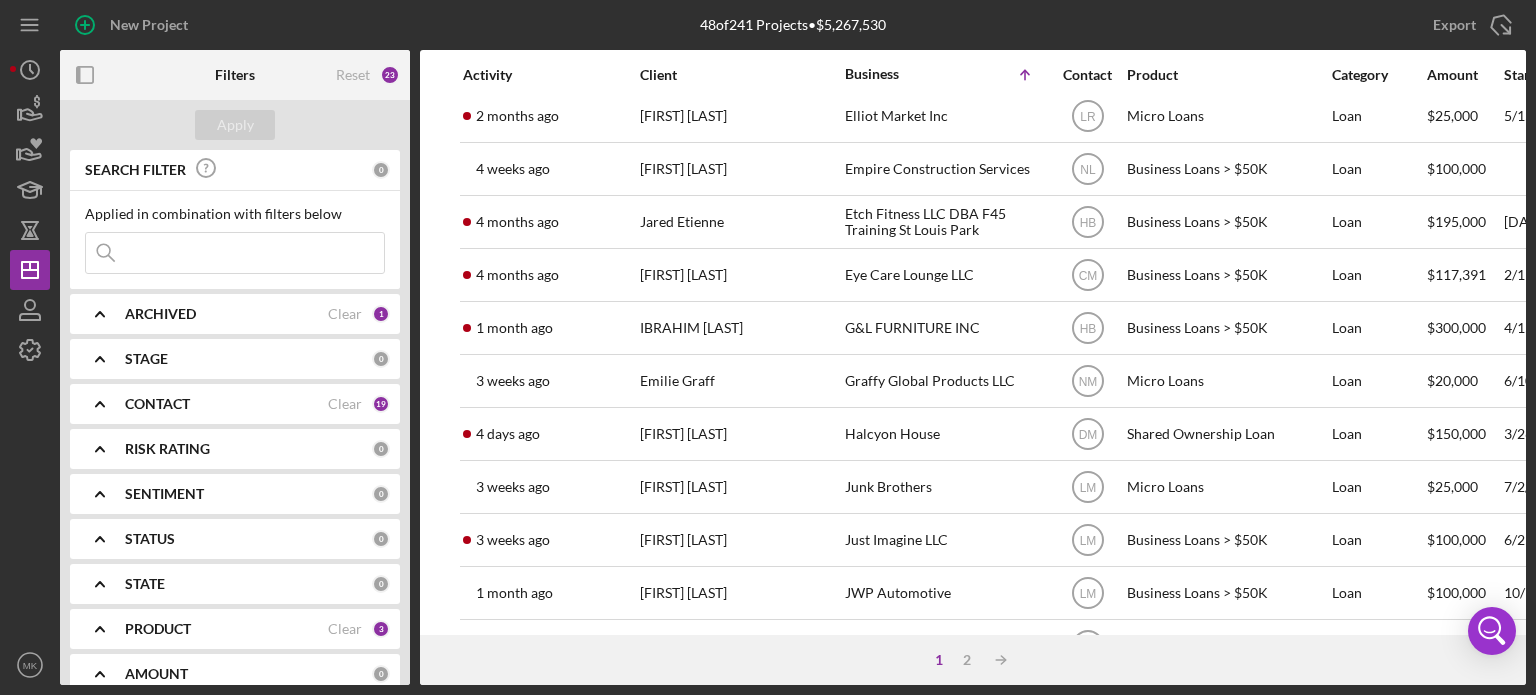 scroll, scrollTop: 600, scrollLeft: 0, axis: vertical 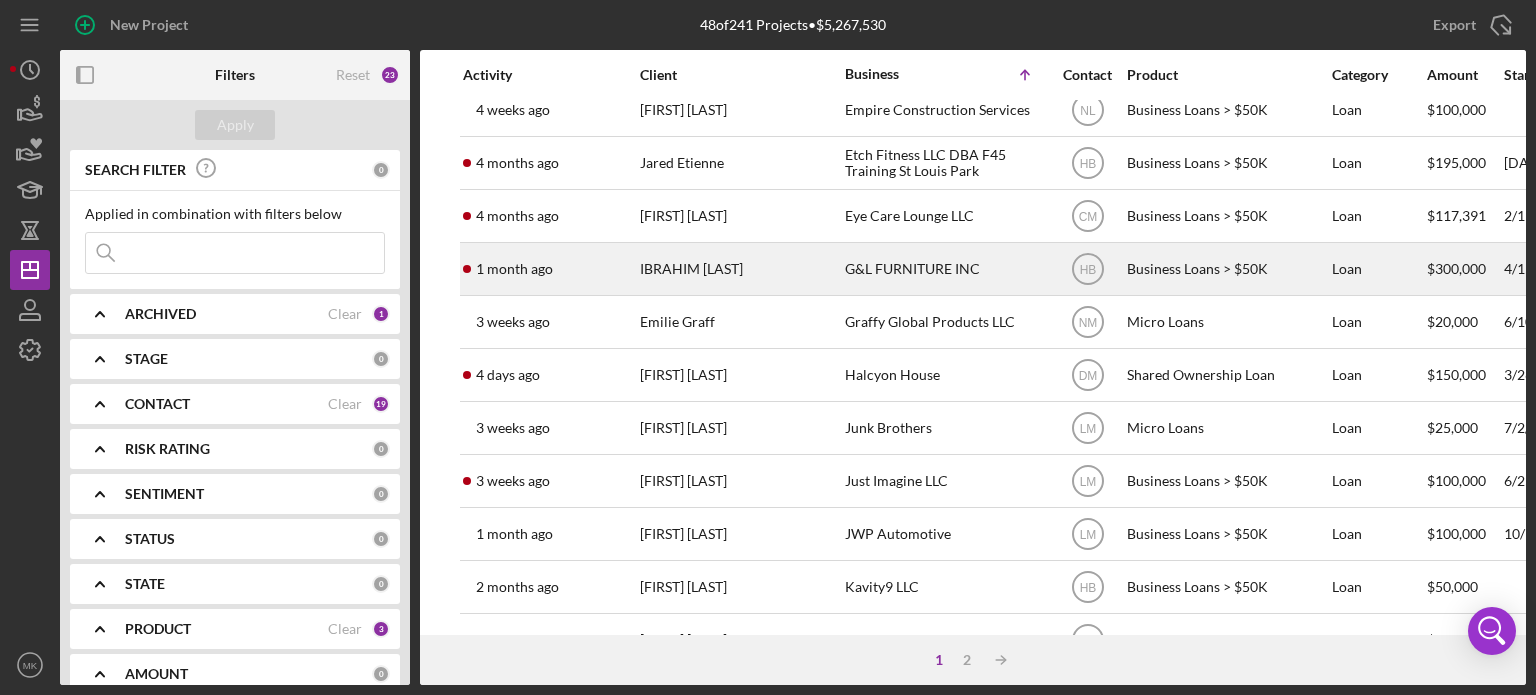 click on "G&L FURNITURE INC" at bounding box center (945, 269) 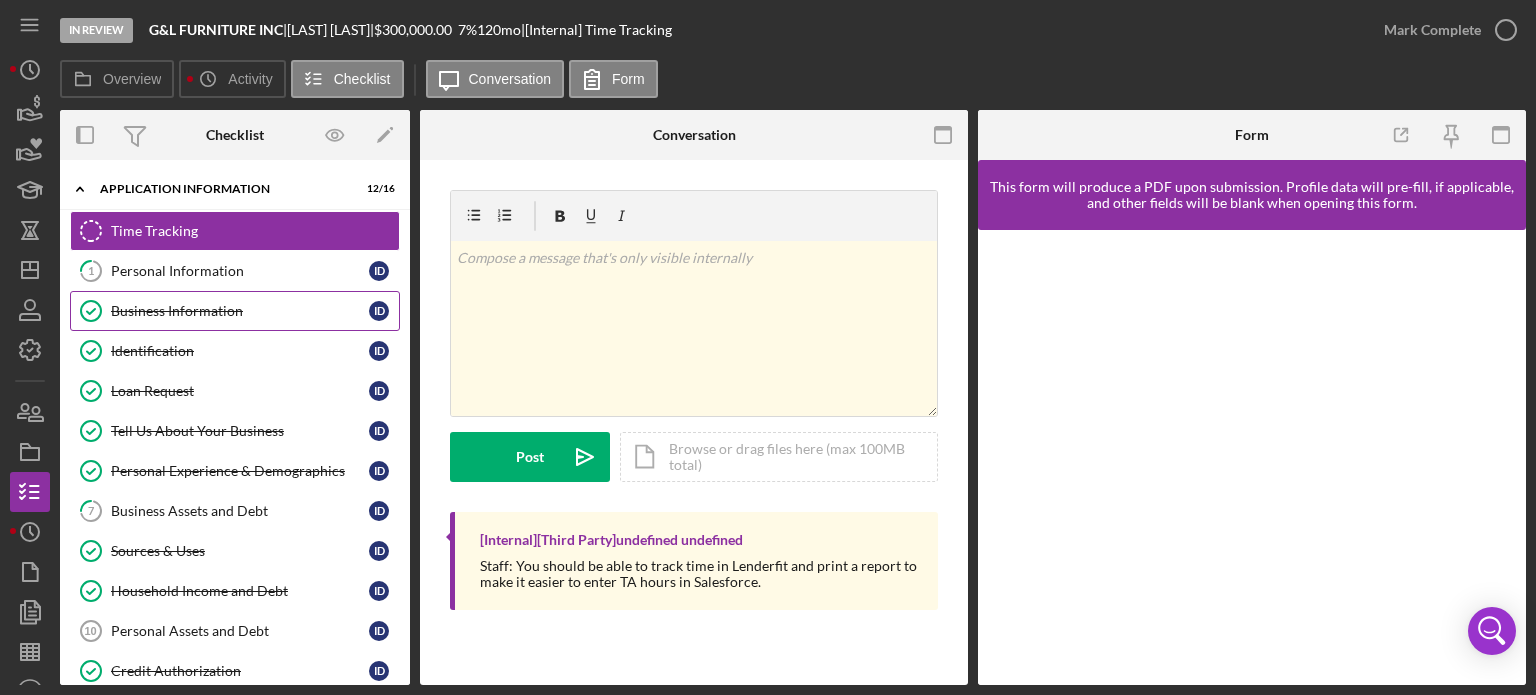 click on "Business Information" at bounding box center (240, 311) 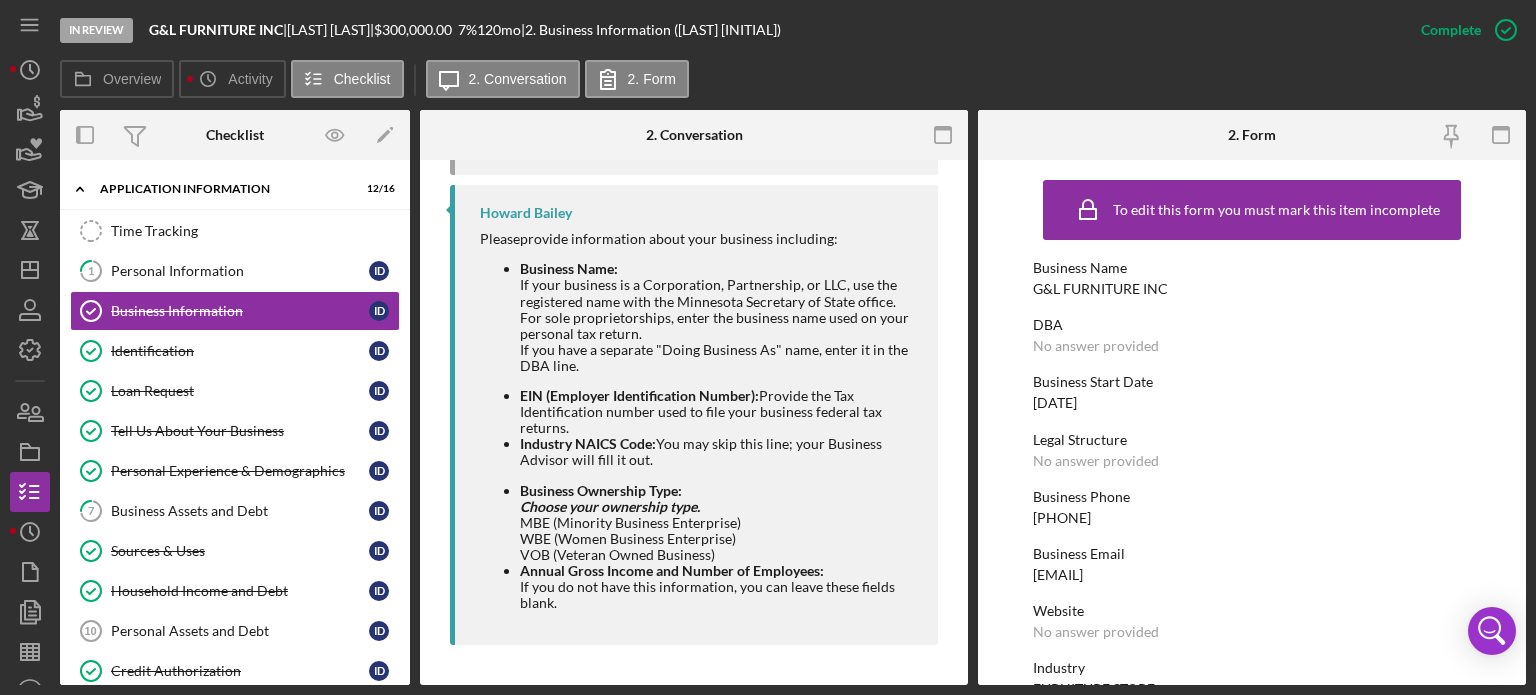 scroll, scrollTop: 1307, scrollLeft: 0, axis: vertical 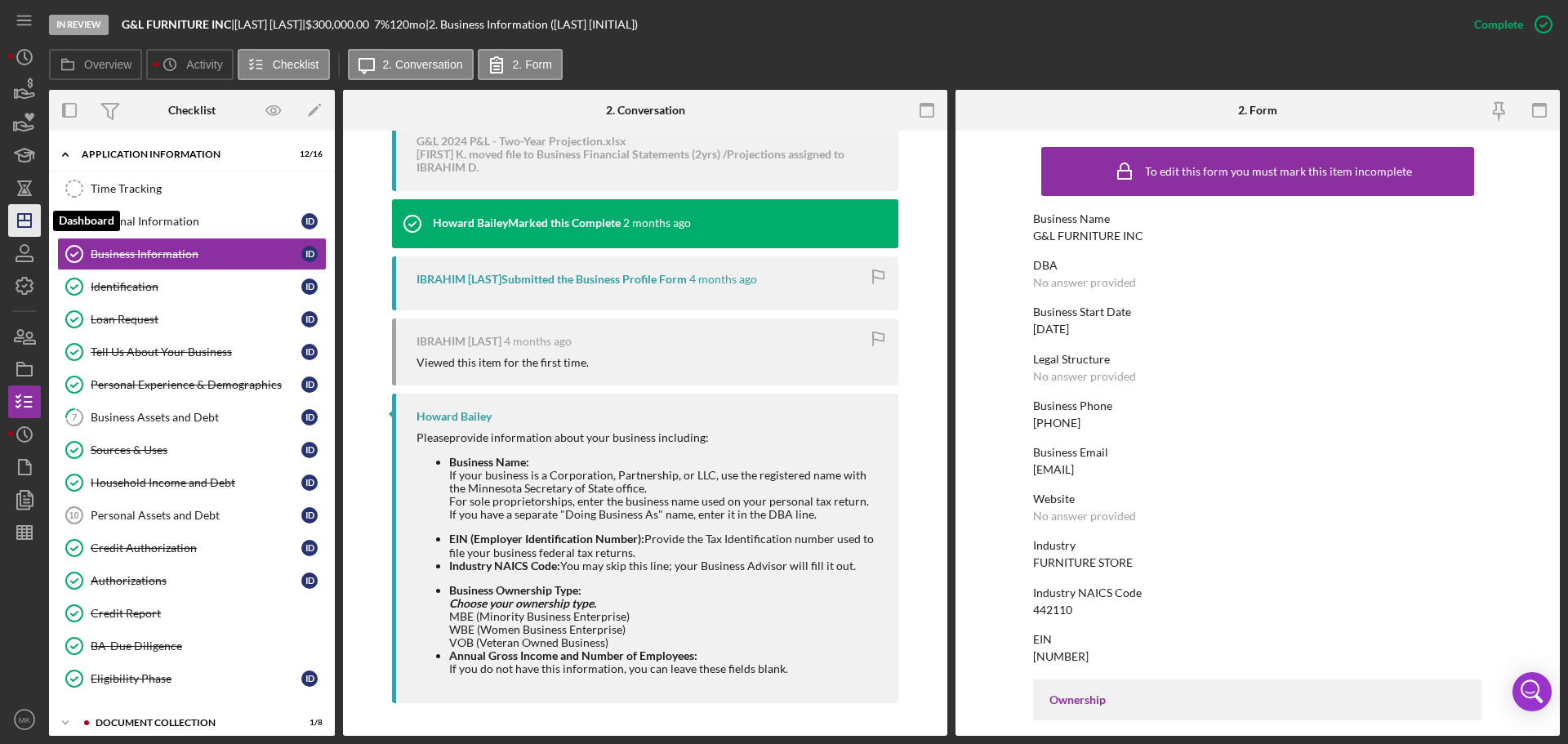 click on "Icon/Dashboard" 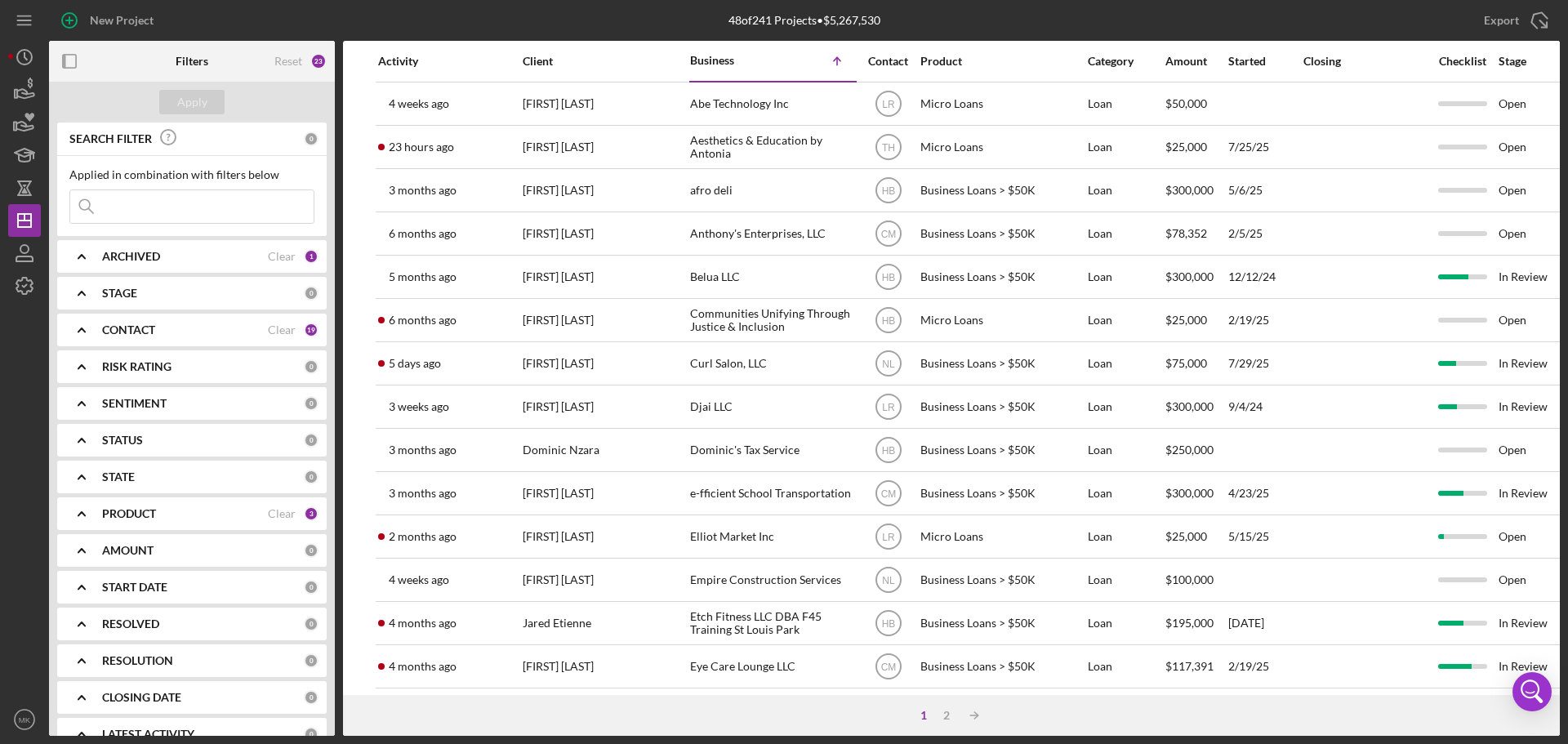 scroll, scrollTop: 27, scrollLeft: 0, axis: vertical 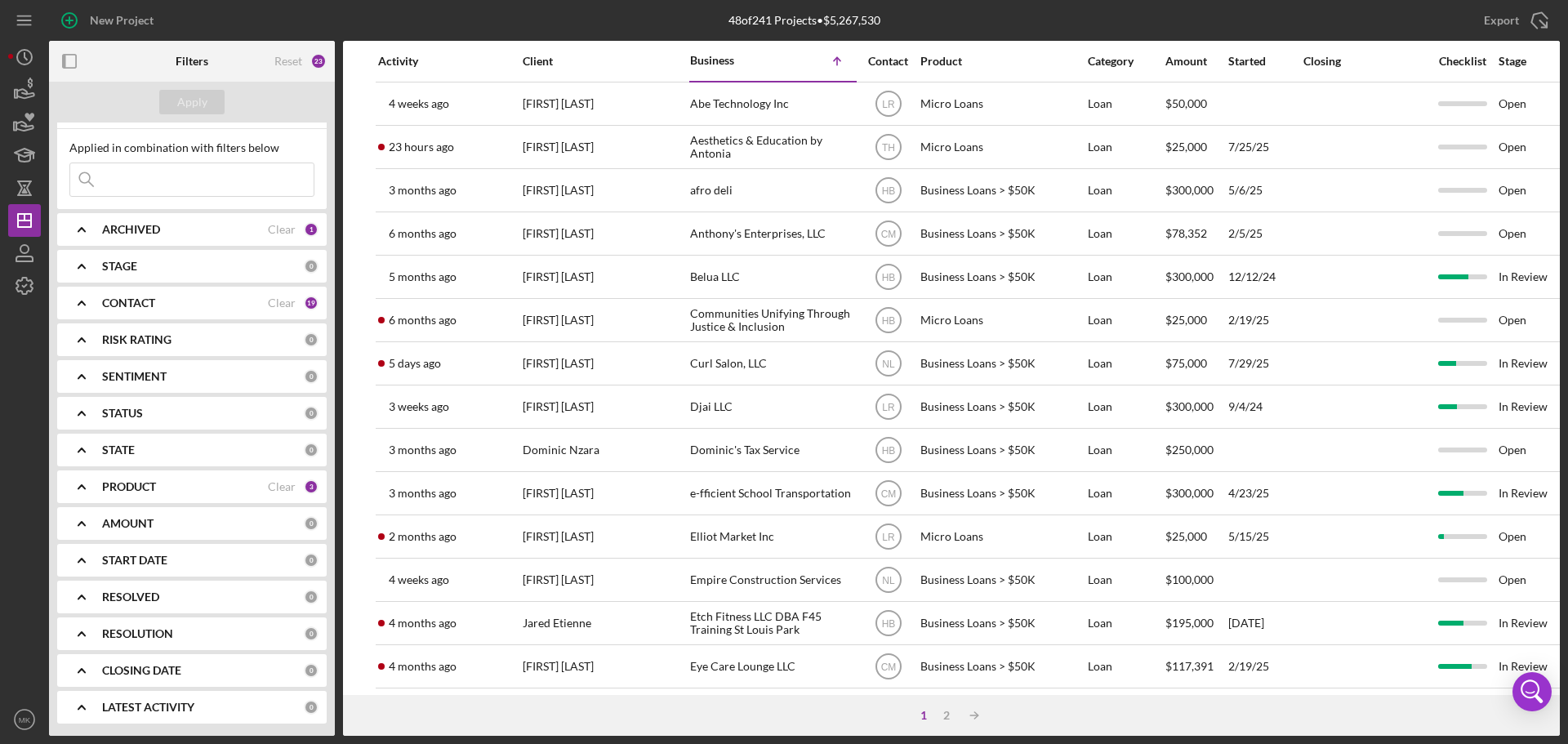 click on "PRODUCT" at bounding box center (129, 487) 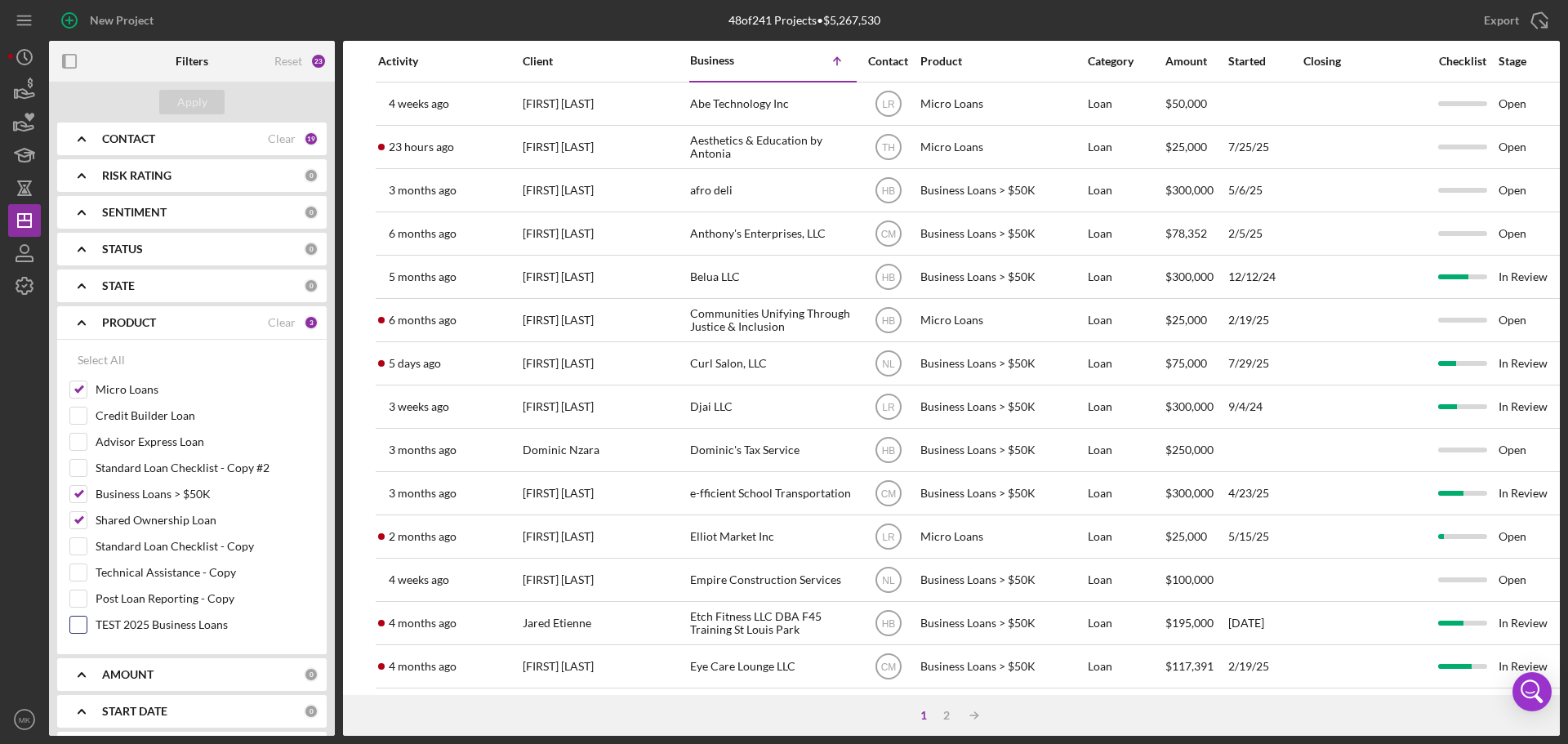 scroll, scrollTop: 272, scrollLeft: 0, axis: vertical 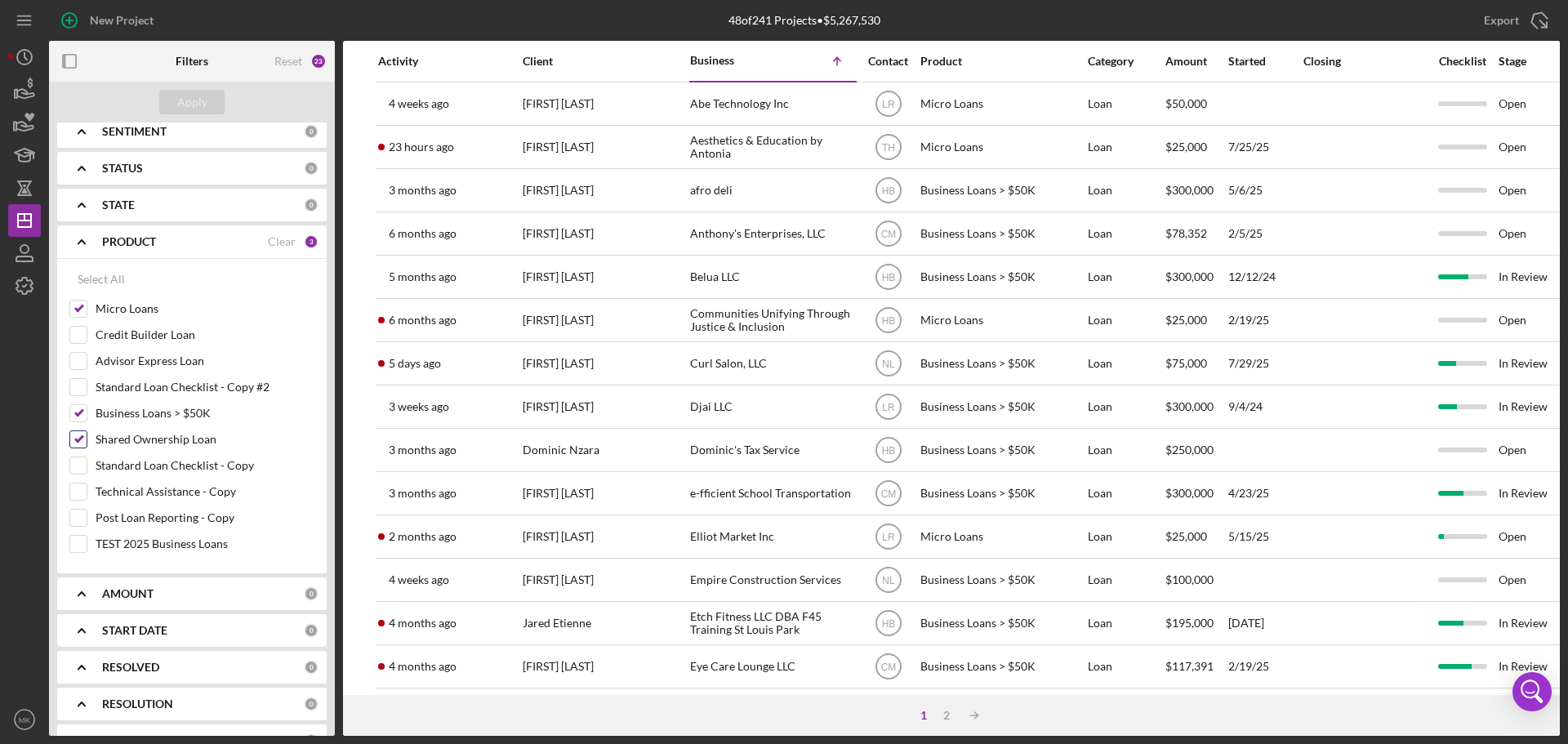 click on "Shared Ownership Loan" at bounding box center [78, 439] 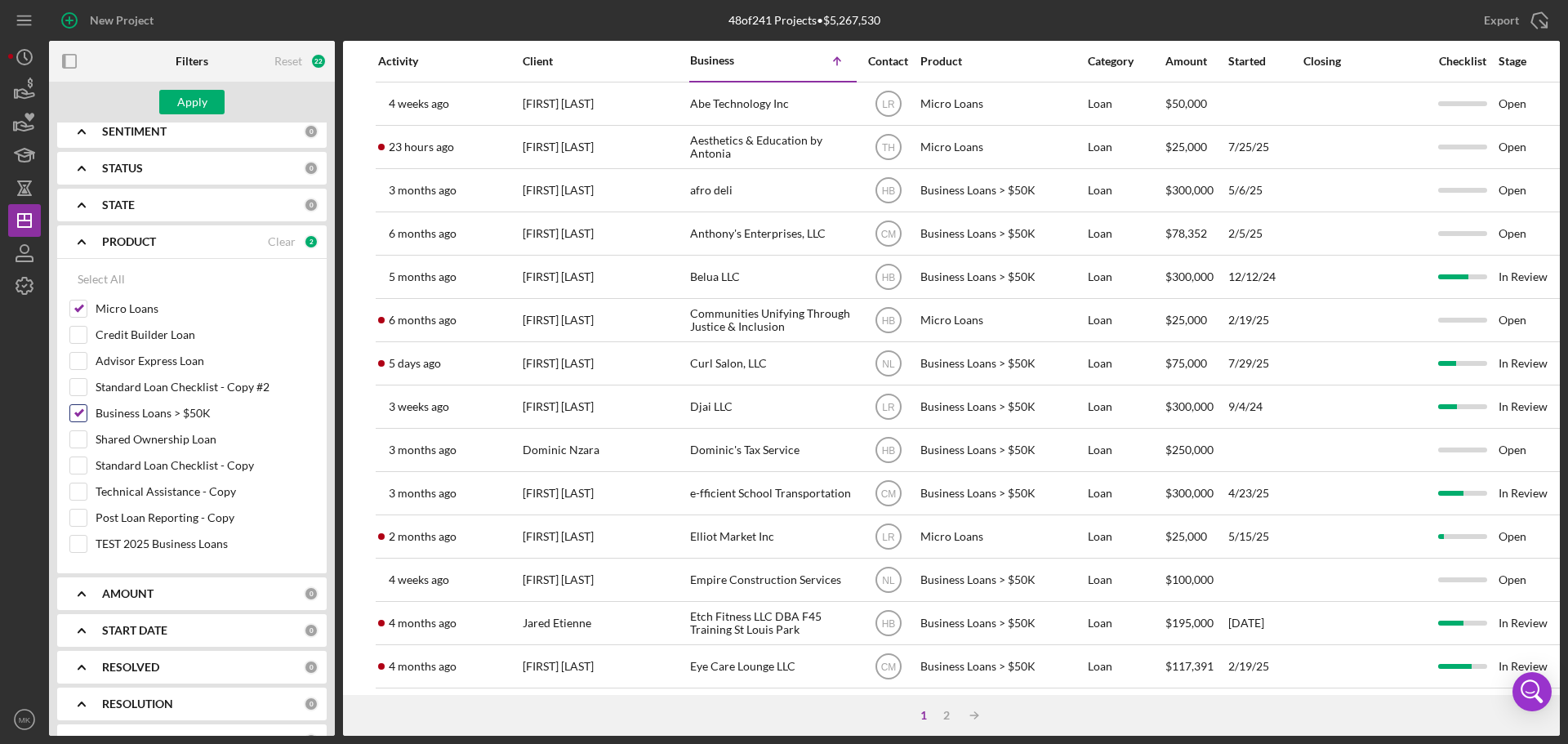 click on "Business Loans > $50K" at bounding box center [78, 413] 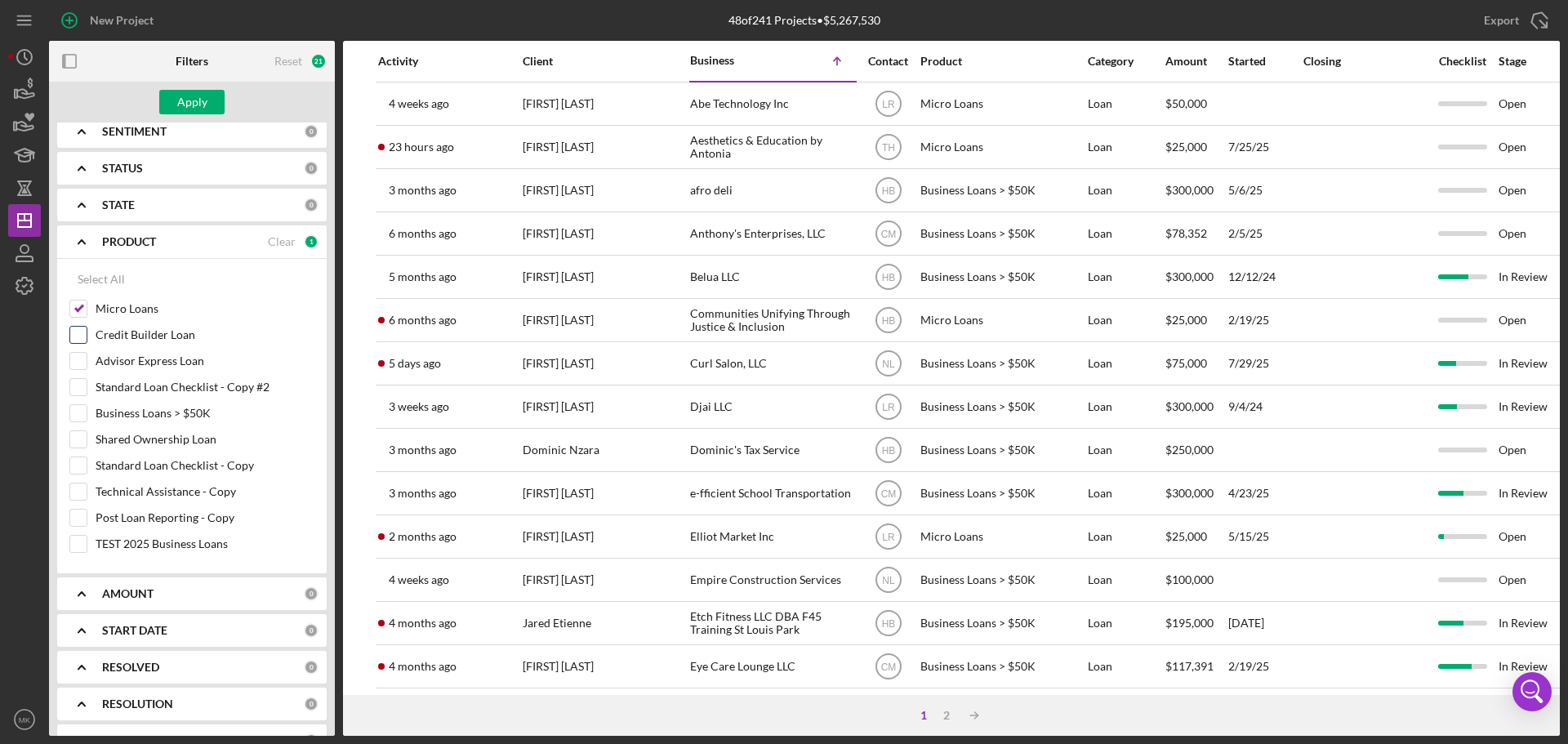 click on "Credit Builder Loan" at bounding box center (78, 335) 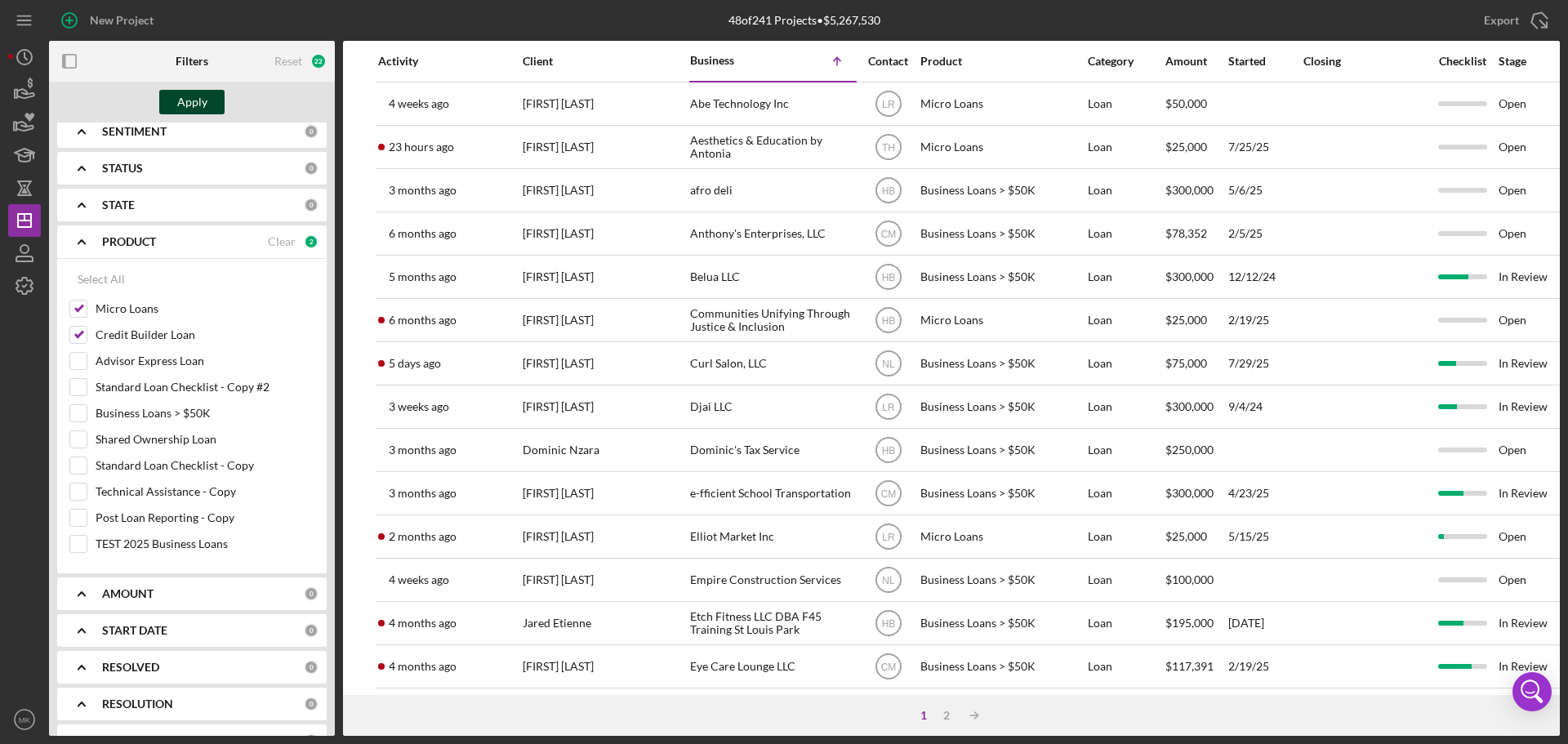 click on "Apply" at bounding box center (192, 102) 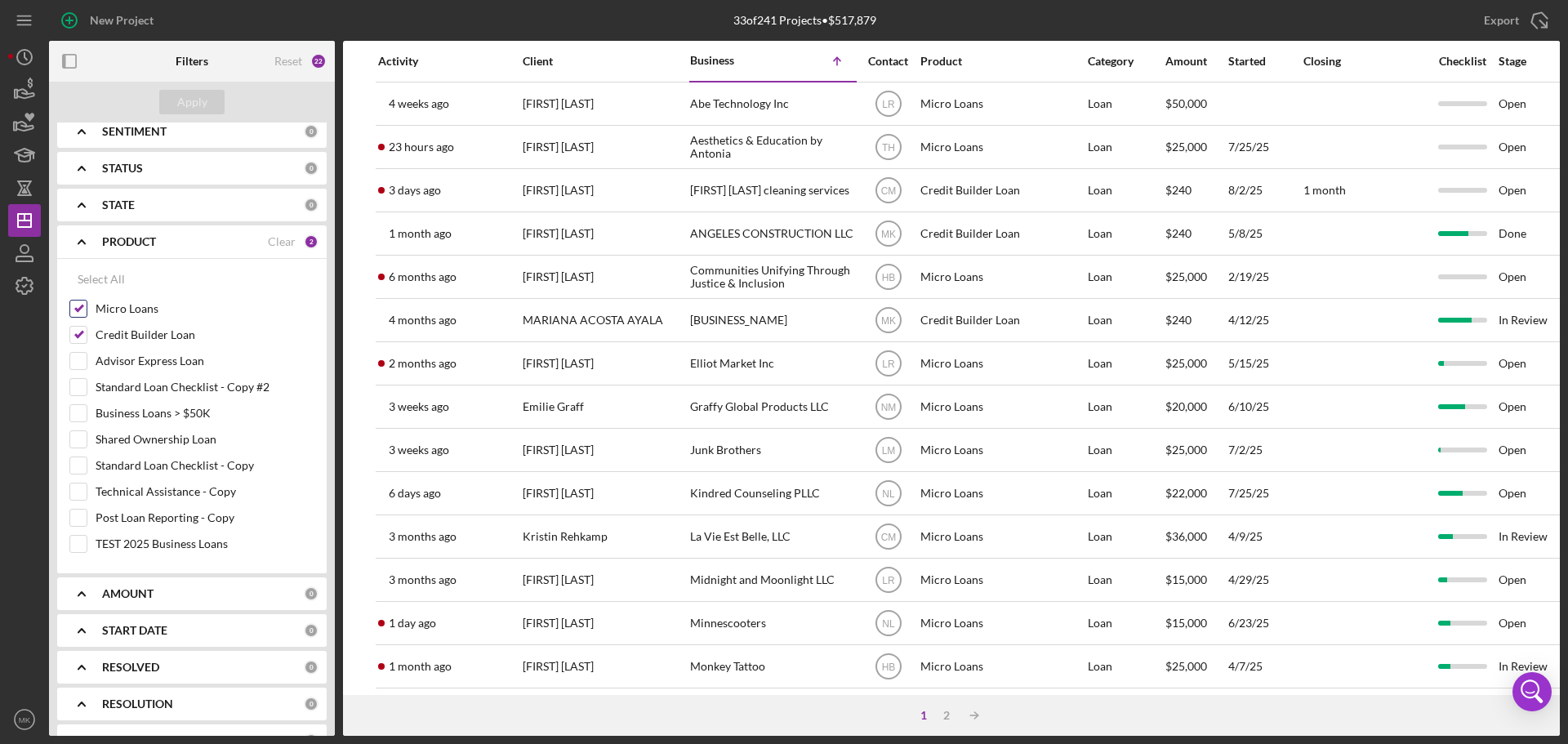 click on "Micro Loans" at bounding box center [78, 309] 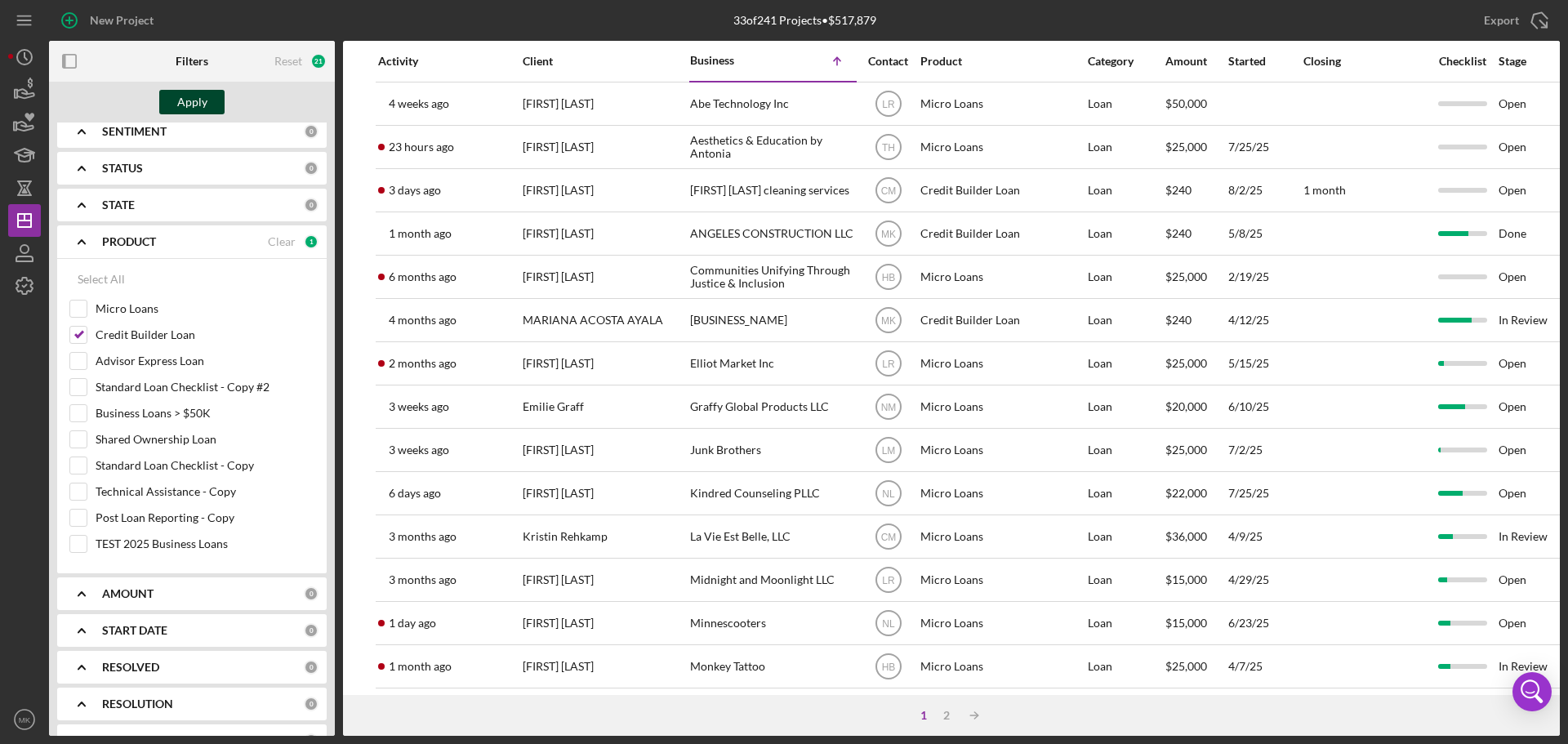 click on "Apply" at bounding box center (192, 102) 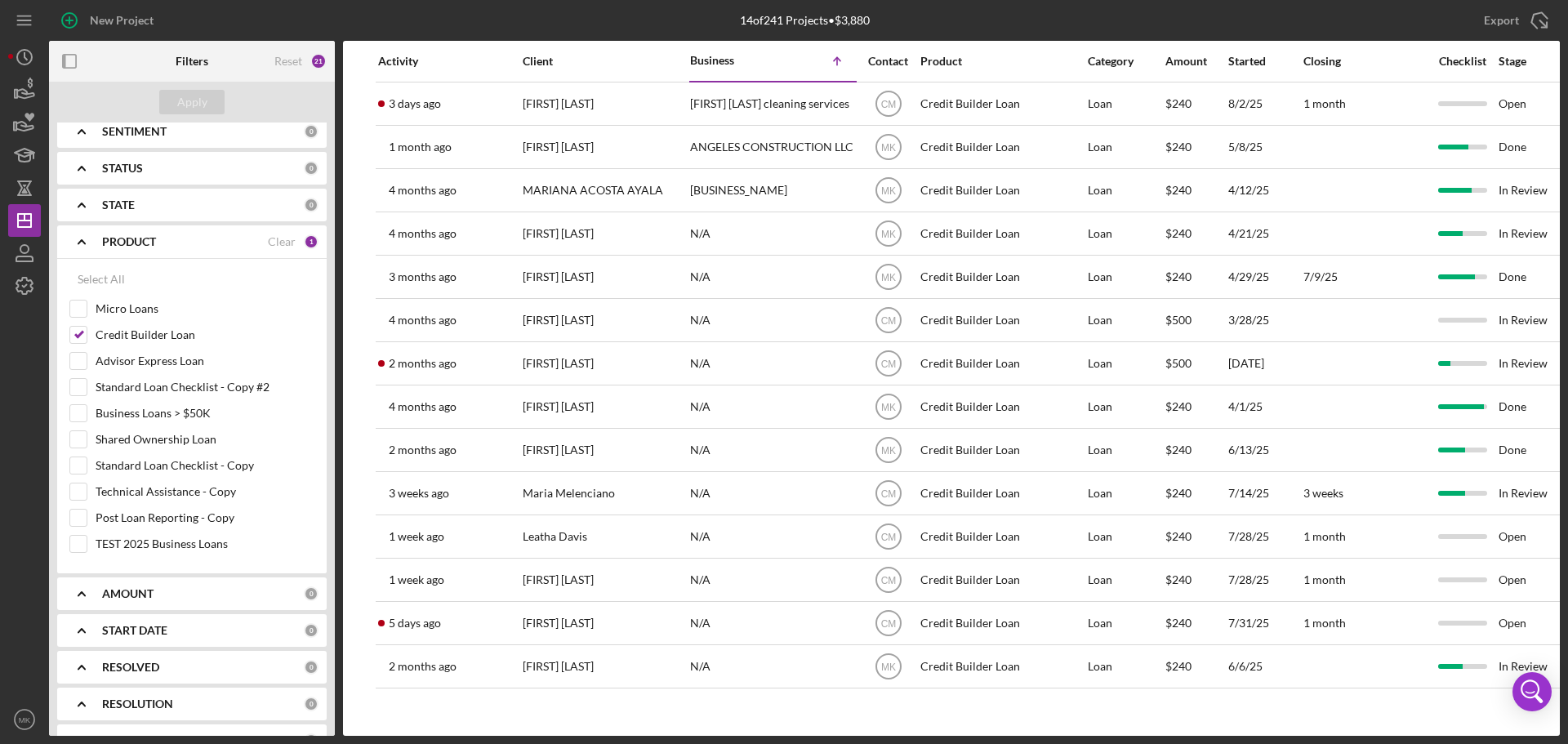 click on "Contact" at bounding box center (888, 61) 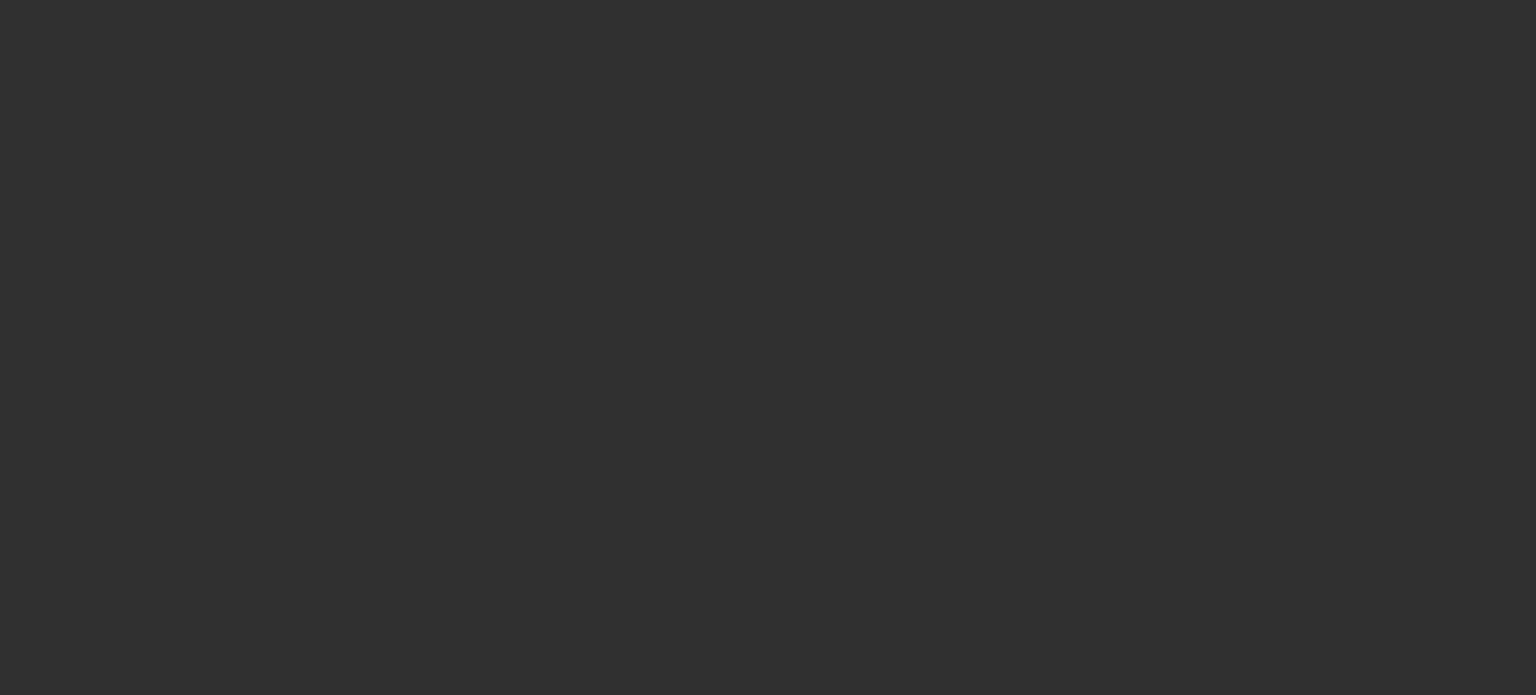 scroll, scrollTop: 0, scrollLeft: 0, axis: both 